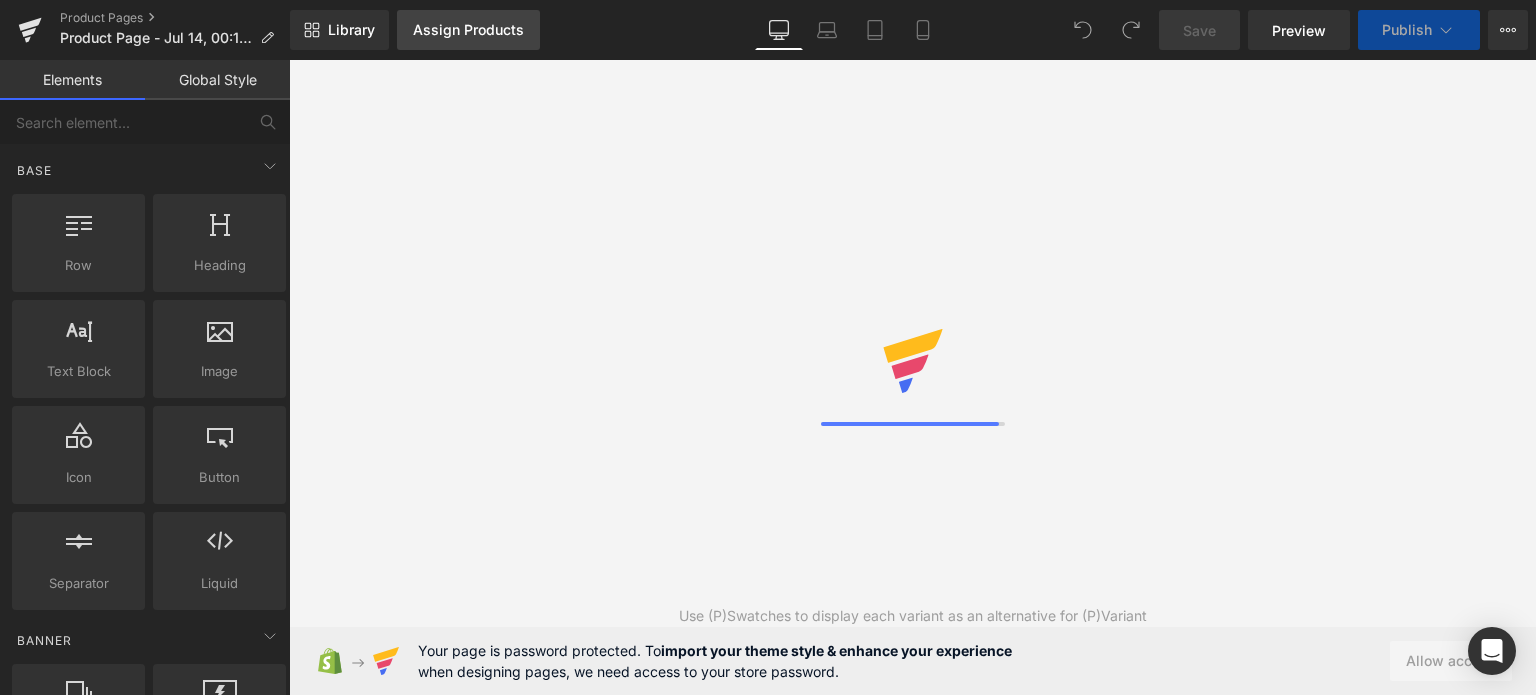 scroll, scrollTop: 0, scrollLeft: 0, axis: both 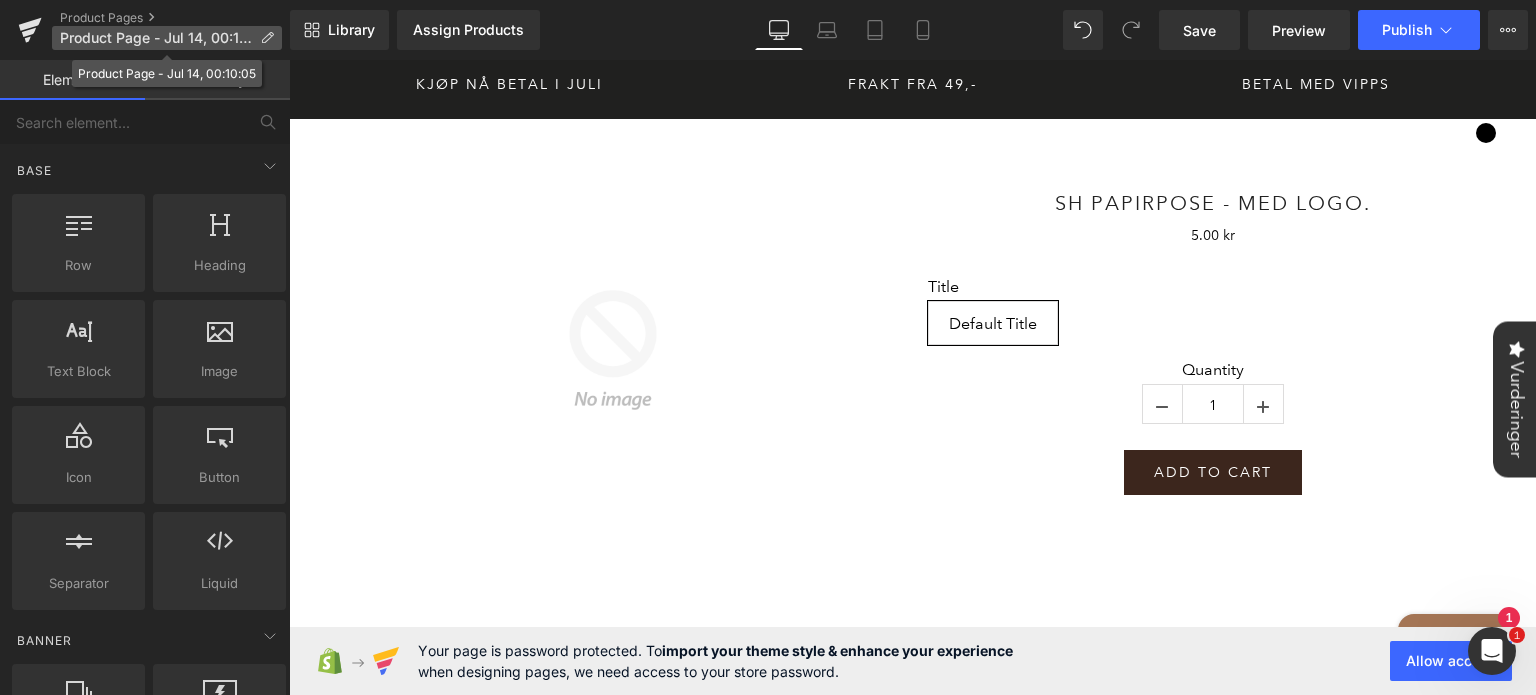 click at bounding box center (267, 38) 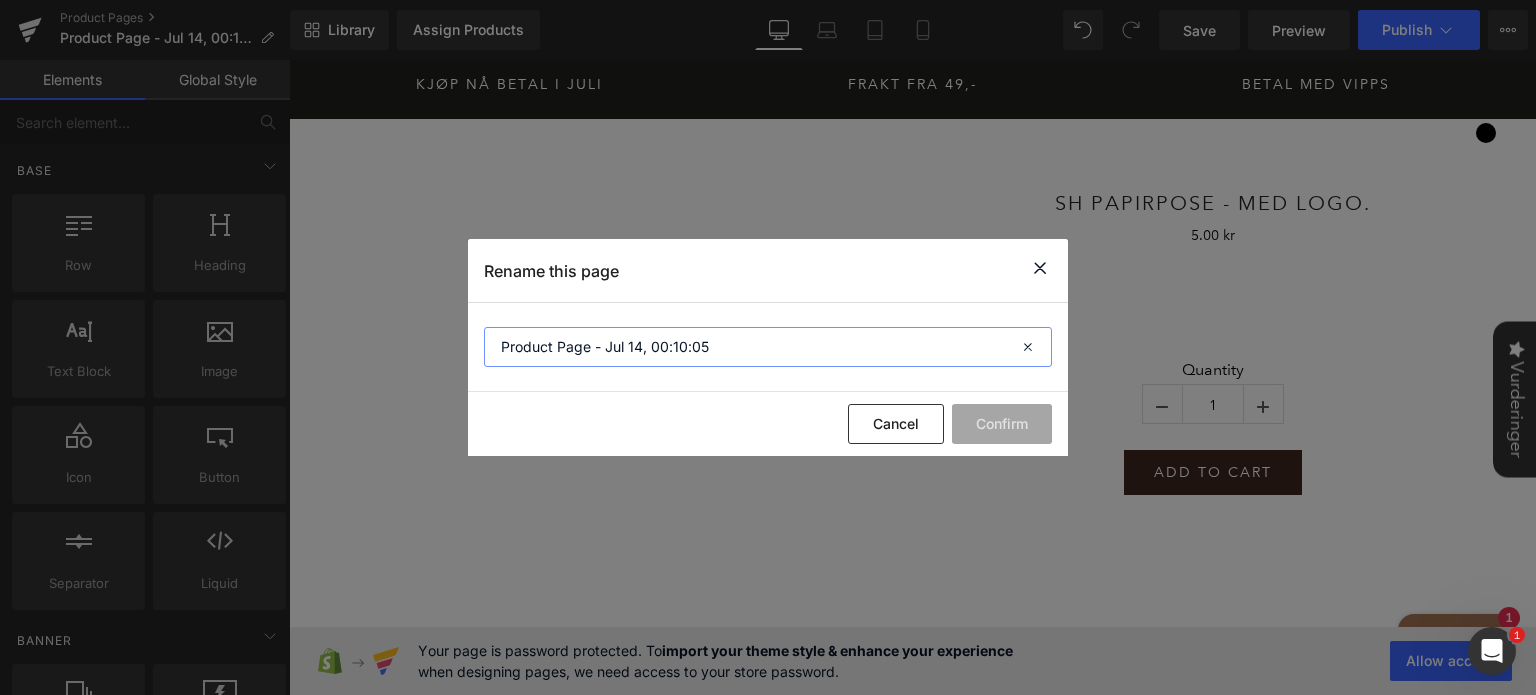 click on "Product Page - Jul 14, 00:10:05" at bounding box center (768, 347) 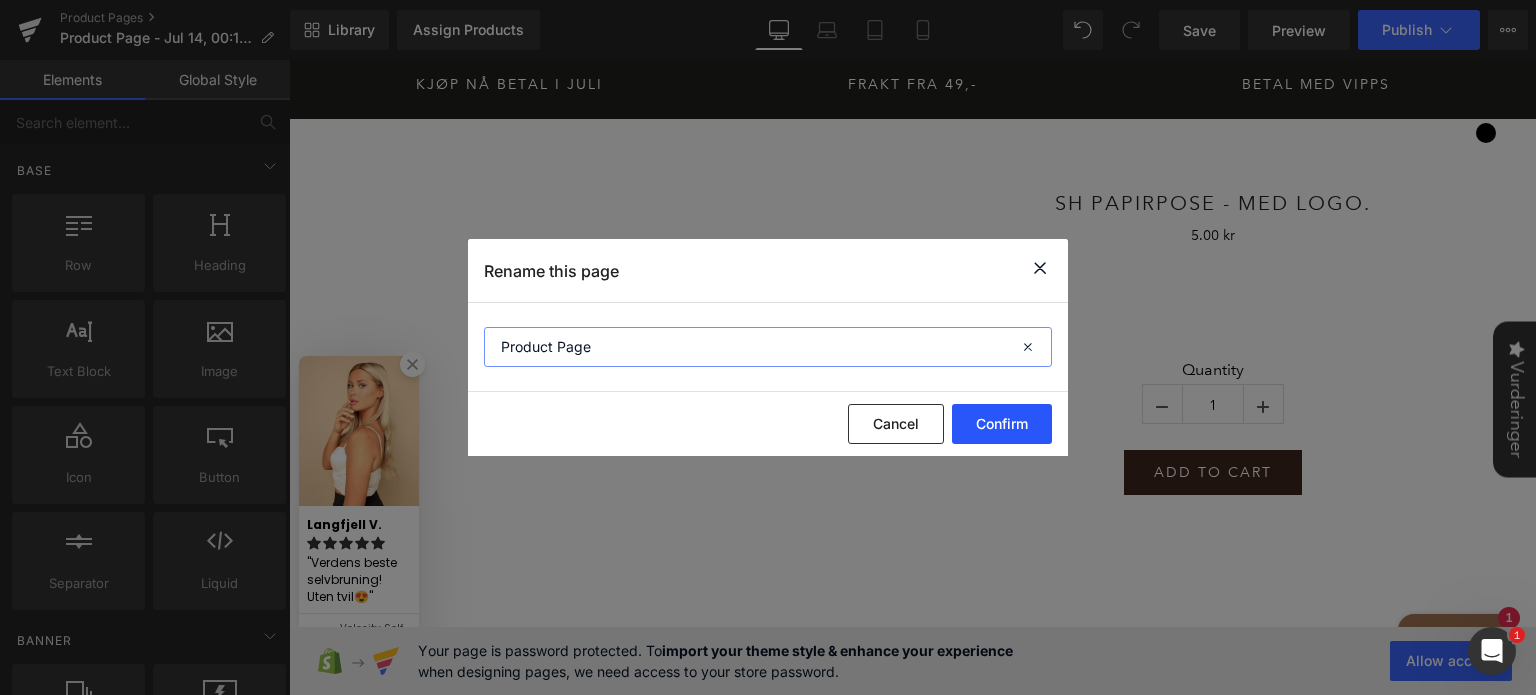 type on "Product Page" 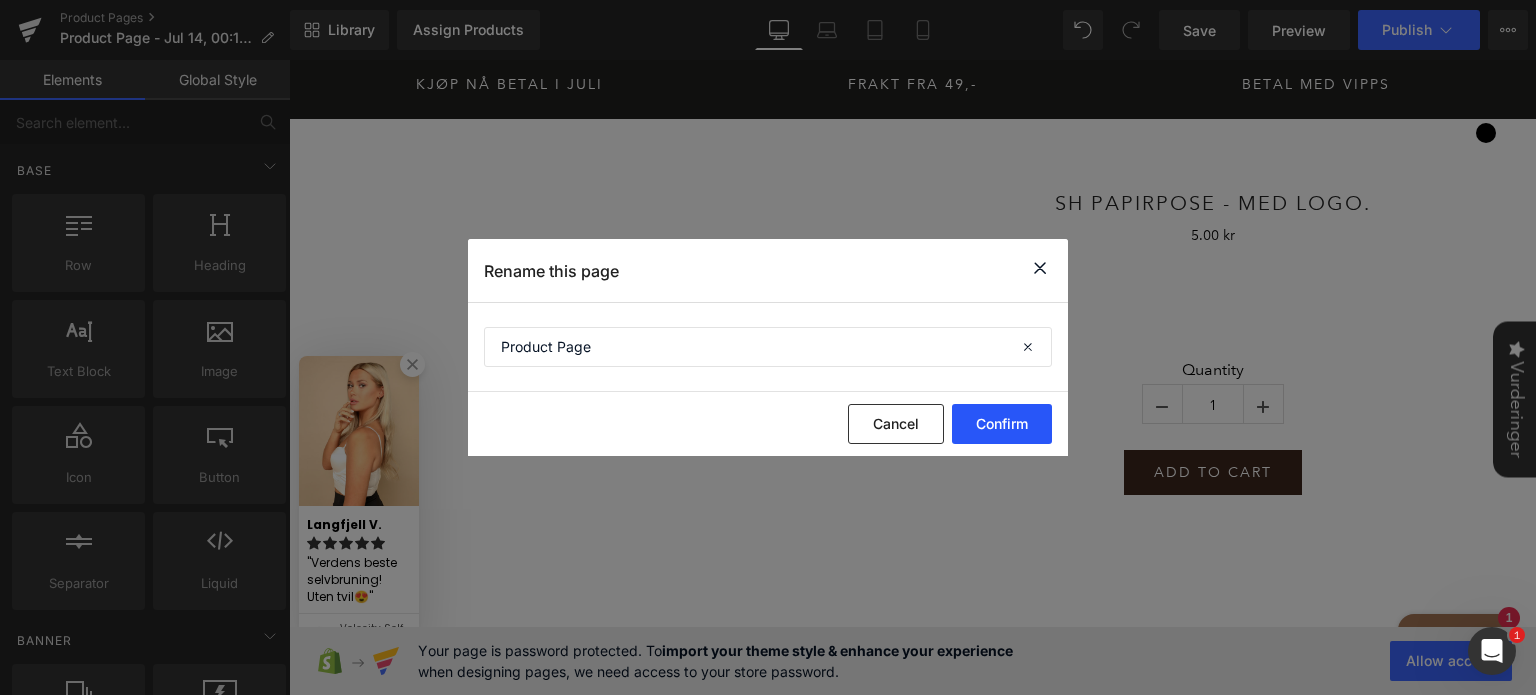 click on "Confirm" at bounding box center (1002, 424) 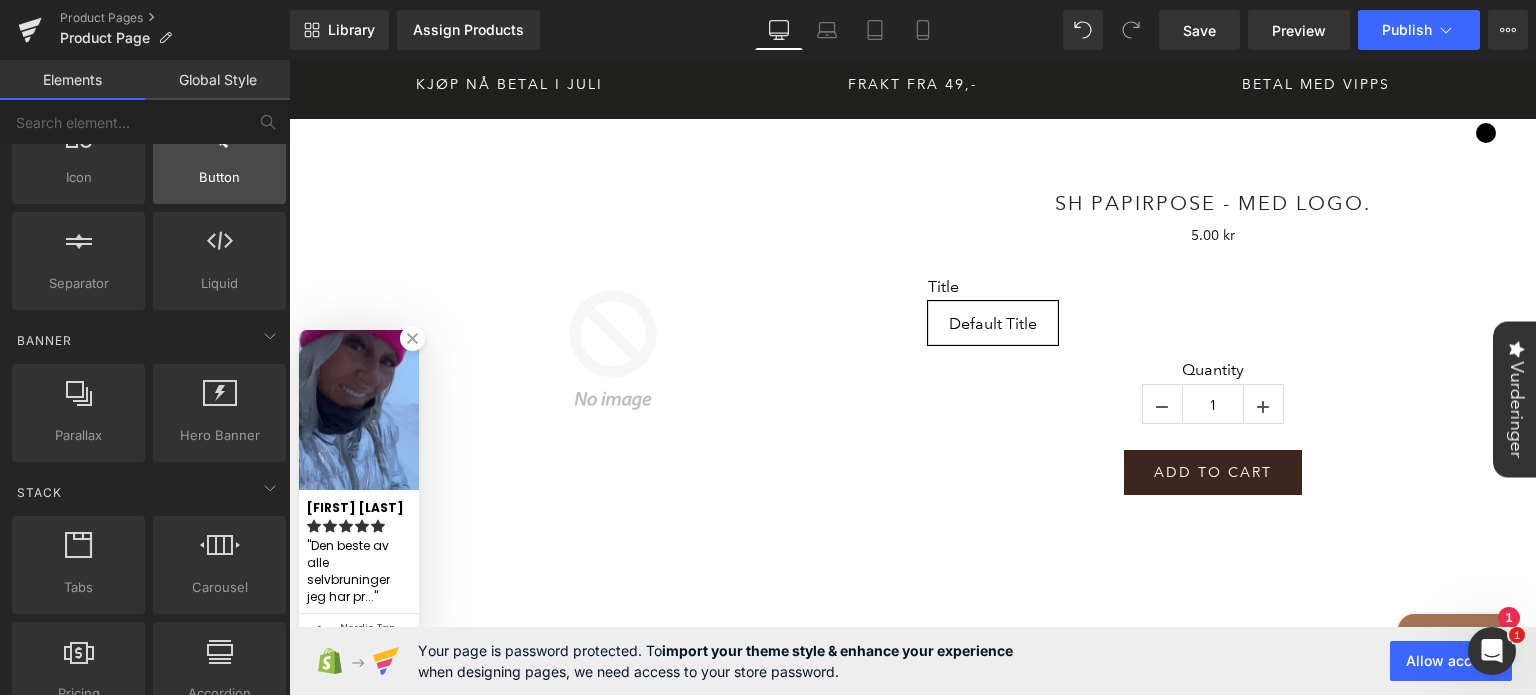 scroll, scrollTop: 0, scrollLeft: 0, axis: both 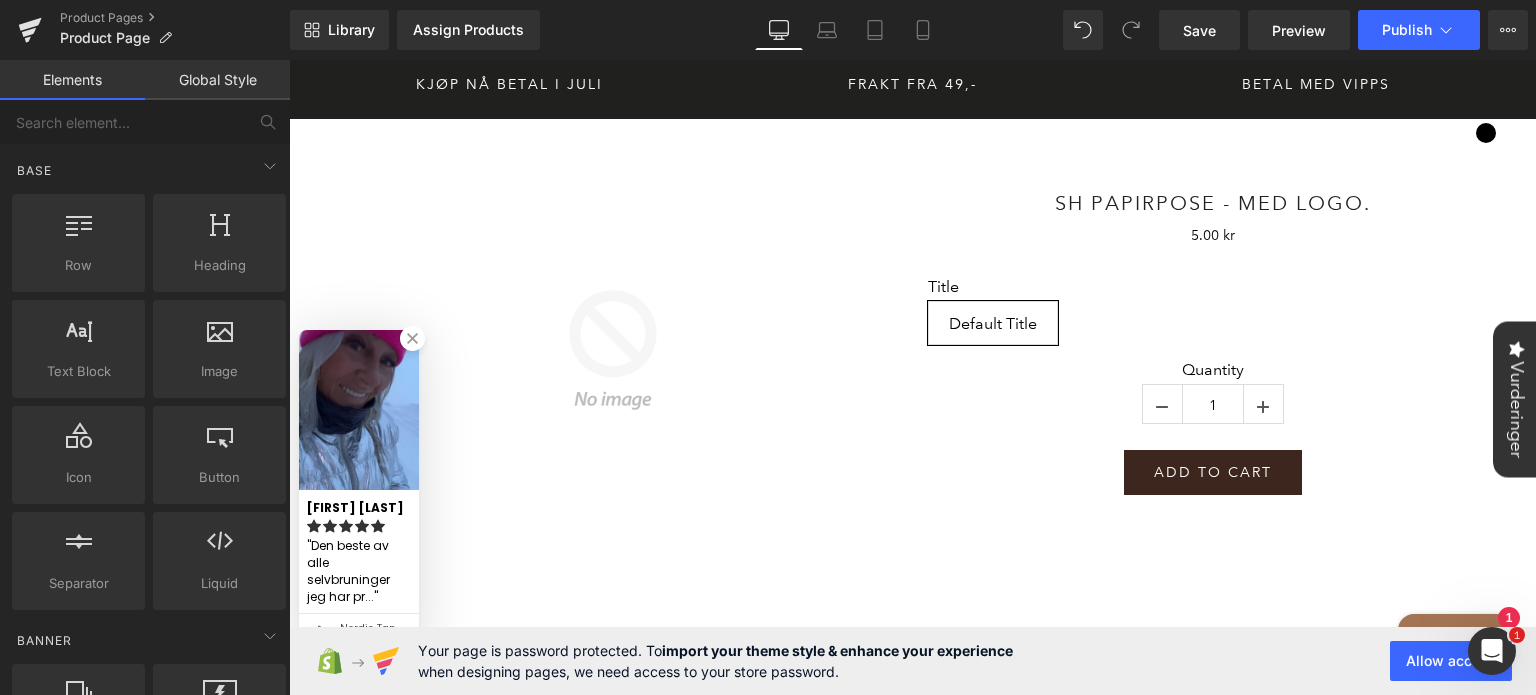 click on "Global Style" at bounding box center (217, 80) 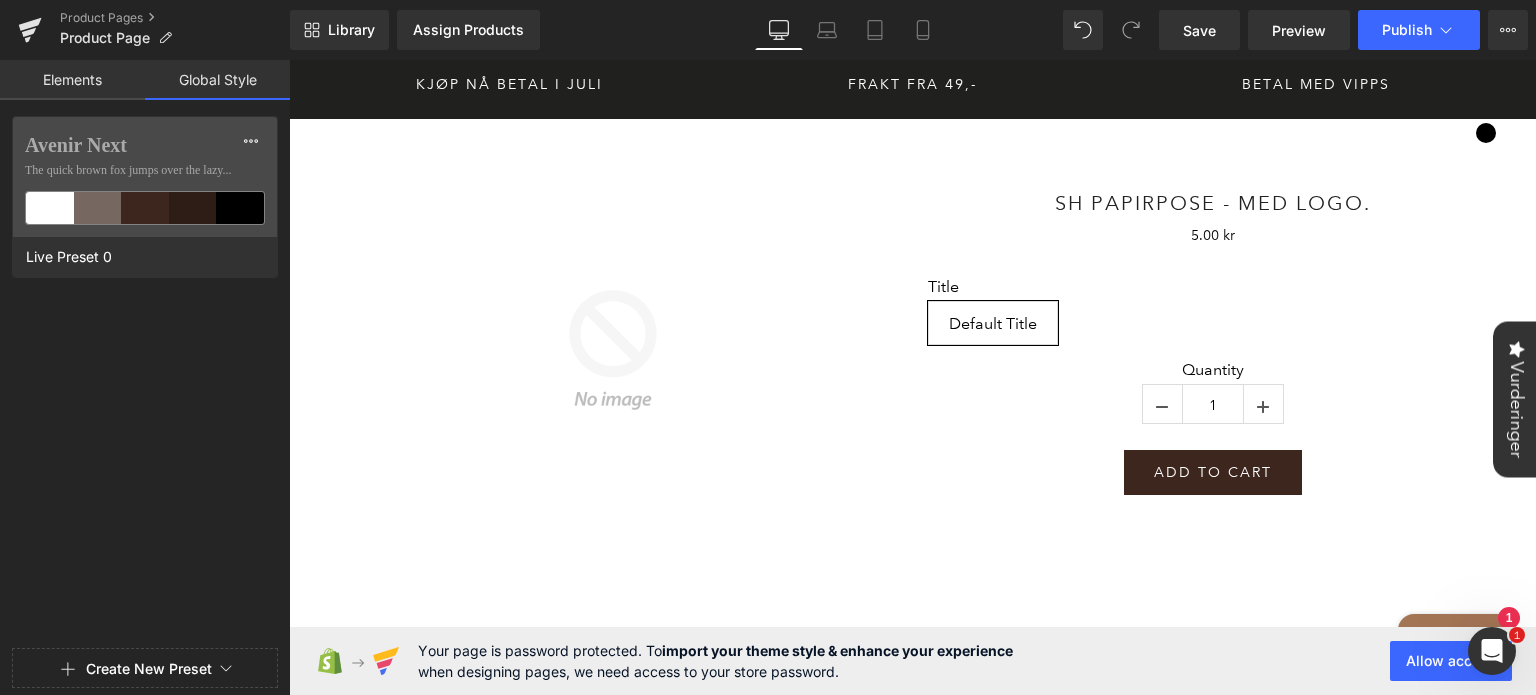 click on "Elements" at bounding box center (72, 80) 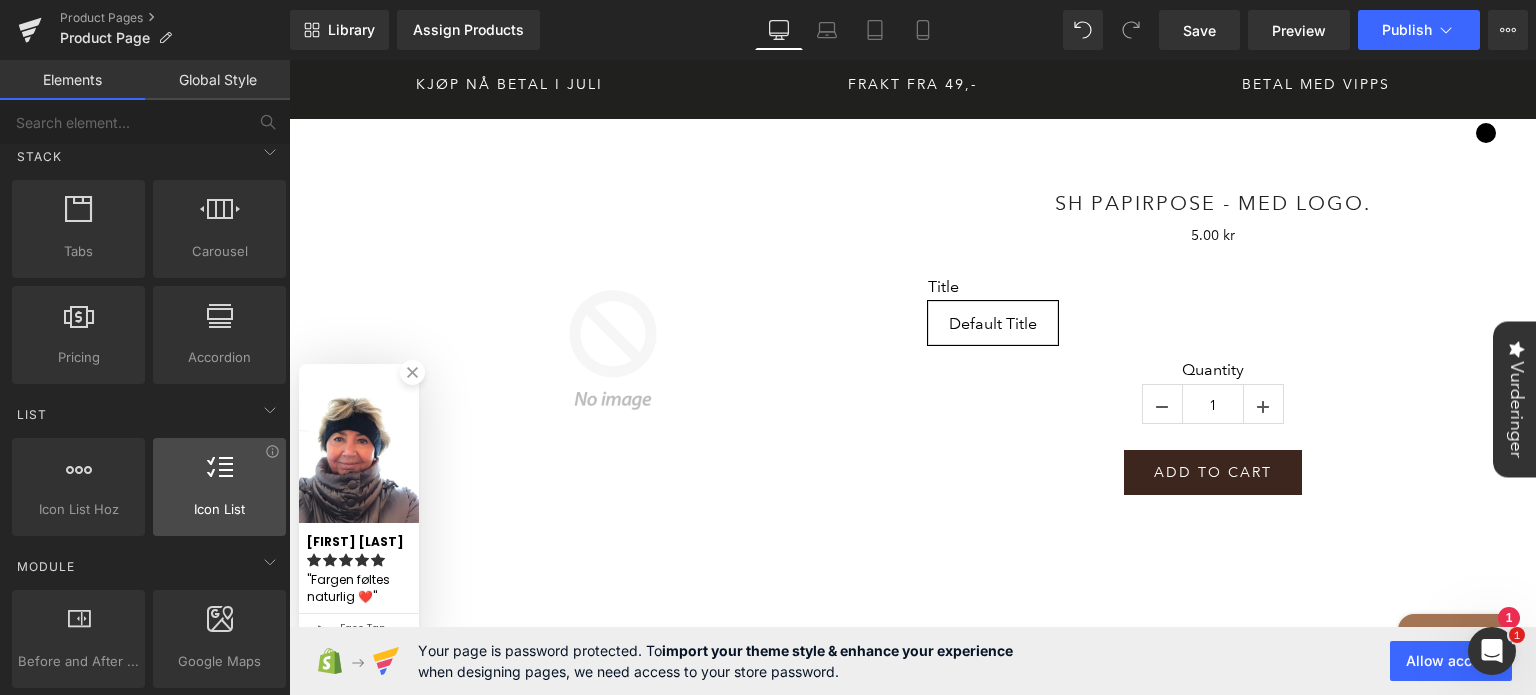scroll, scrollTop: 636, scrollLeft: 0, axis: vertical 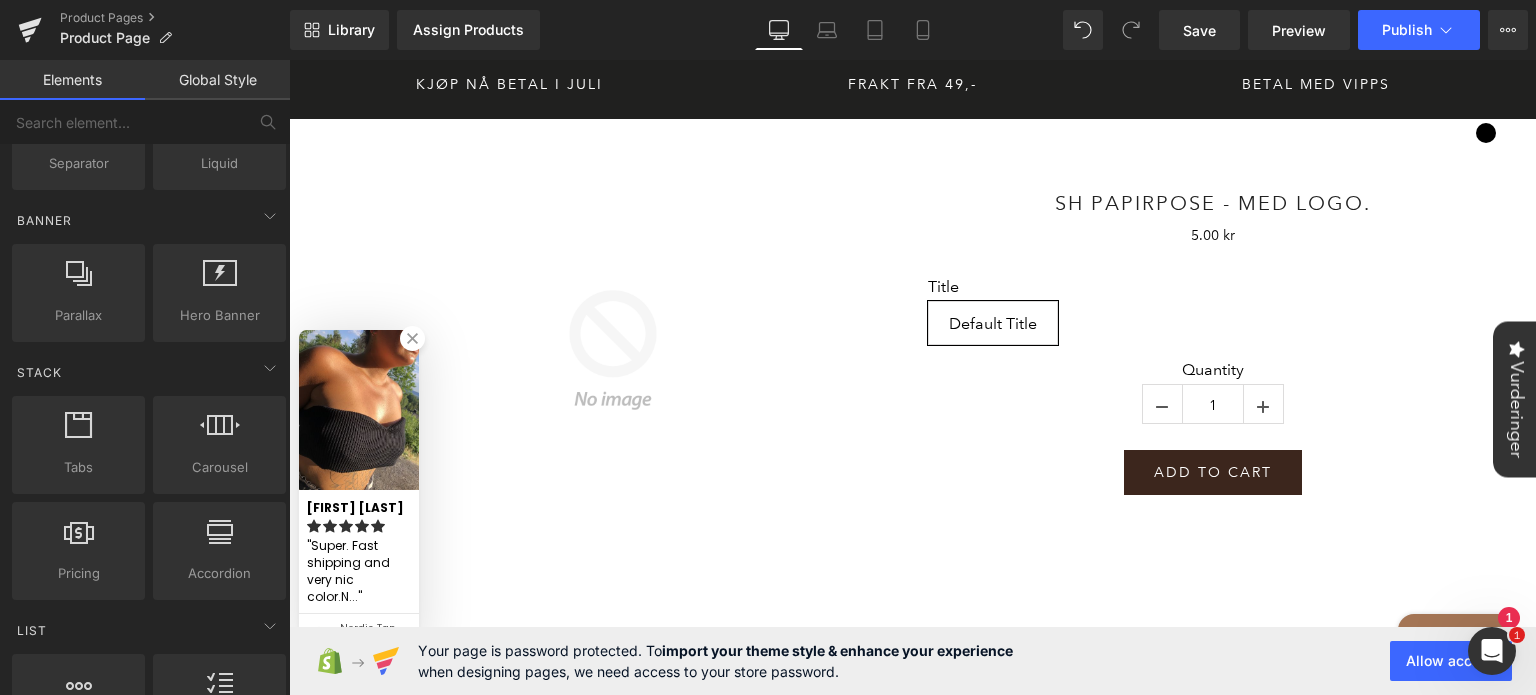 click at bounding box center [412, 338] 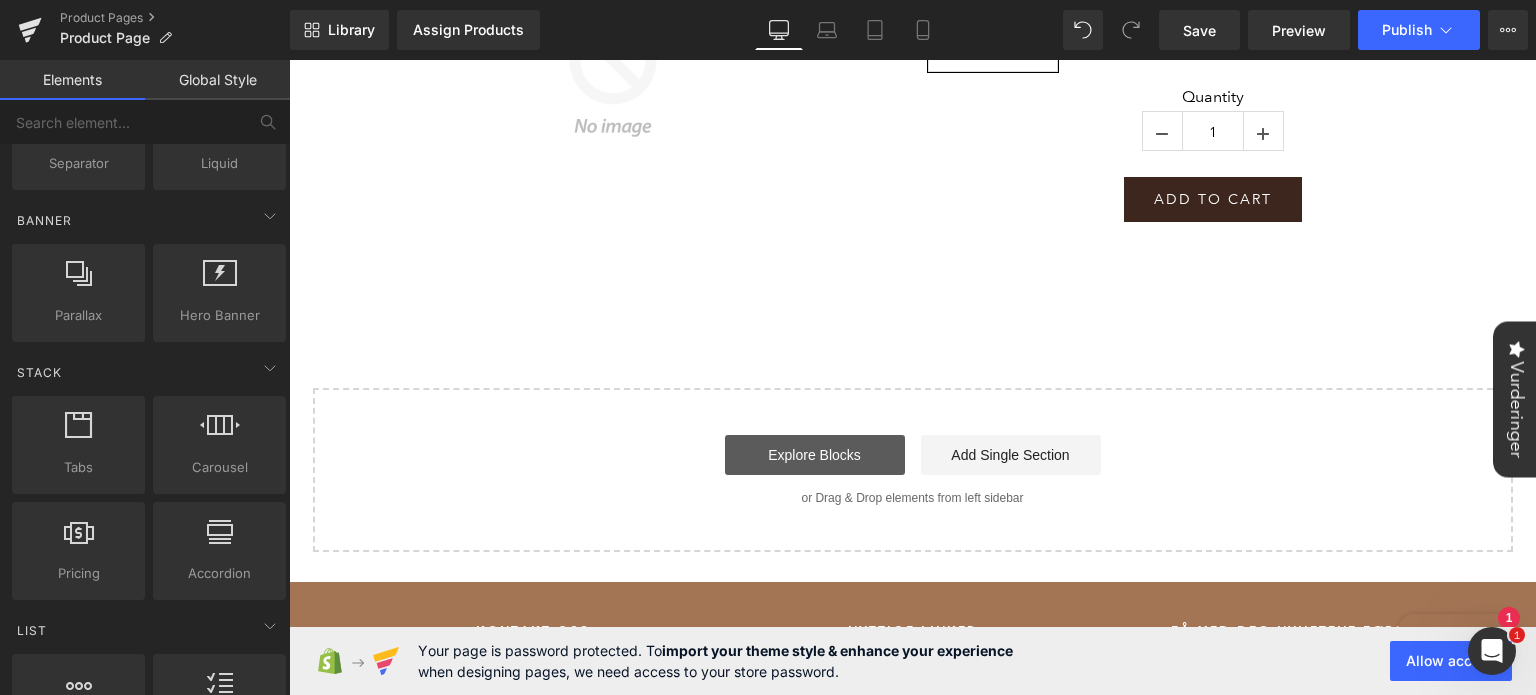 scroll, scrollTop: 274, scrollLeft: 0, axis: vertical 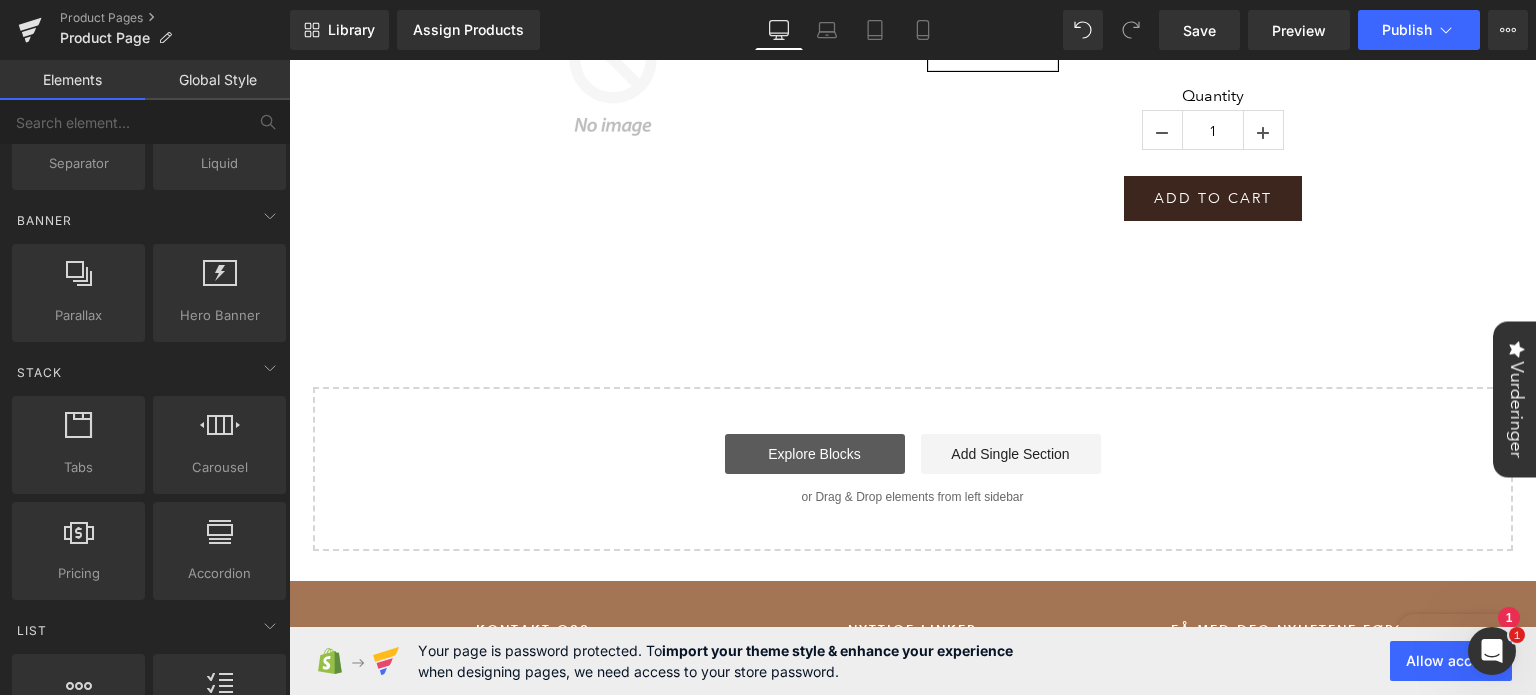click on "Explore Blocks" at bounding box center [815, 454] 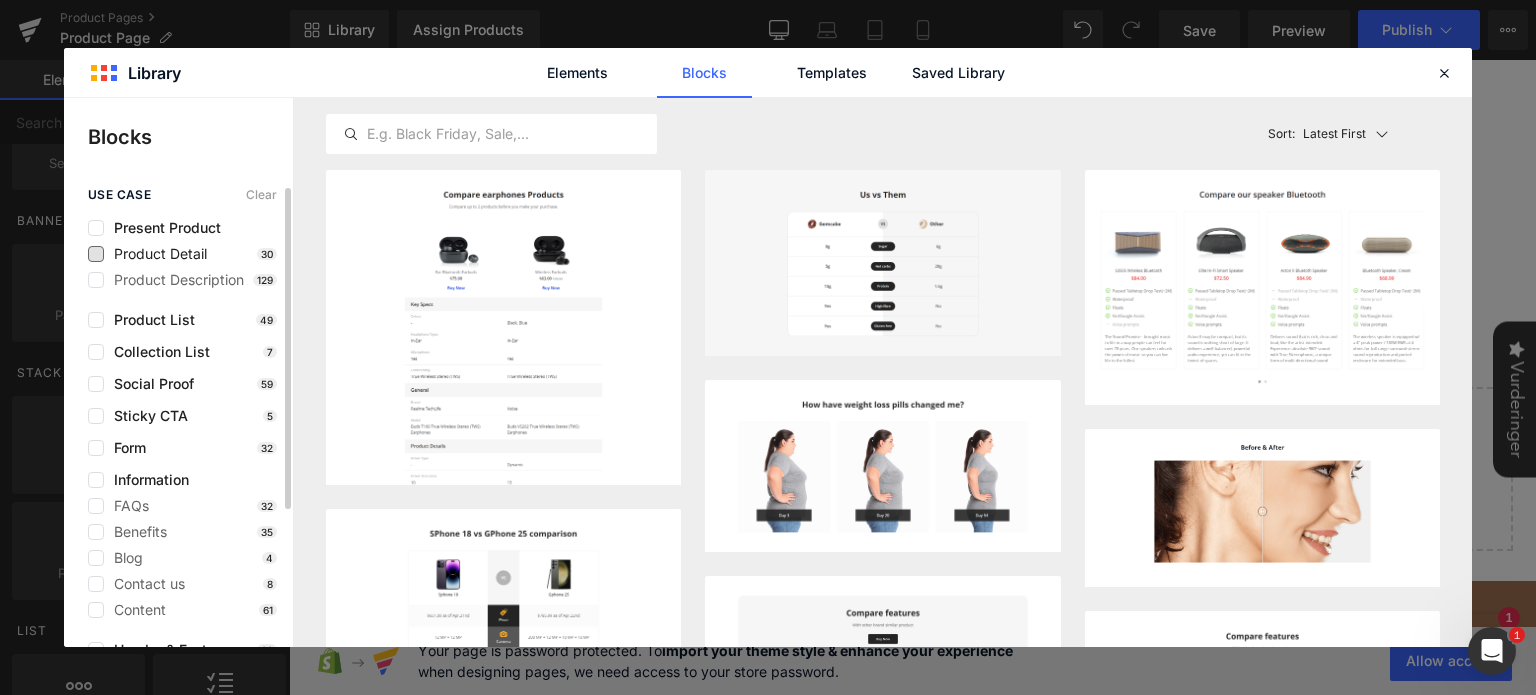 click on "Product Detail" at bounding box center [155, 254] 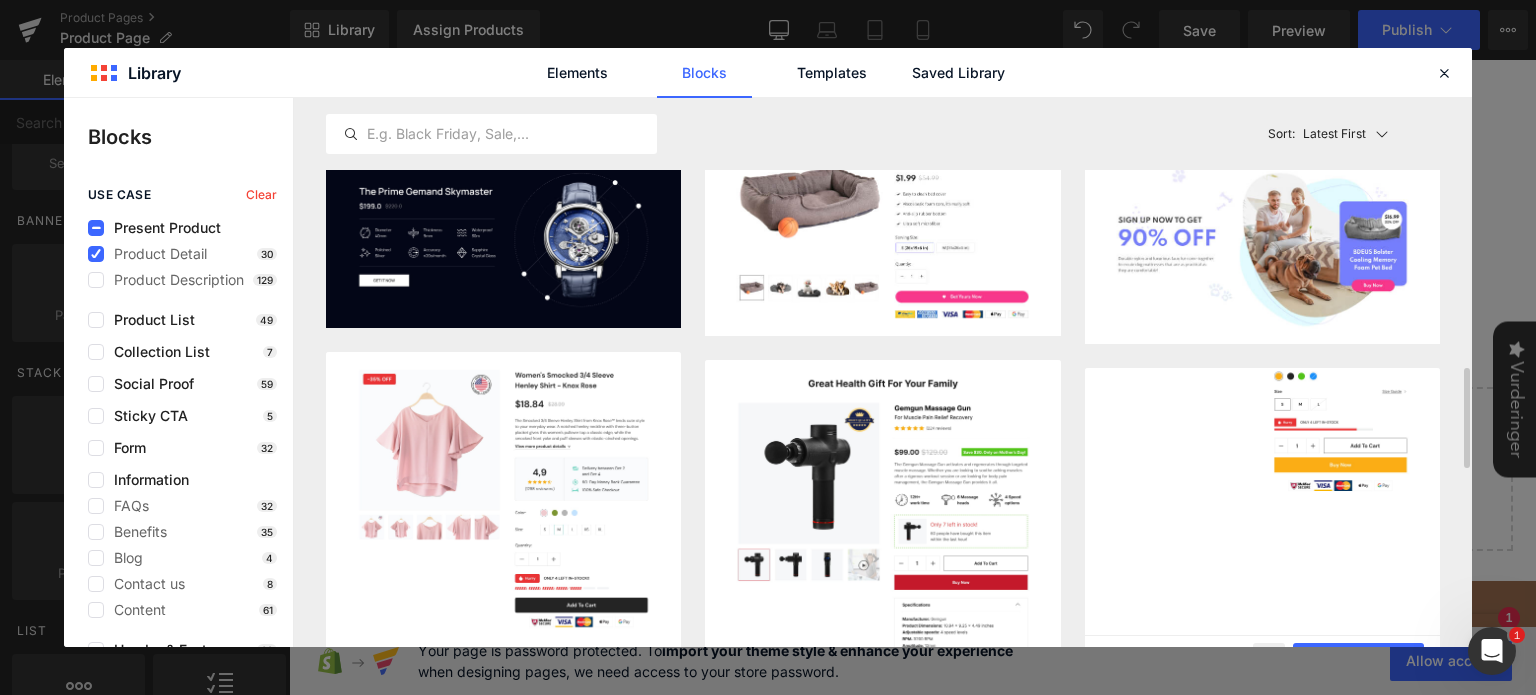 scroll, scrollTop: 1487, scrollLeft: 0, axis: vertical 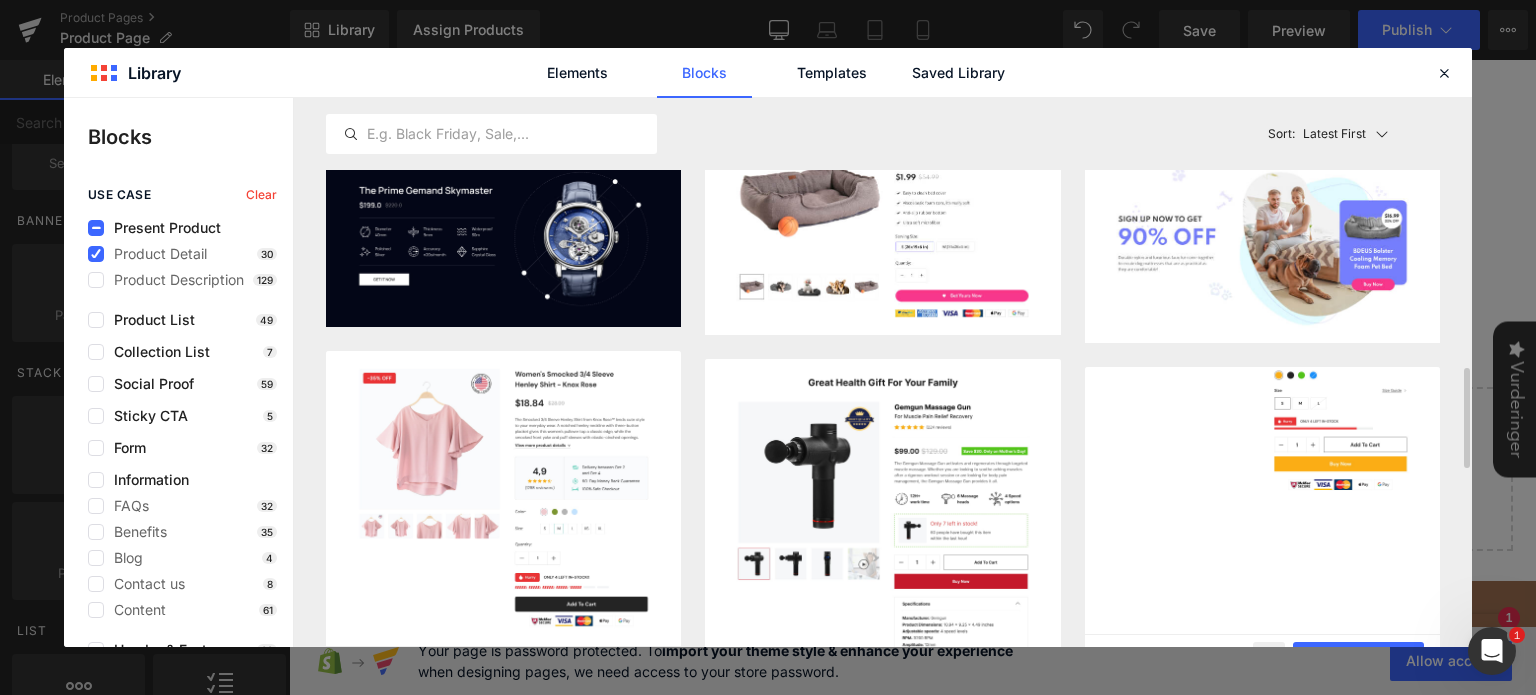 click at bounding box center [1262, 326] 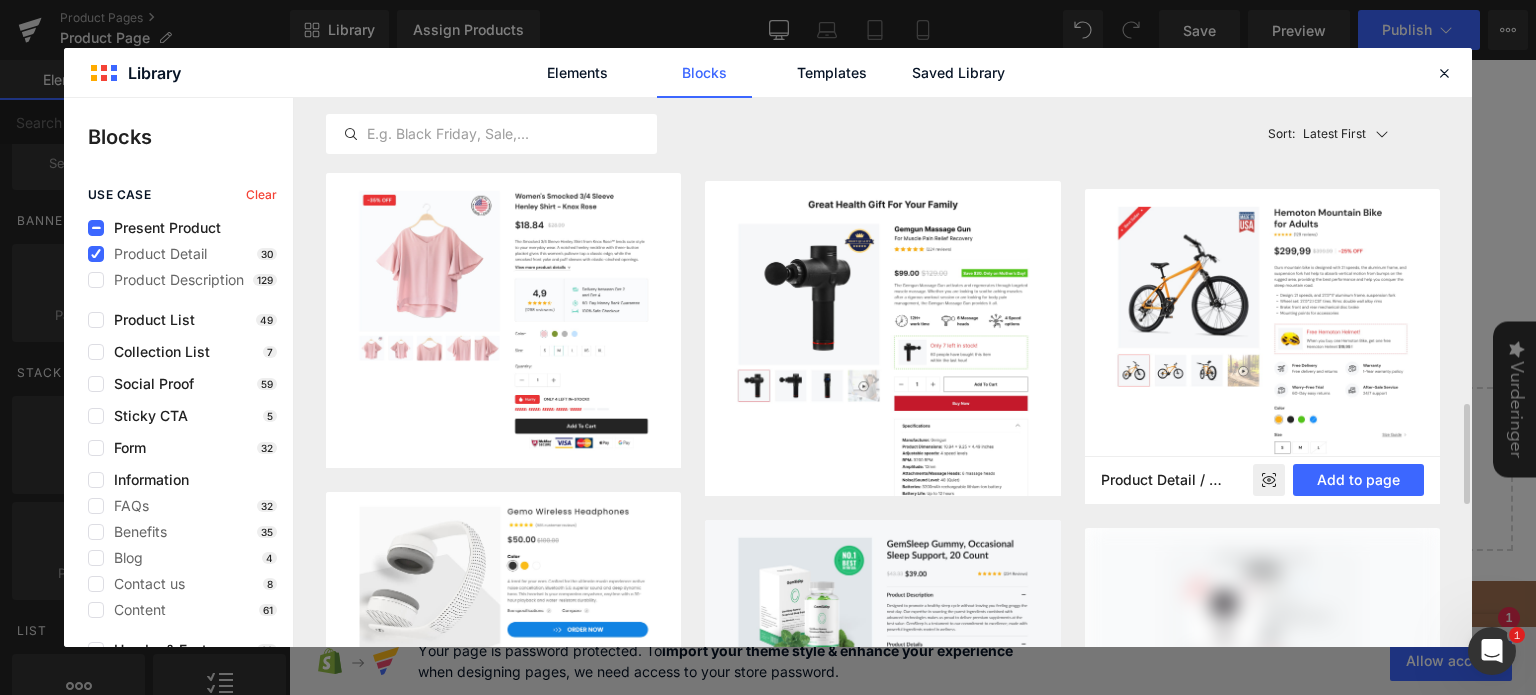 scroll, scrollTop: 1669, scrollLeft: 0, axis: vertical 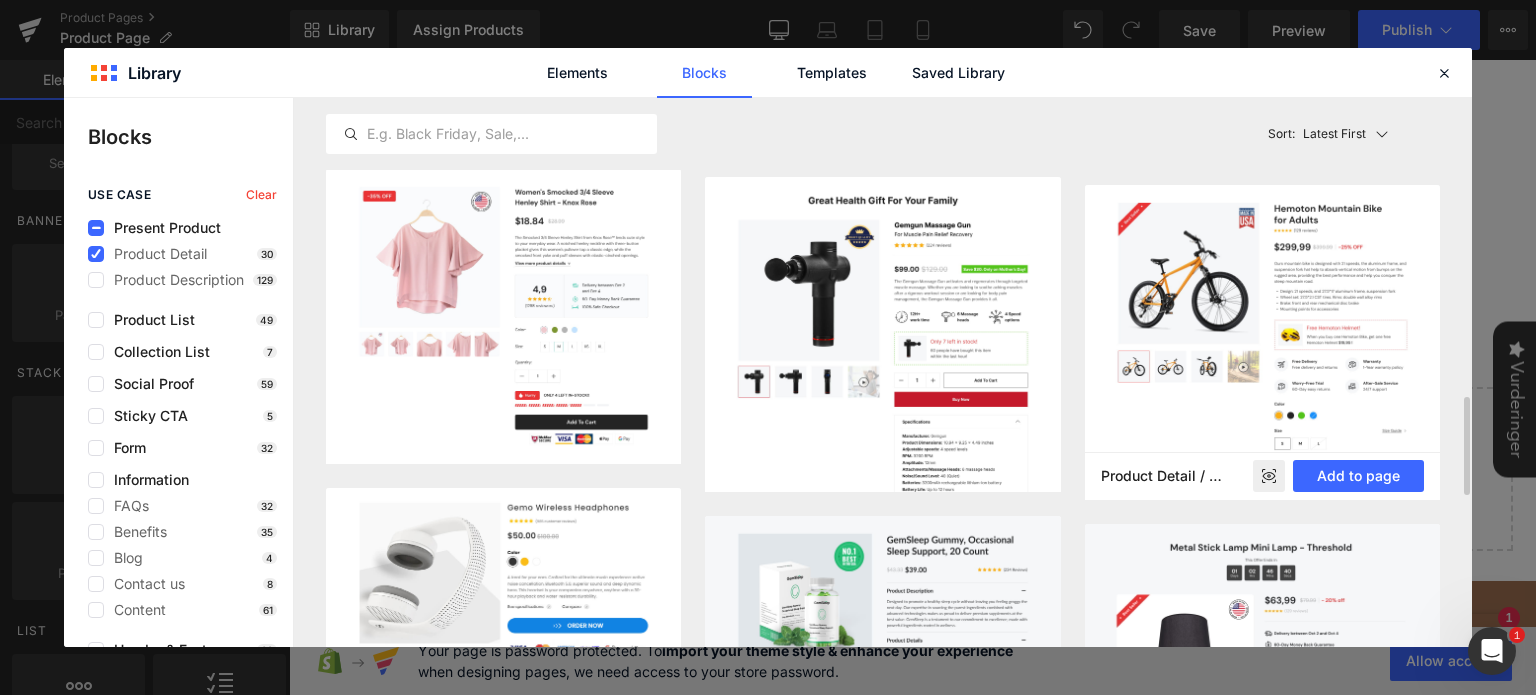 click 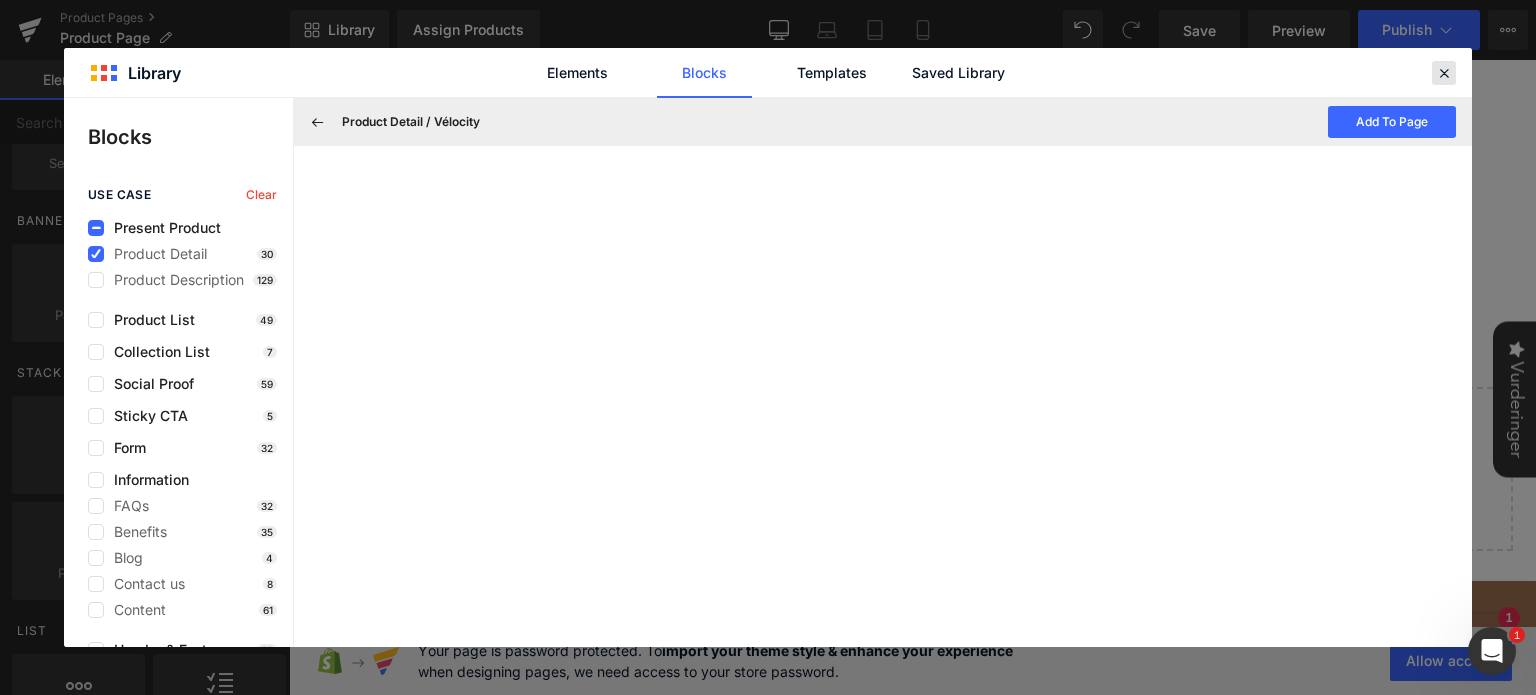 click at bounding box center (1444, 73) 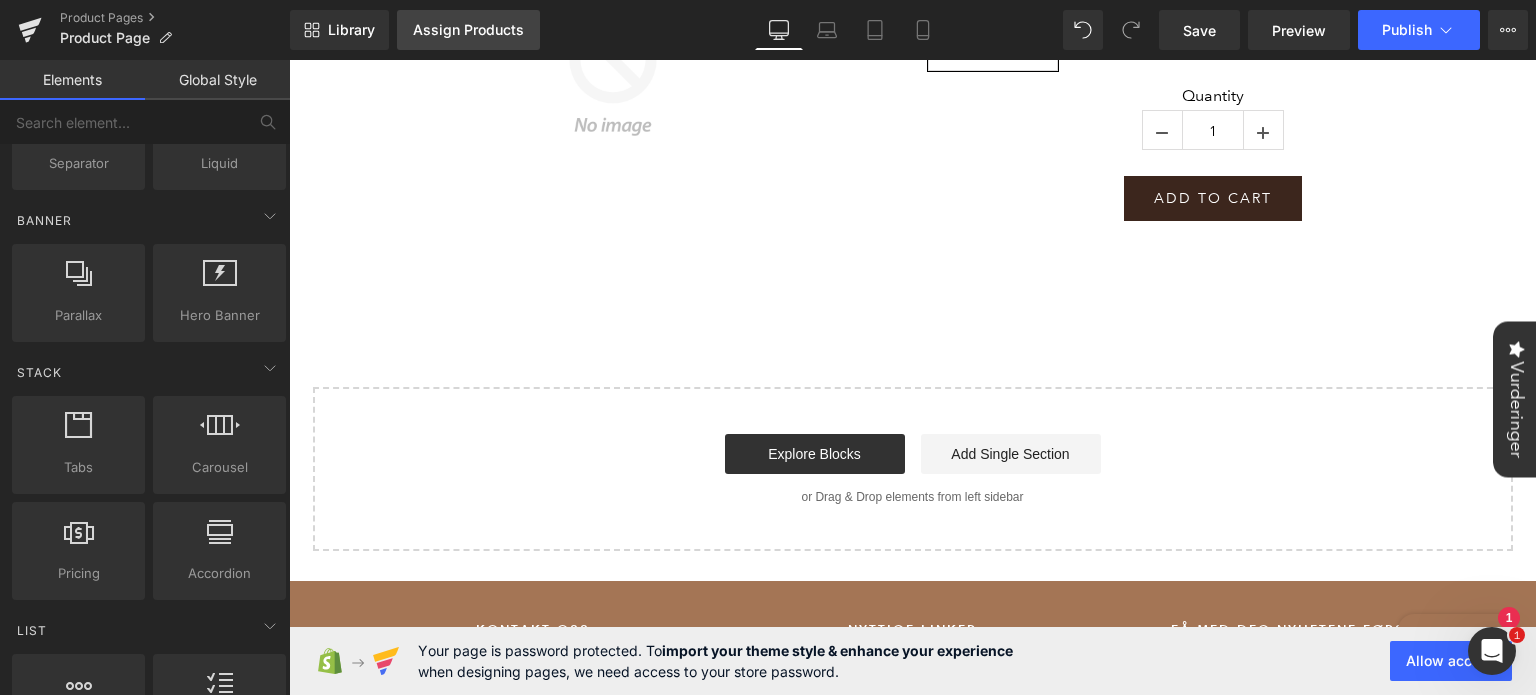 click on "Assign Products" at bounding box center [468, 30] 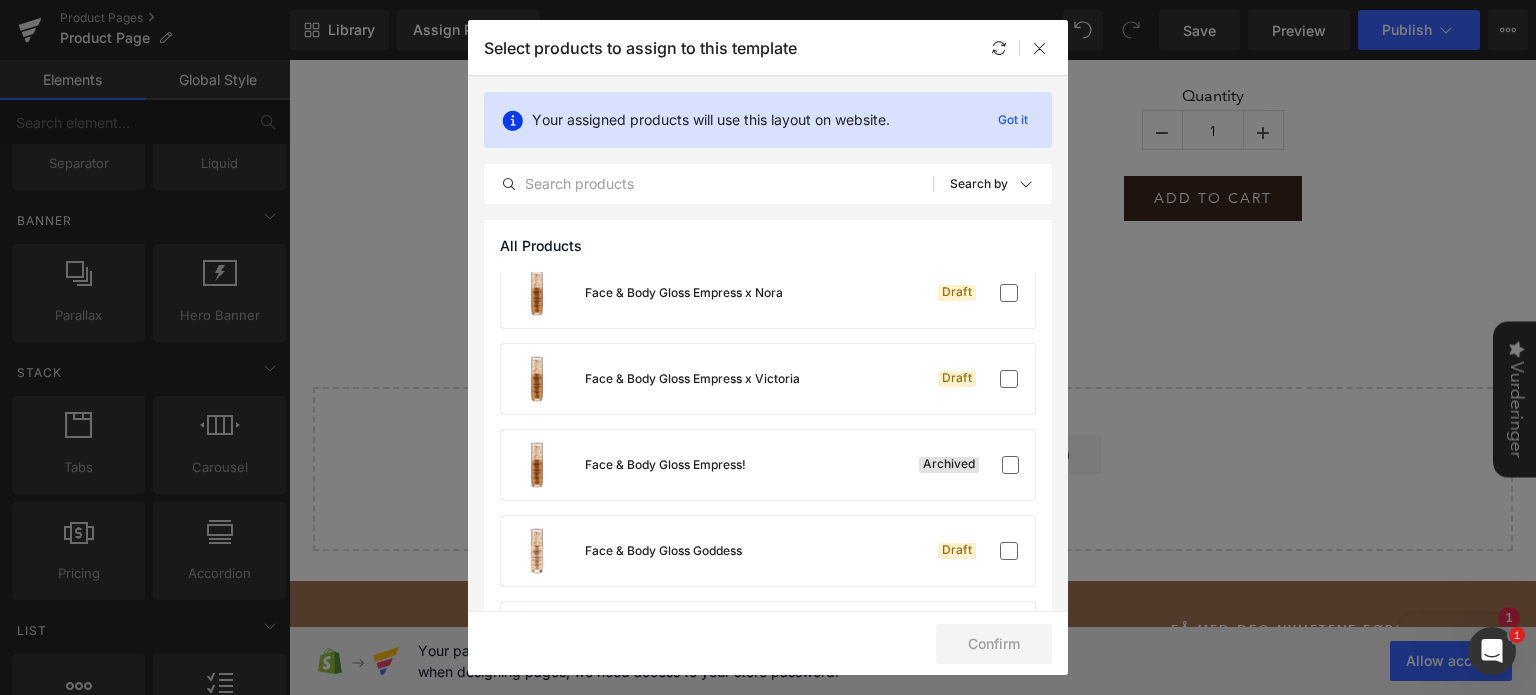 scroll, scrollTop: 0, scrollLeft: 0, axis: both 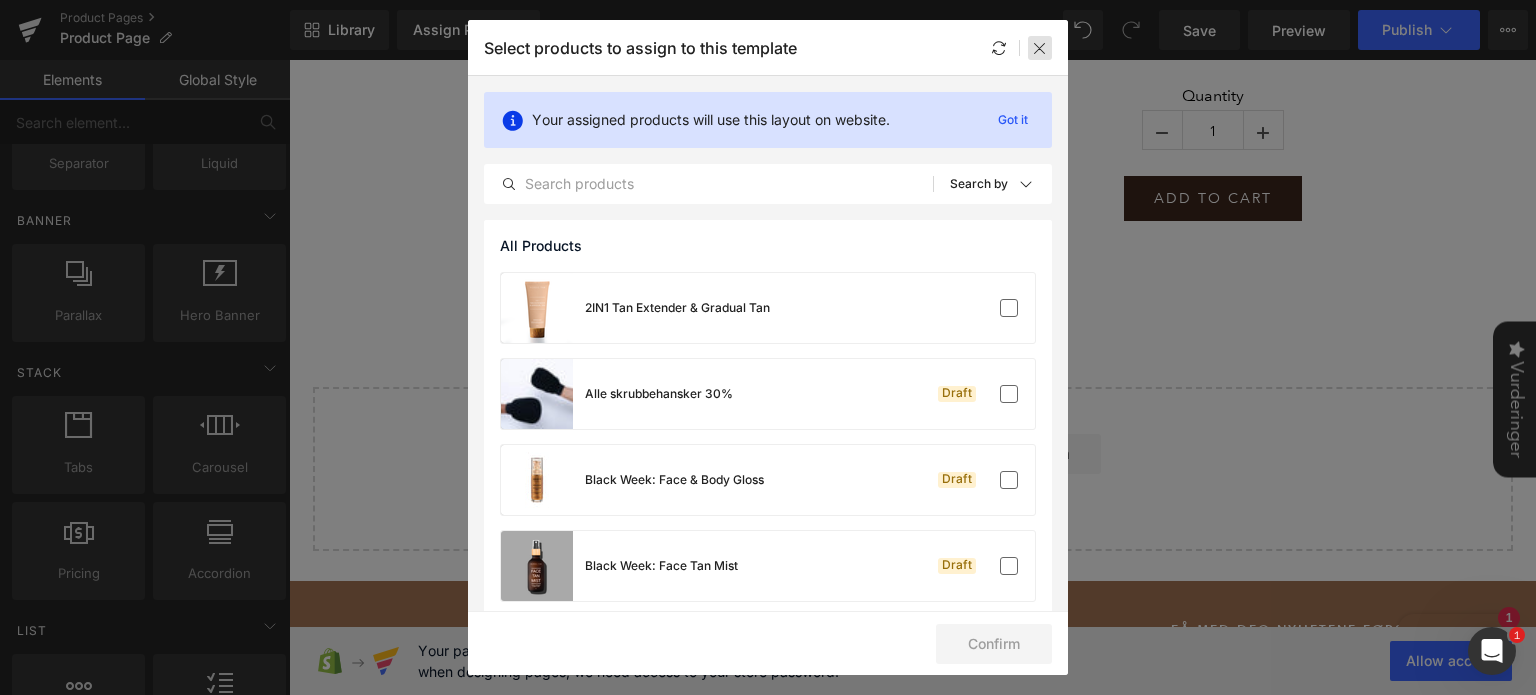 click at bounding box center (1040, 48) 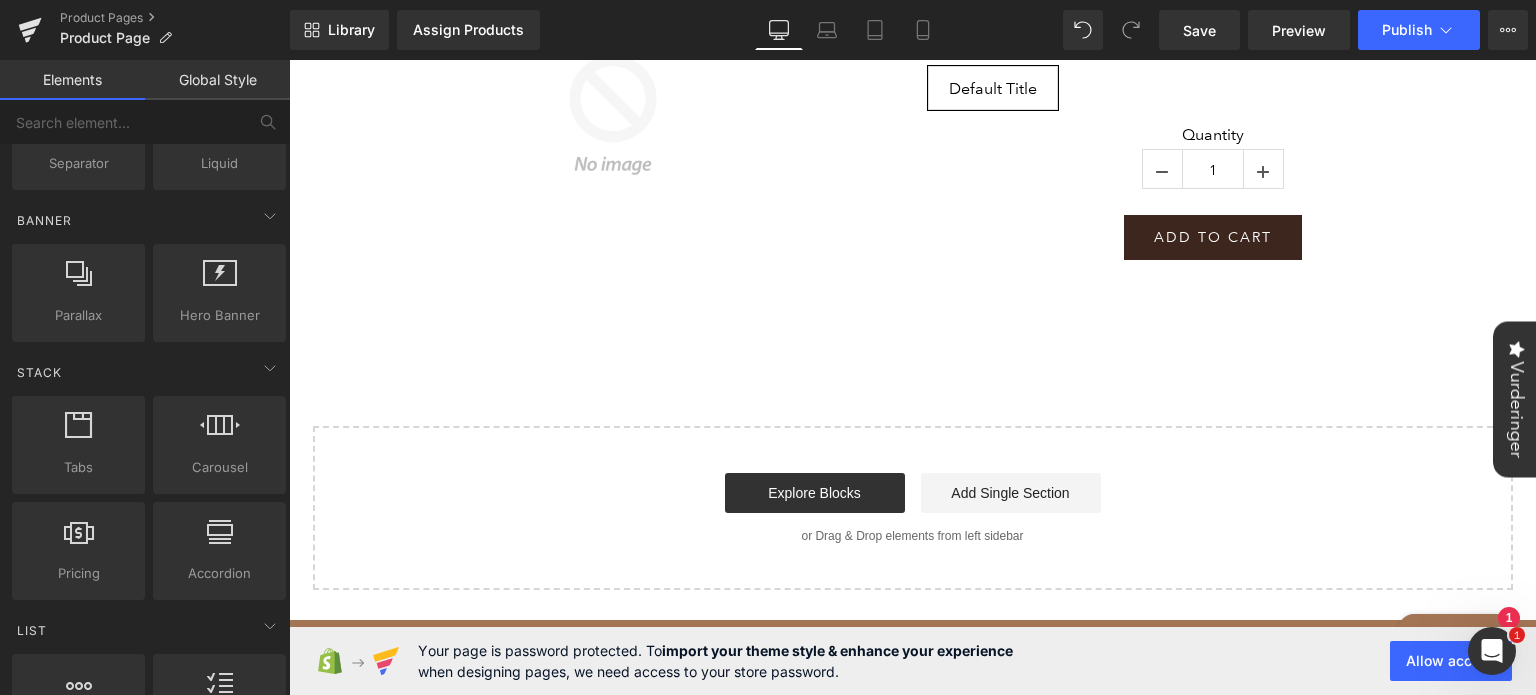 scroll, scrollTop: 220, scrollLeft: 0, axis: vertical 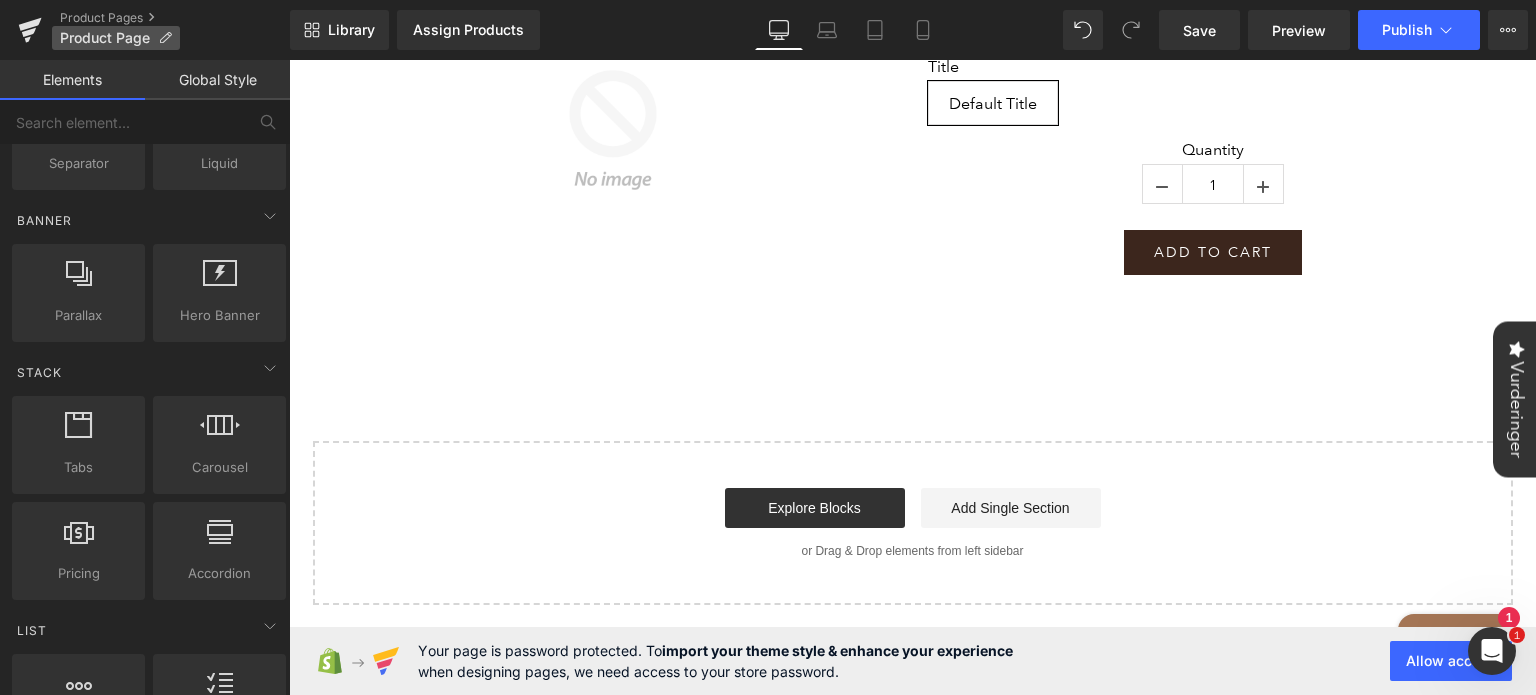click at bounding box center [165, 38] 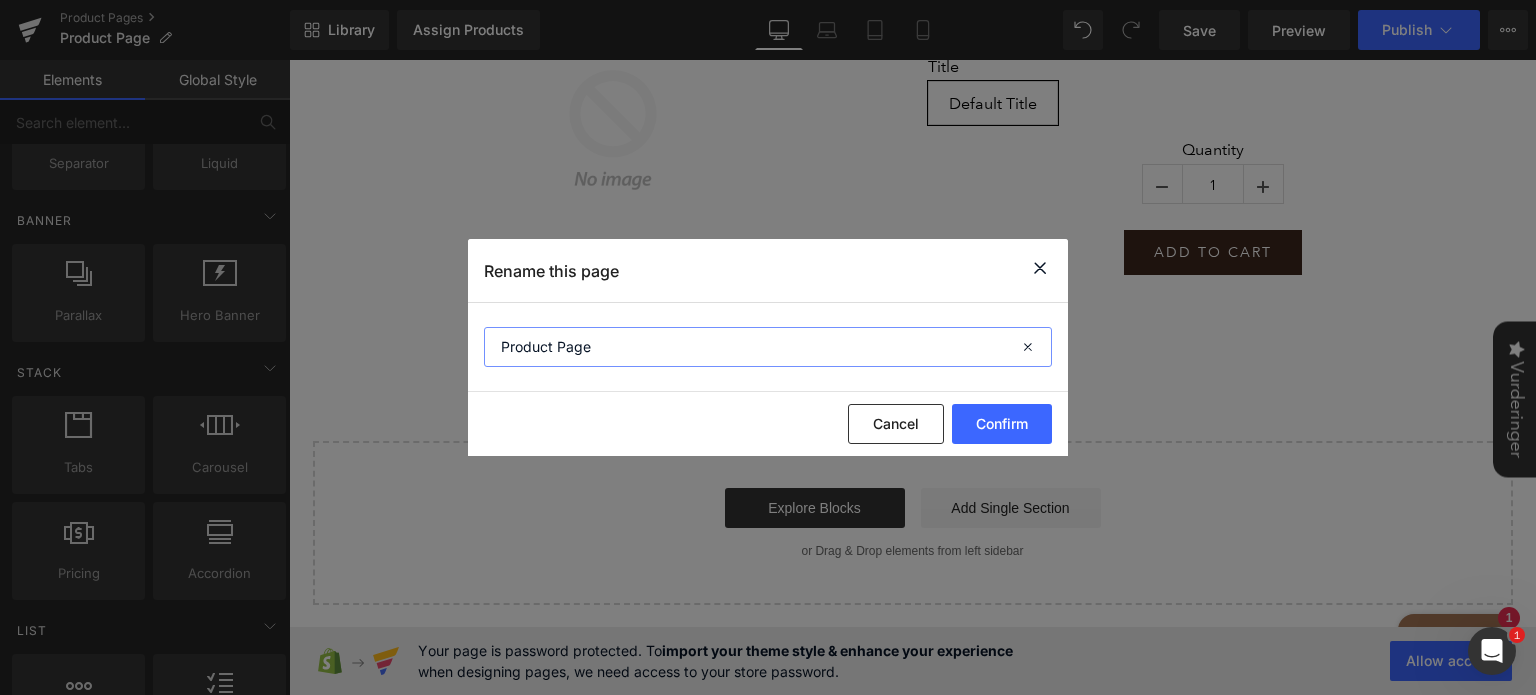 click on "Product Page" at bounding box center [768, 347] 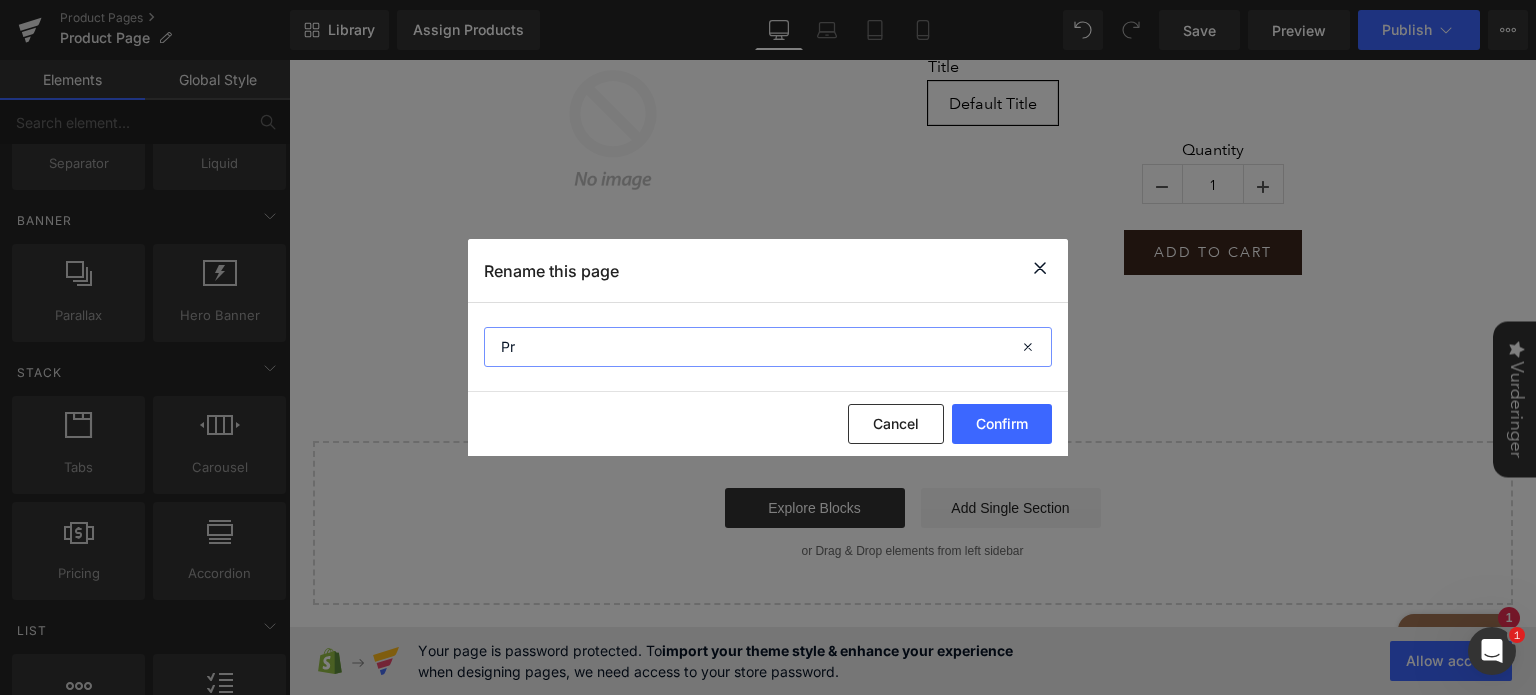 type on "P" 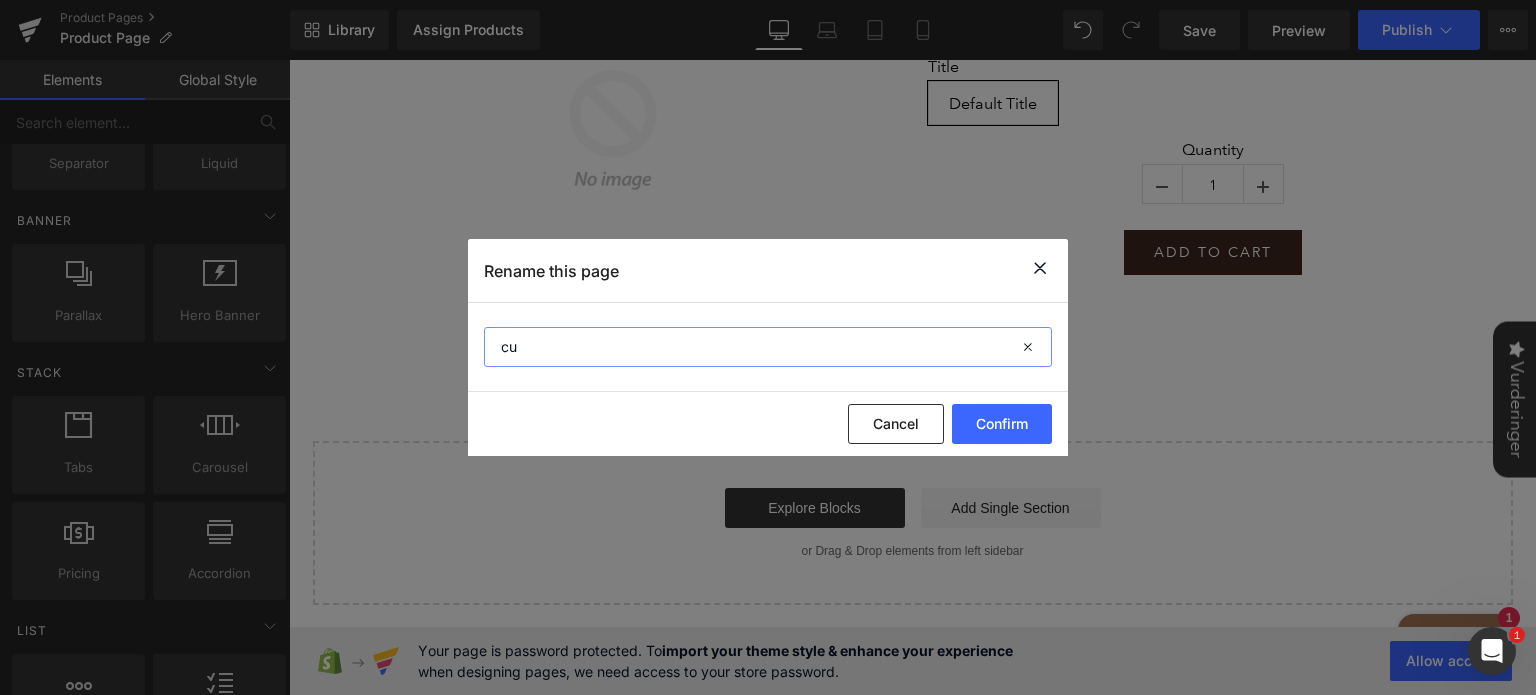 type on "c" 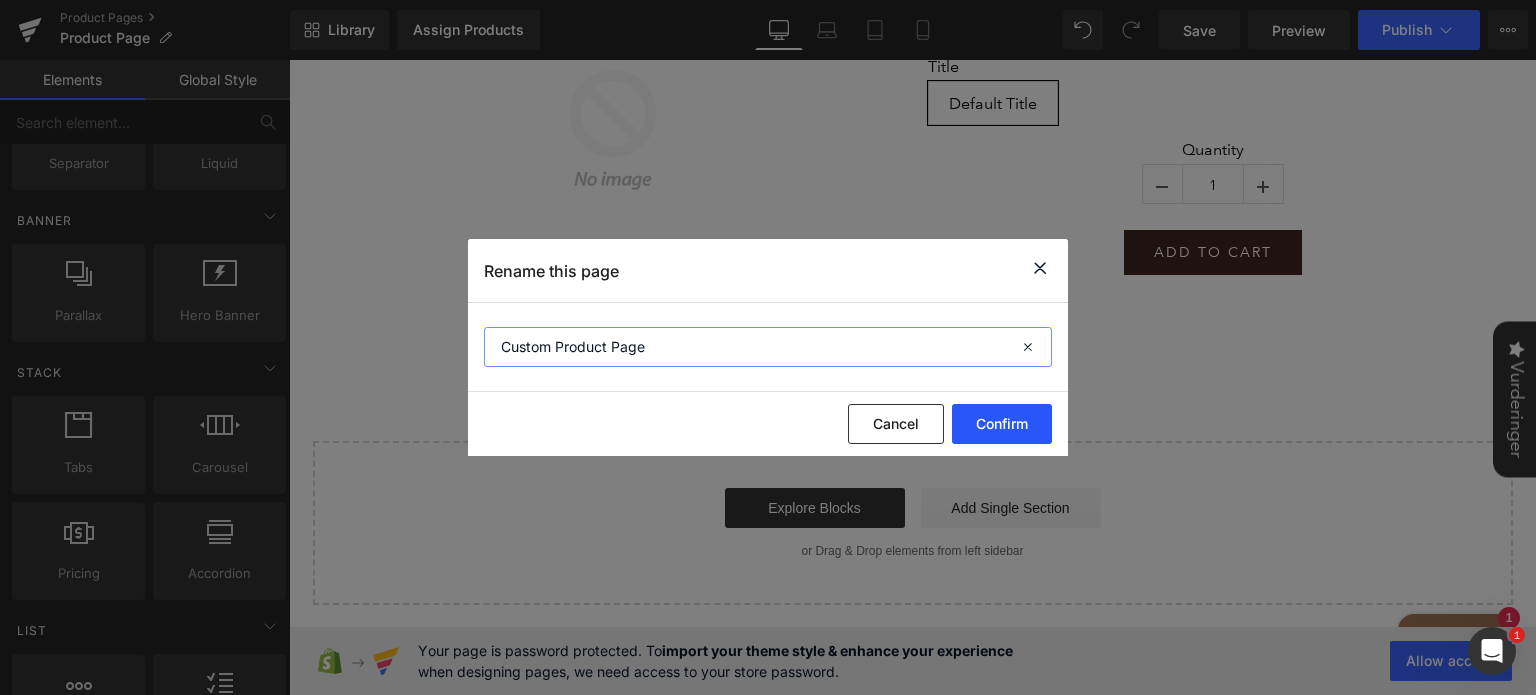 type on "Custom Product Page" 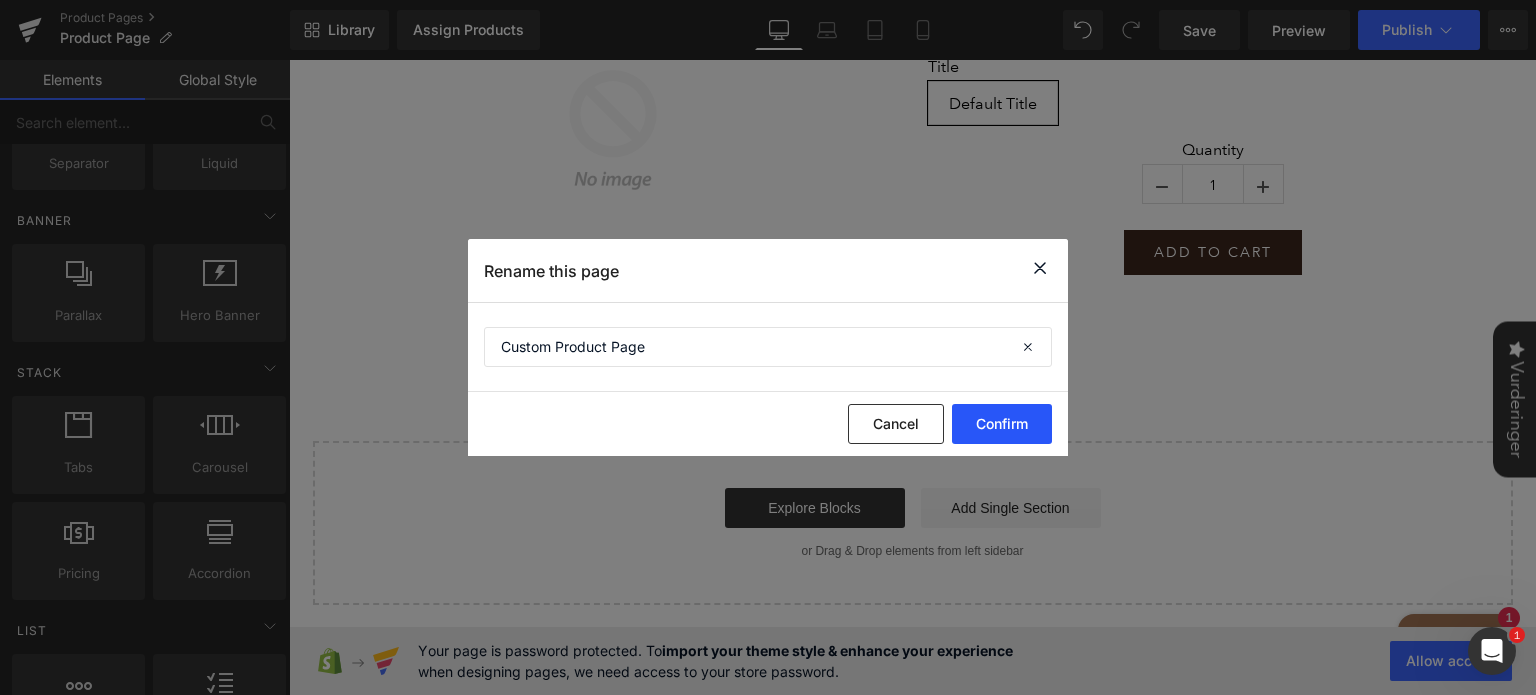 click on "Confirm" at bounding box center (1002, 424) 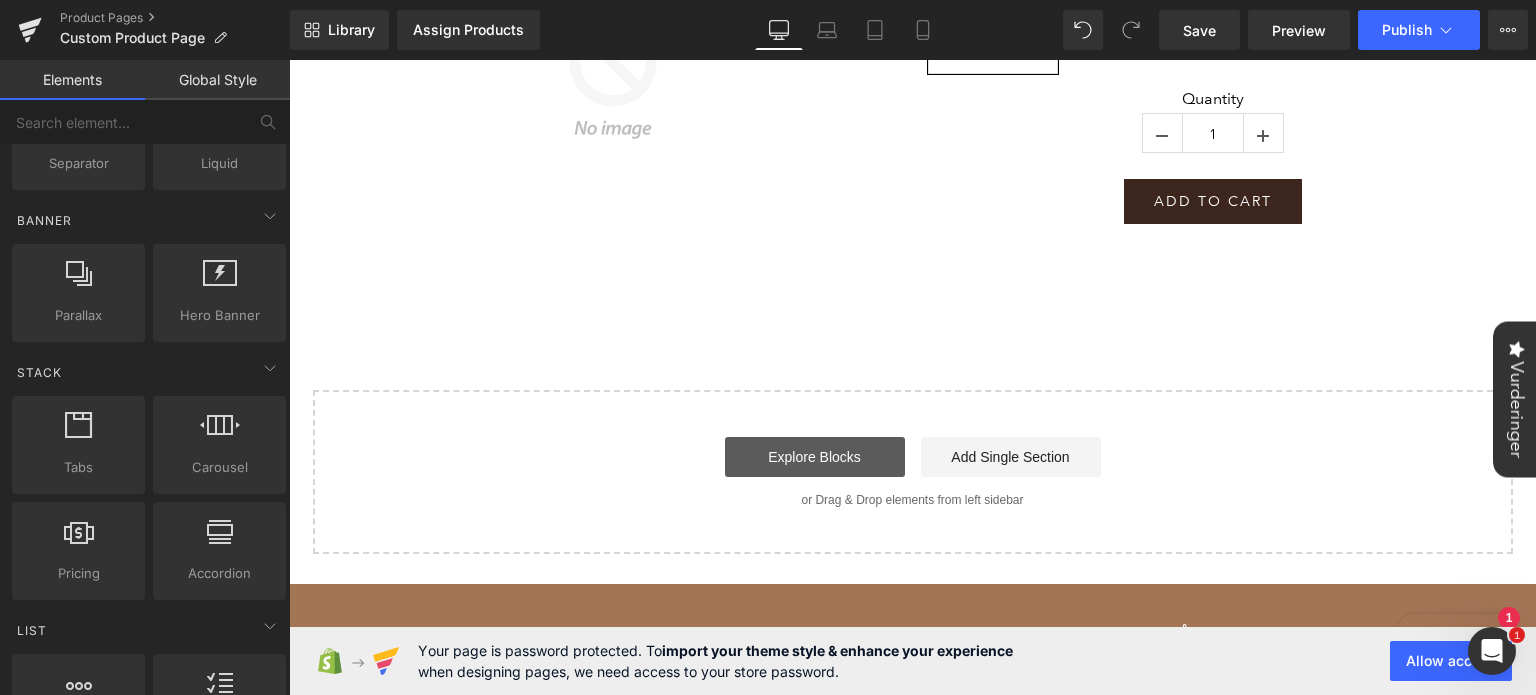 scroll, scrollTop: 270, scrollLeft: 0, axis: vertical 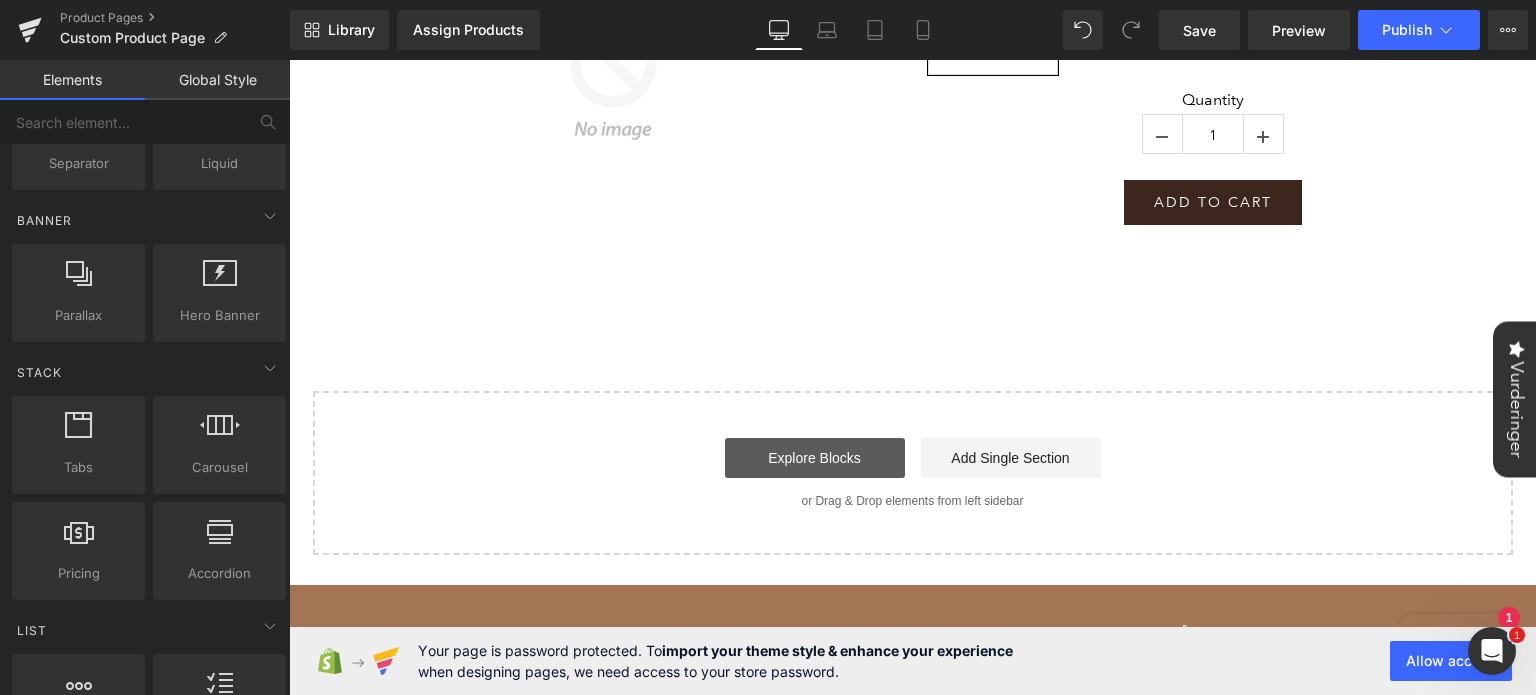 click on "Explore Blocks" at bounding box center (815, 458) 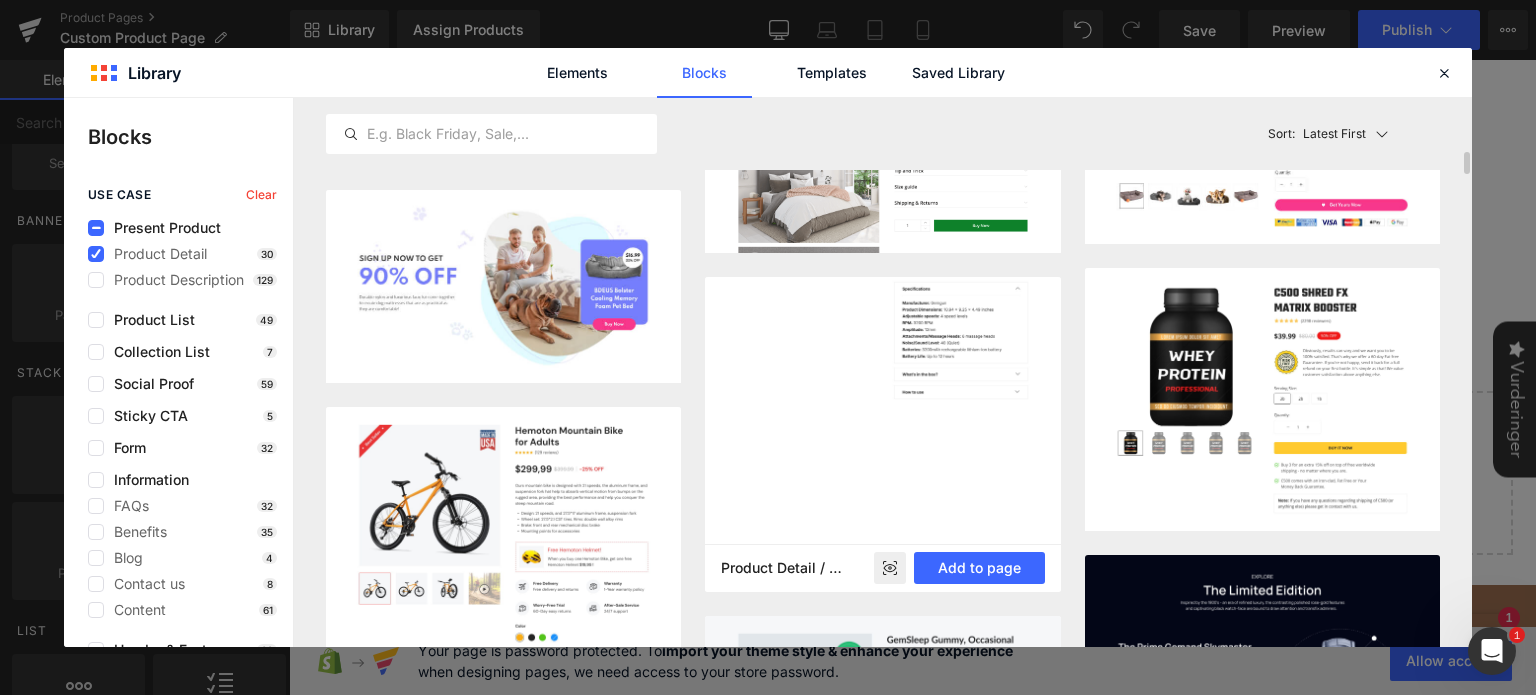 scroll, scrollTop: 1350, scrollLeft: 0, axis: vertical 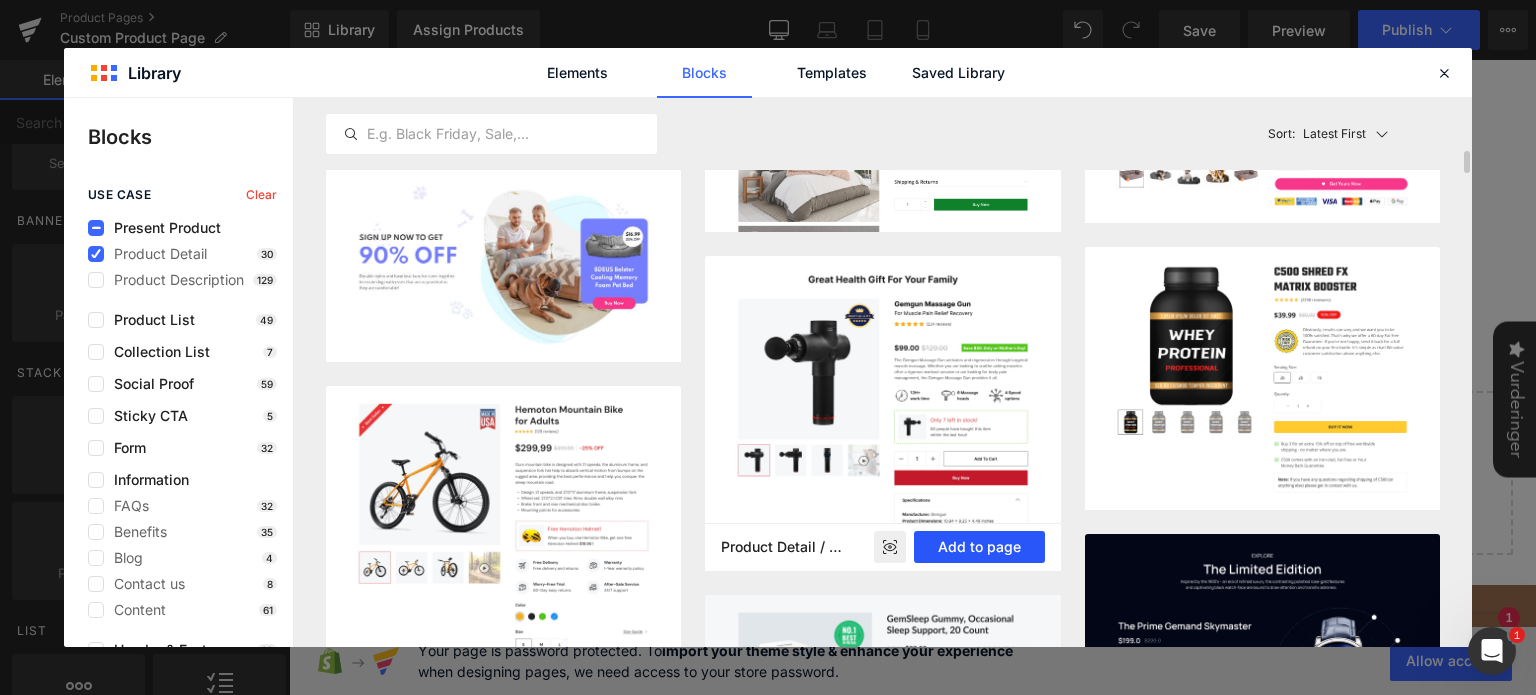 click on "Add to page" at bounding box center (979, 547) 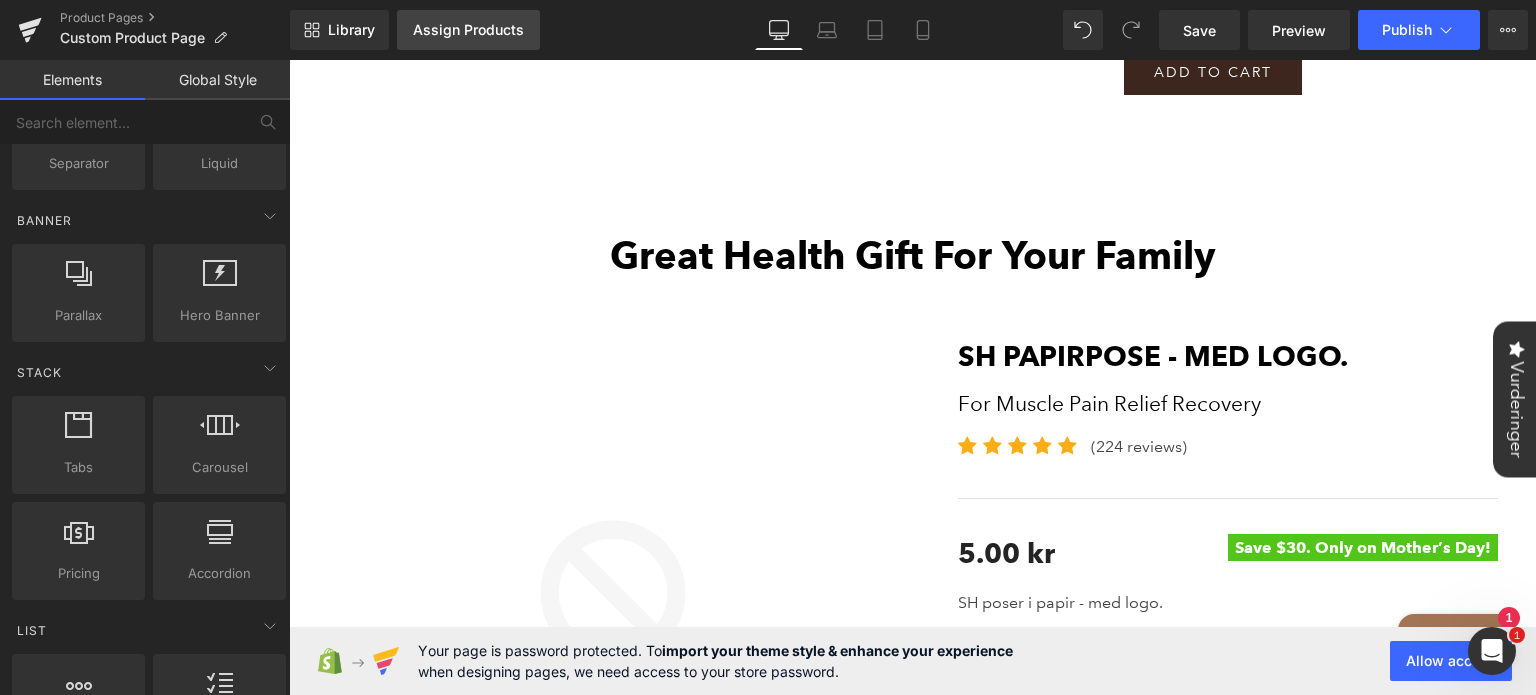 scroll, scrollTop: 0, scrollLeft: 0, axis: both 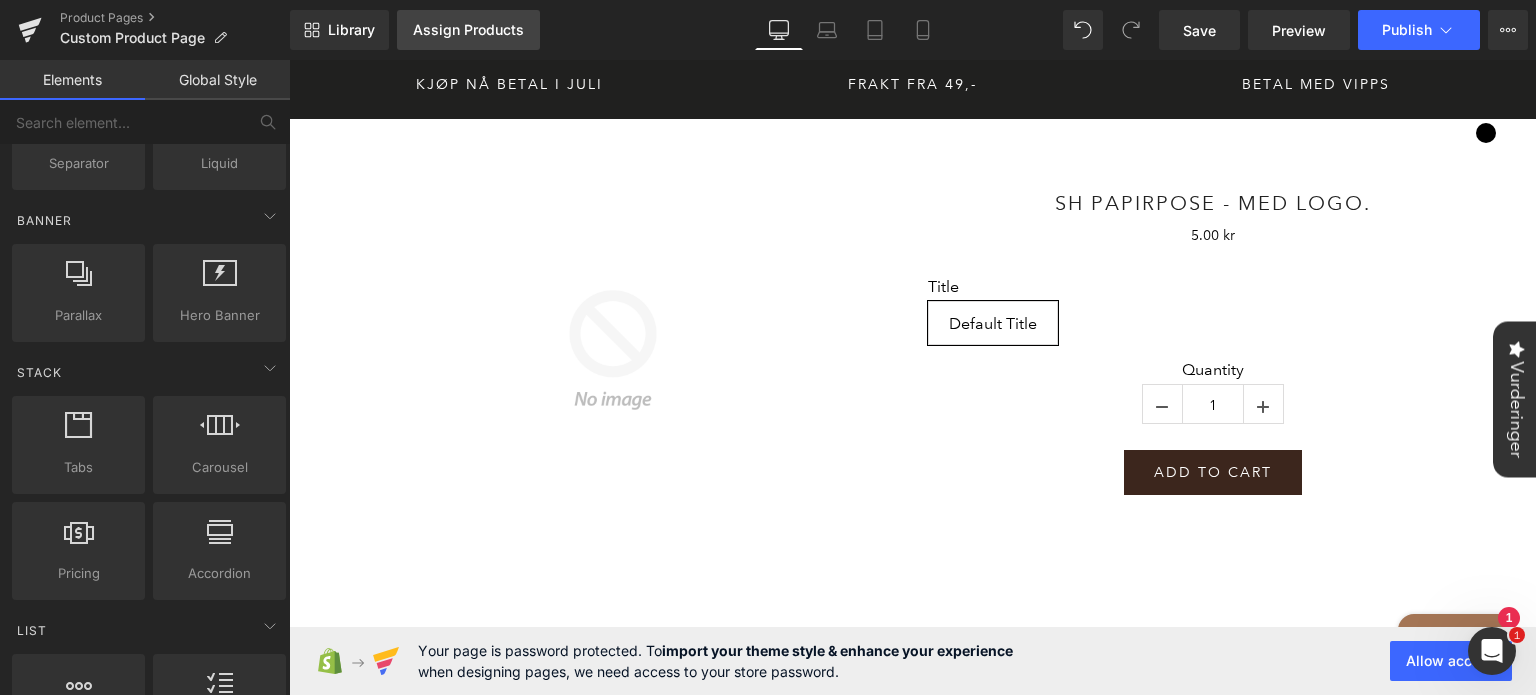 click on "Assign Products" at bounding box center (468, 30) 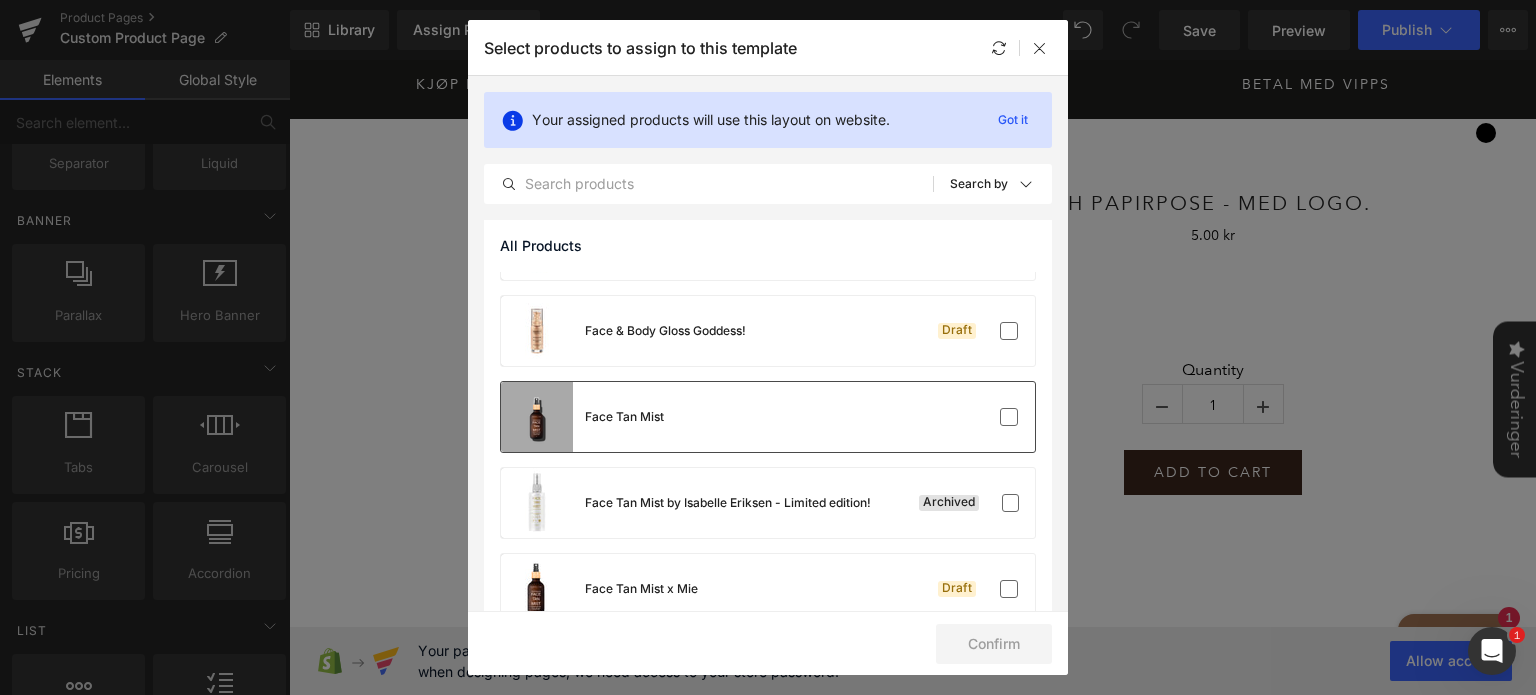 scroll, scrollTop: 924, scrollLeft: 0, axis: vertical 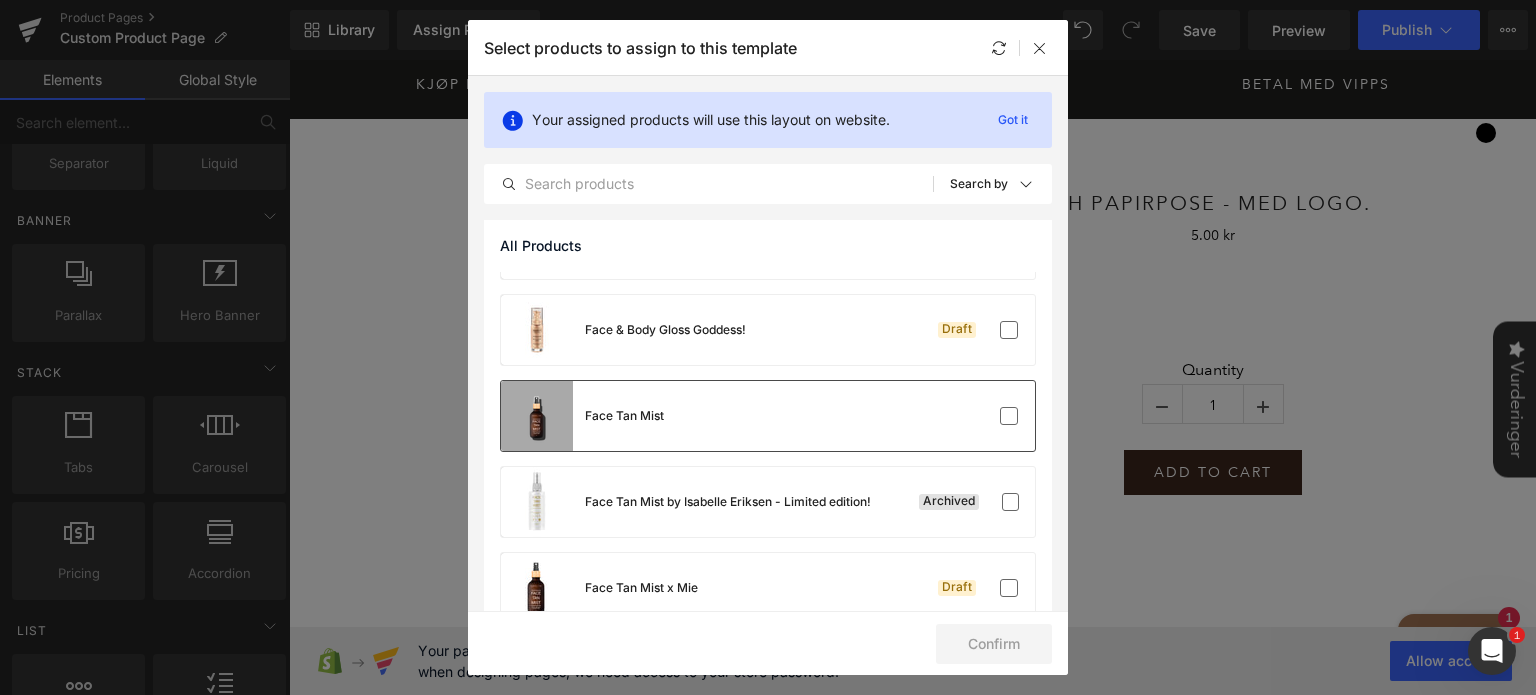 click on "Face Tan Mist" at bounding box center (768, 416) 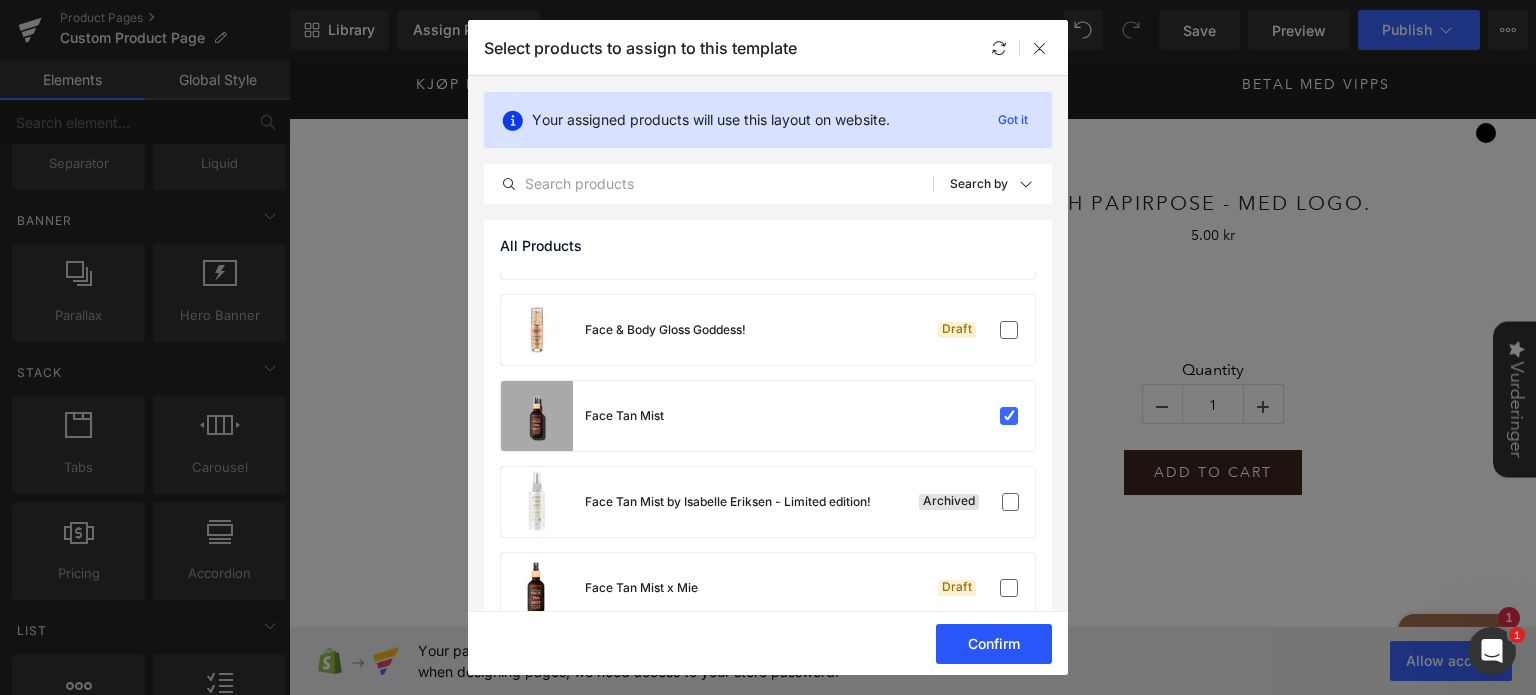 click on "Confirm" at bounding box center (994, 644) 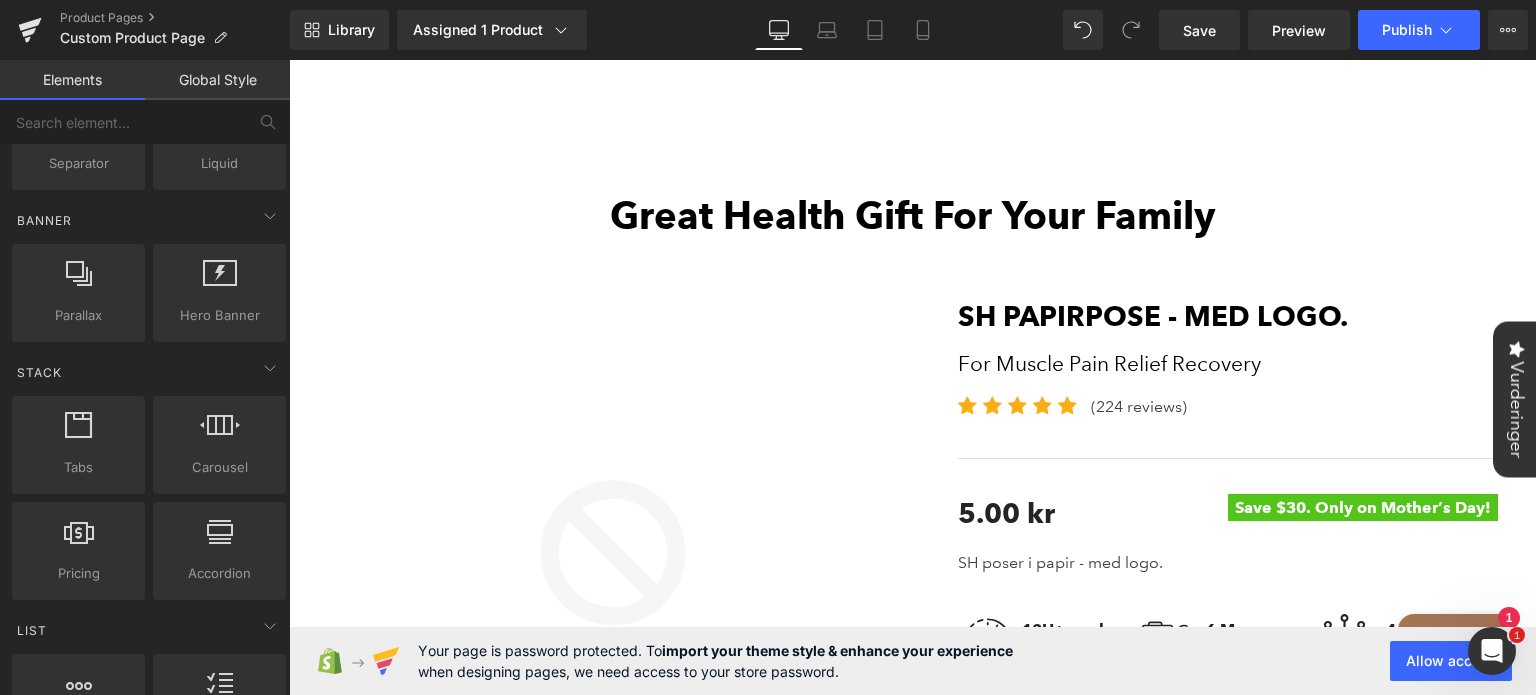 scroll, scrollTop: 443, scrollLeft: 0, axis: vertical 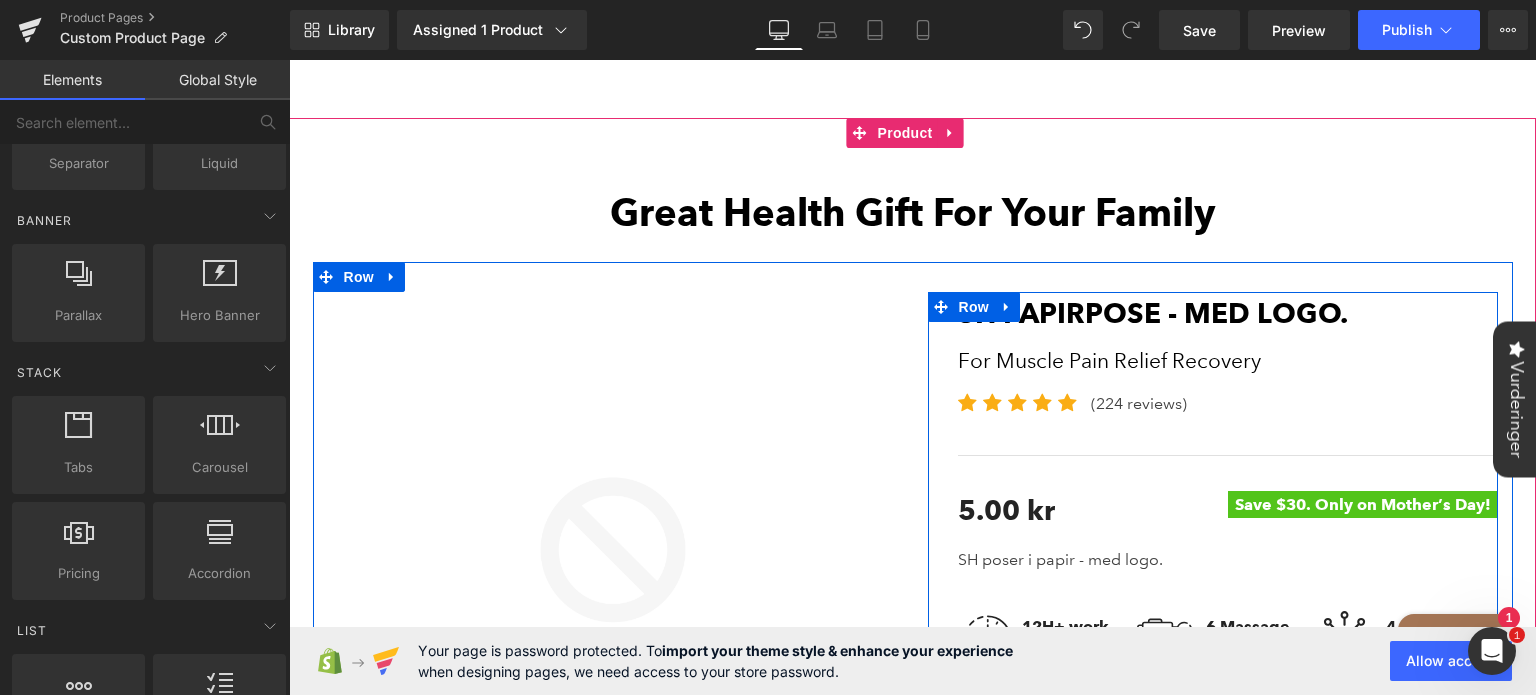 click on "SH papirpose - med logo.
(P) Title
For Muscle Pain Relief Recovery
Text Block
Icon
Icon
Icon
Icon
Icon
Icon List Hoz
(224 reviews)
Text Block
Icon List
Separator
5.00 kr
0 kr
(P) Price
Save $30. Only on Mother’s Day!" at bounding box center (1213, 926) 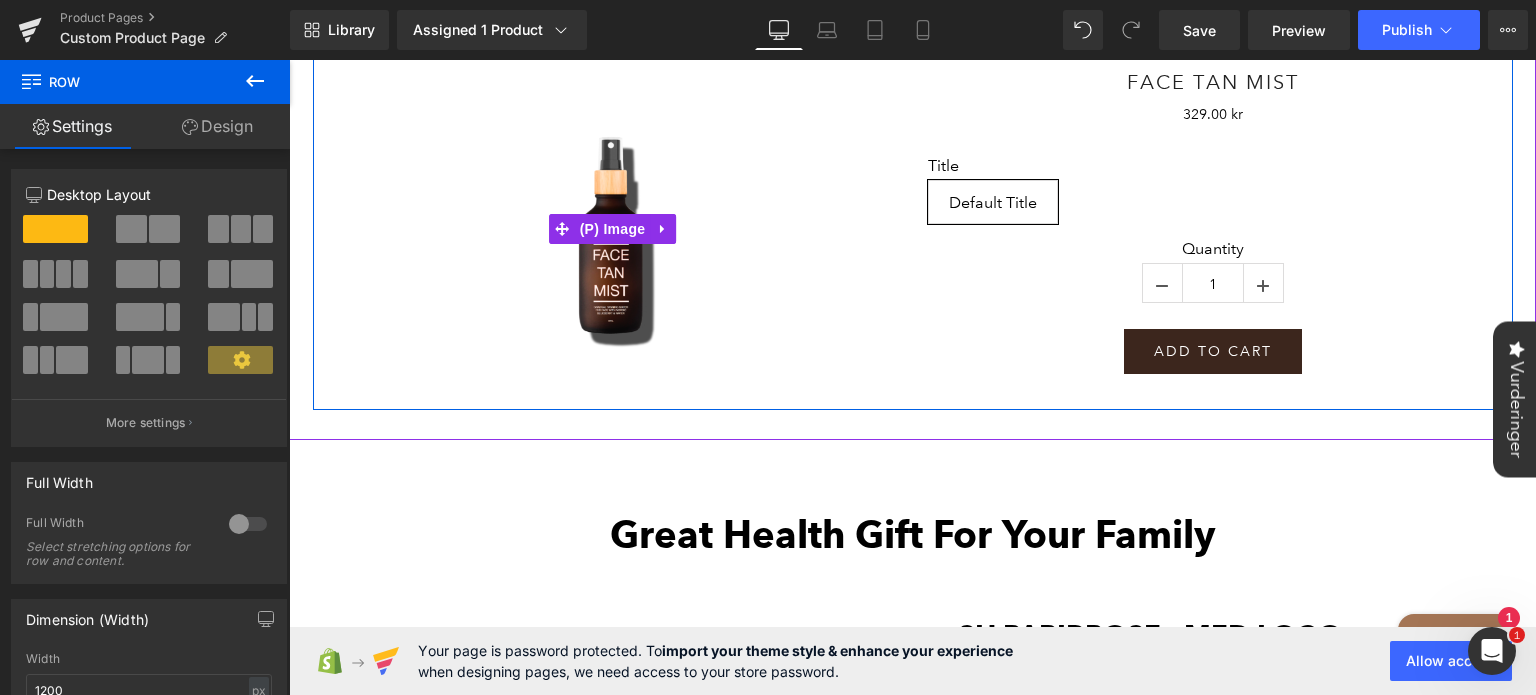 scroll, scrollTop: 0, scrollLeft: 0, axis: both 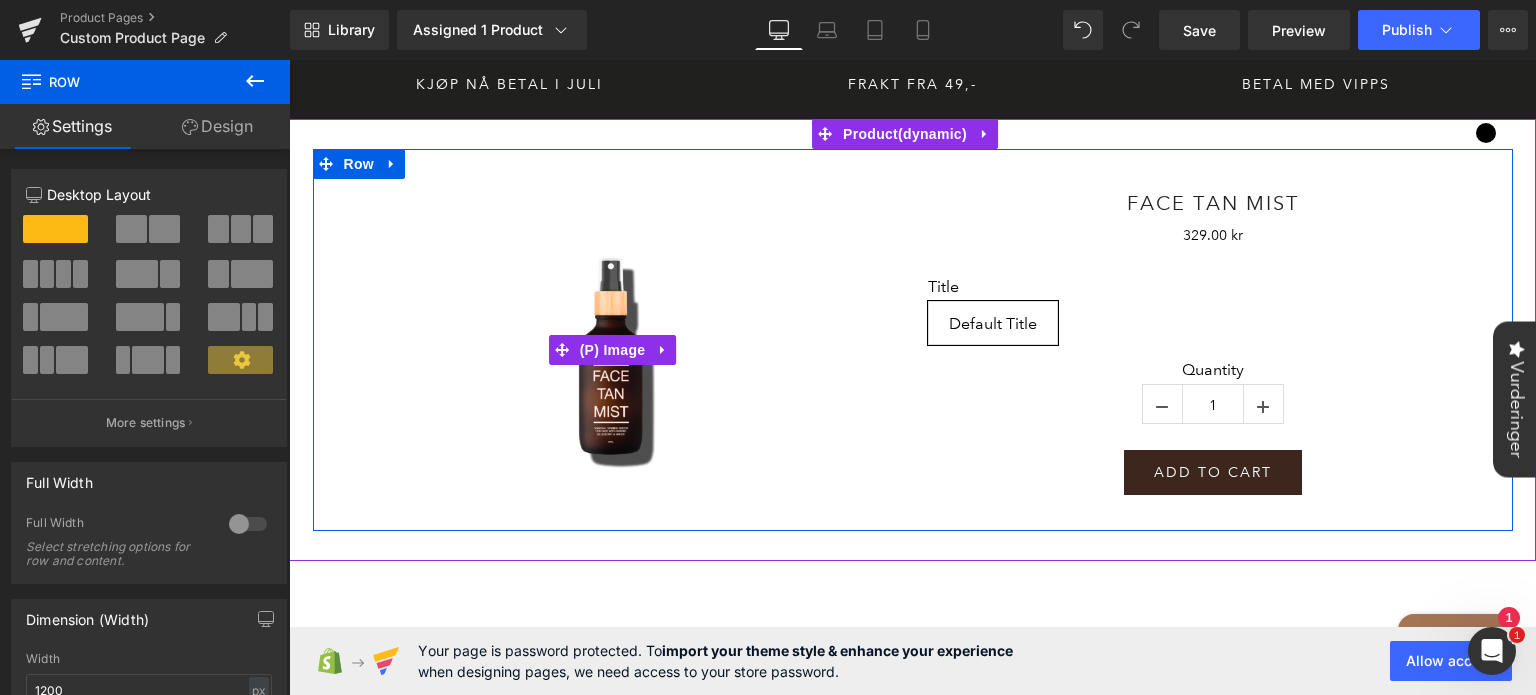 click on "Sale Off" at bounding box center [613, 350] 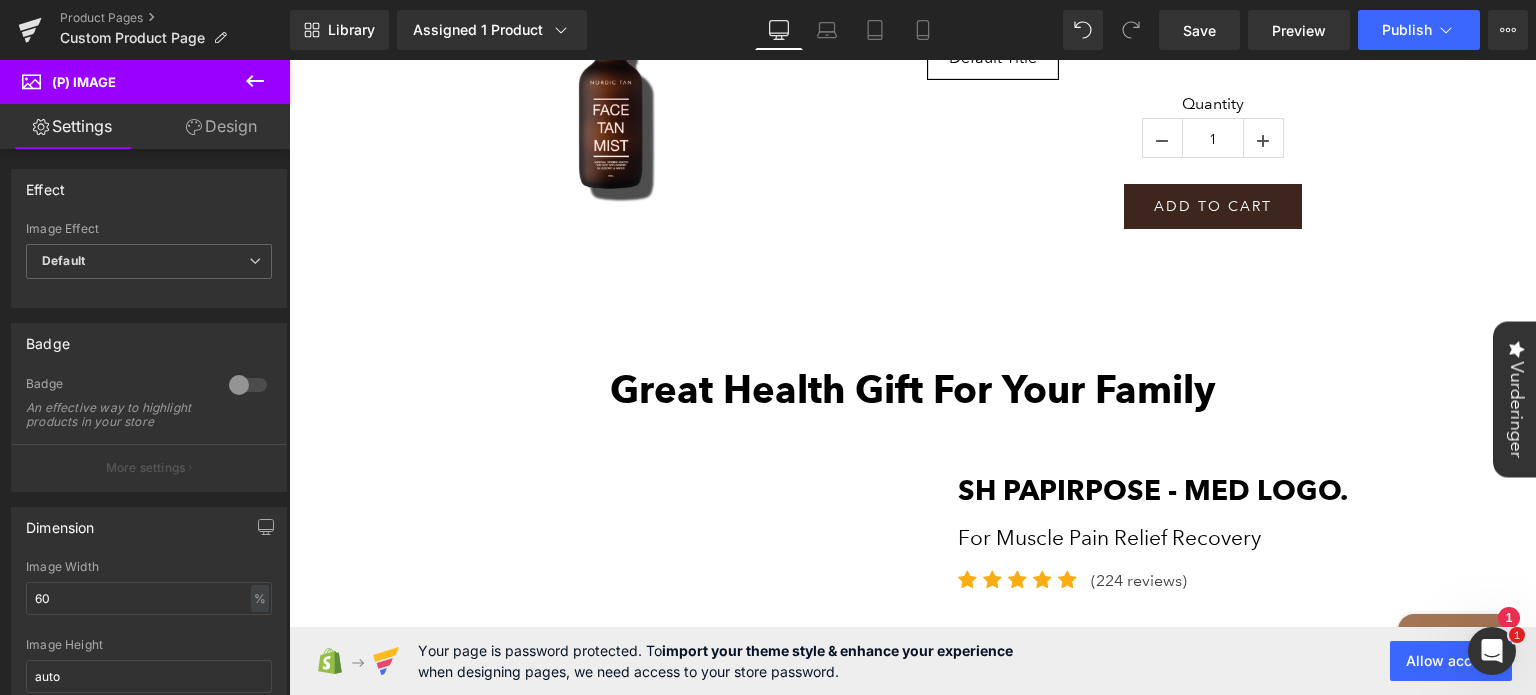 scroll, scrollTop: 267, scrollLeft: 0, axis: vertical 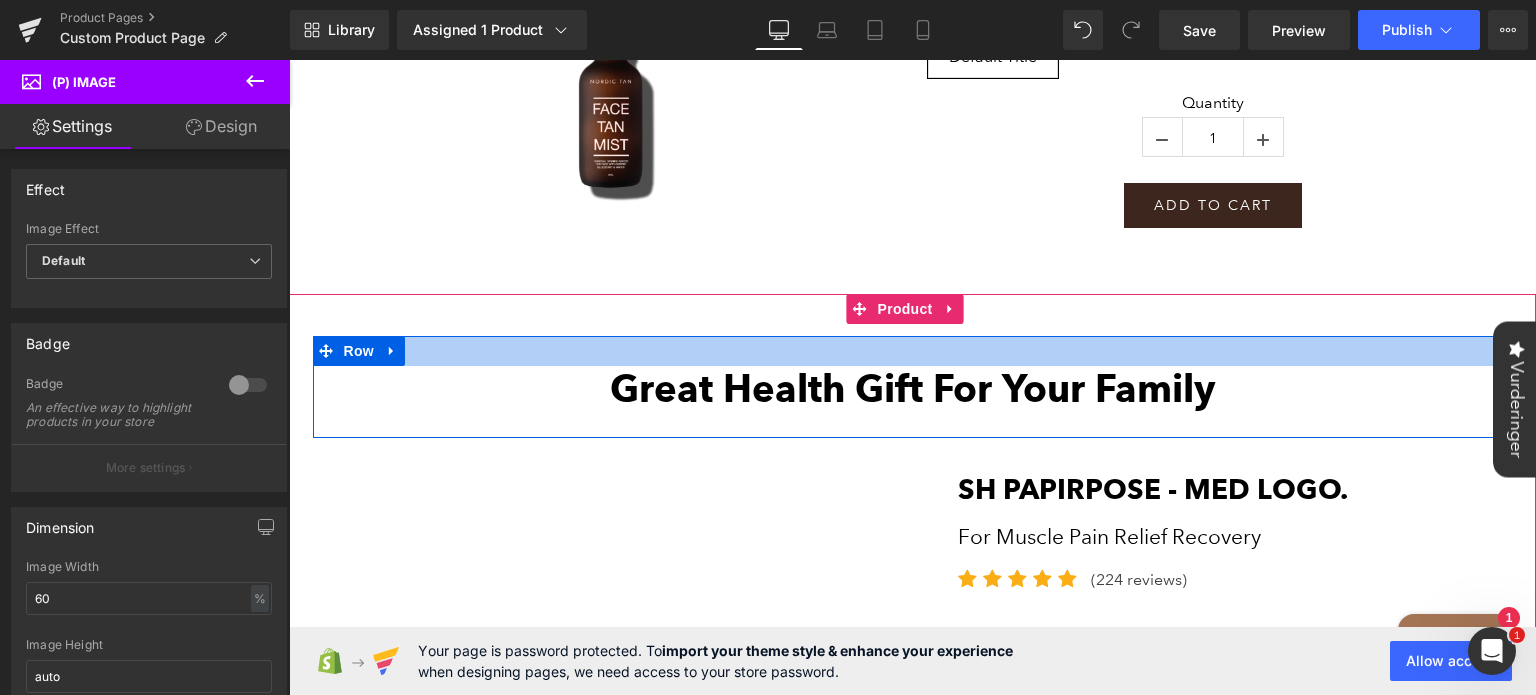 click at bounding box center [913, 351] 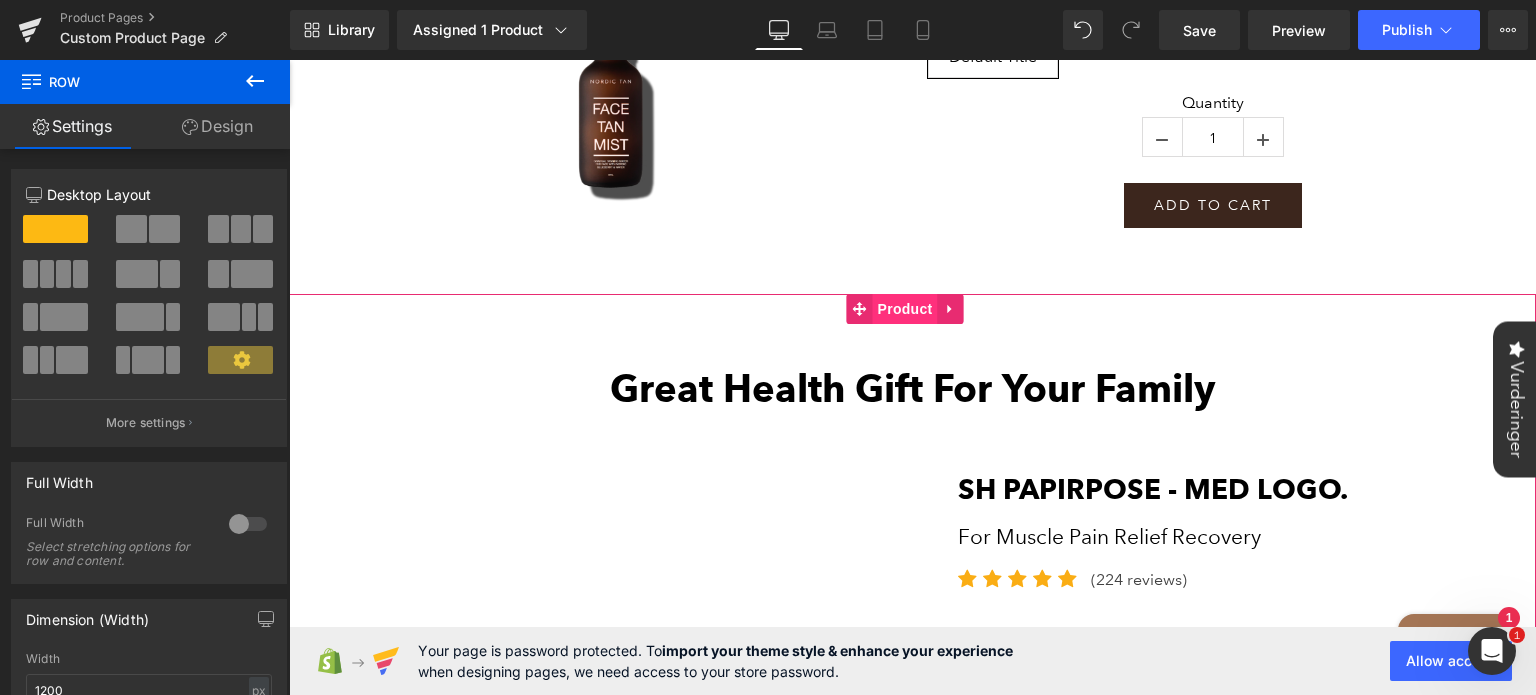 click on "Product" at bounding box center [905, 309] 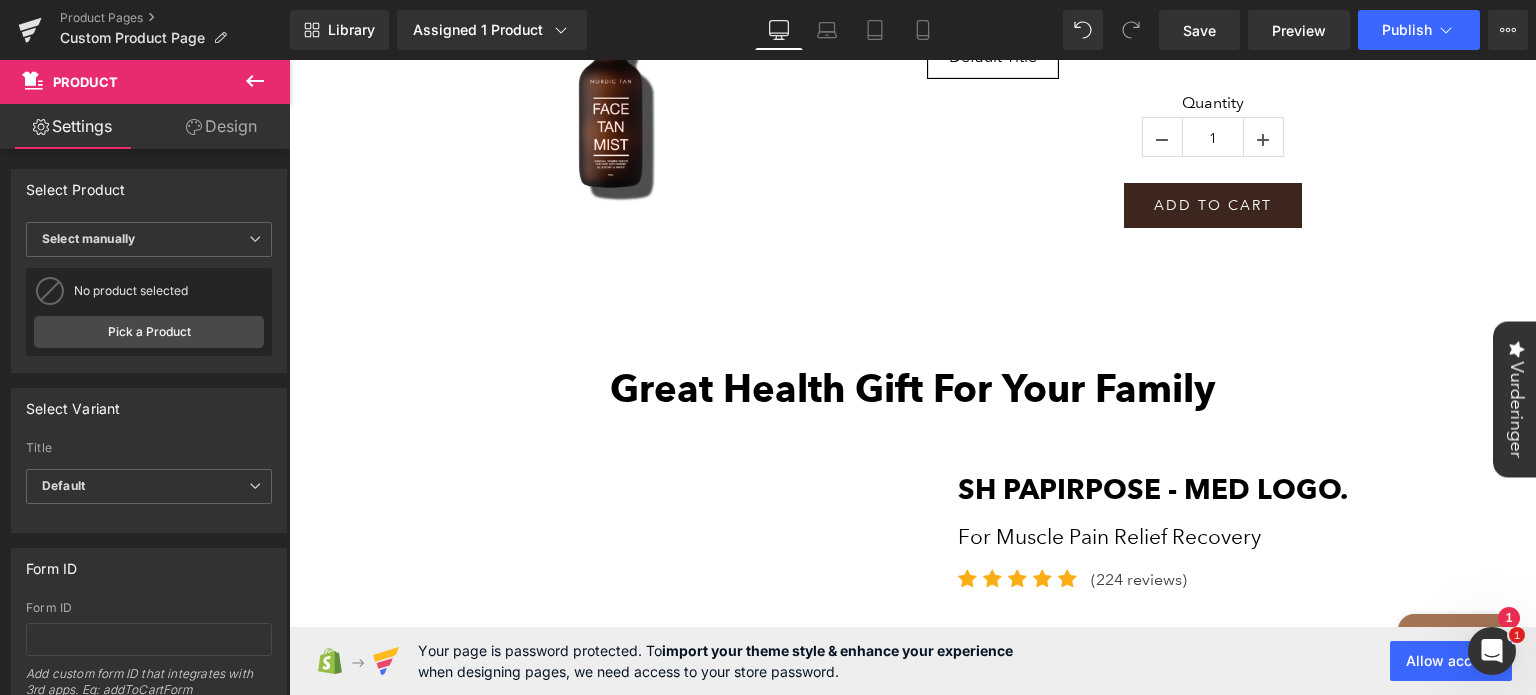scroll, scrollTop: 265, scrollLeft: 0, axis: vertical 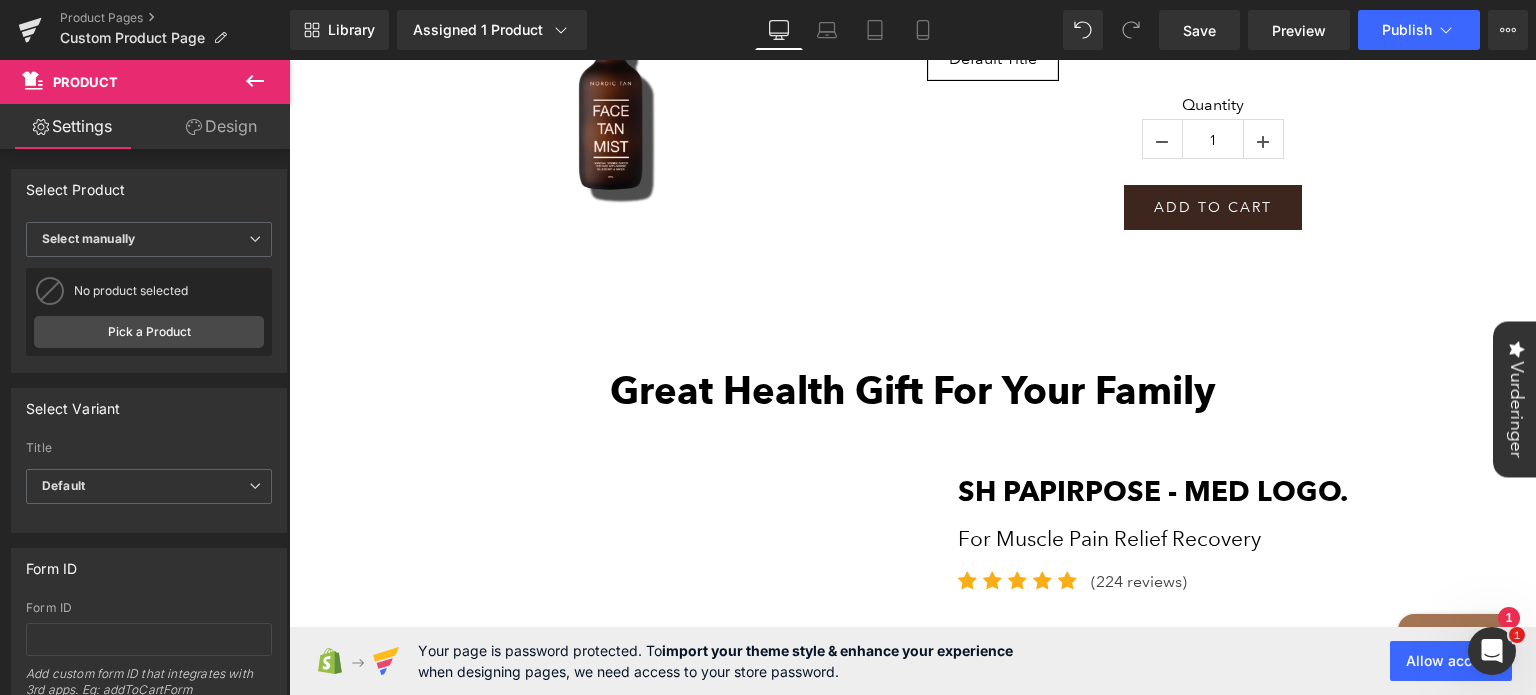 drag, startPoint x: 445, startPoint y: 253, endPoint x: 484, endPoint y: 235, distance: 42.953465 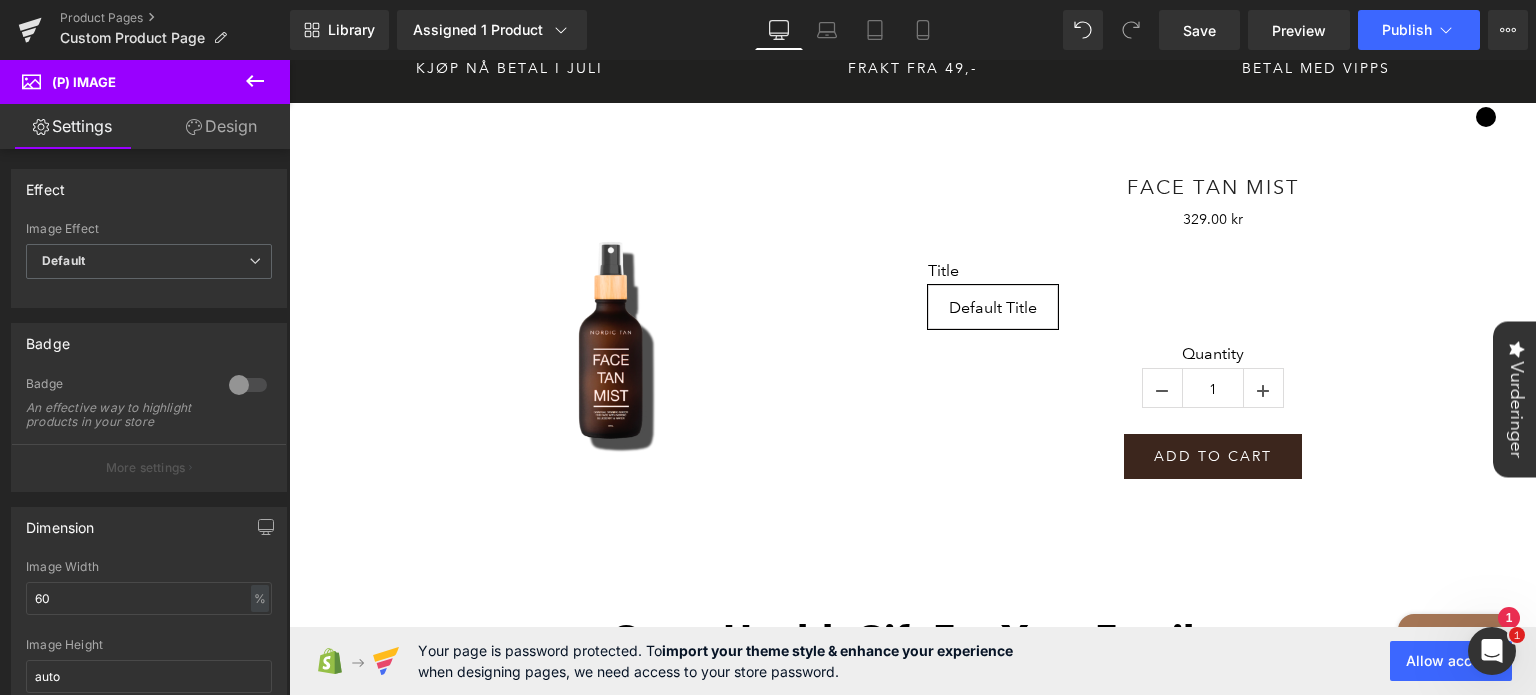scroll, scrollTop: 0, scrollLeft: 0, axis: both 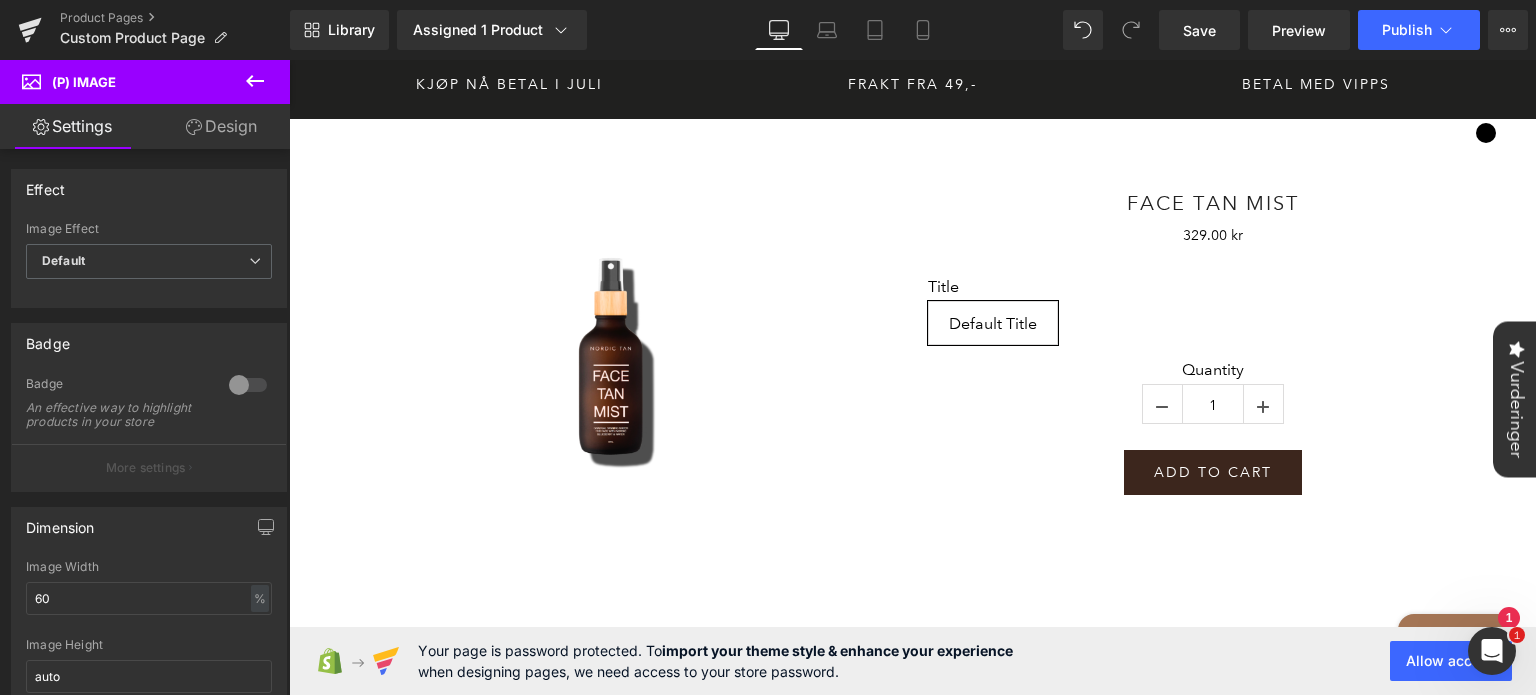 click on "Sale Off
(P) Image" at bounding box center (613, 350) 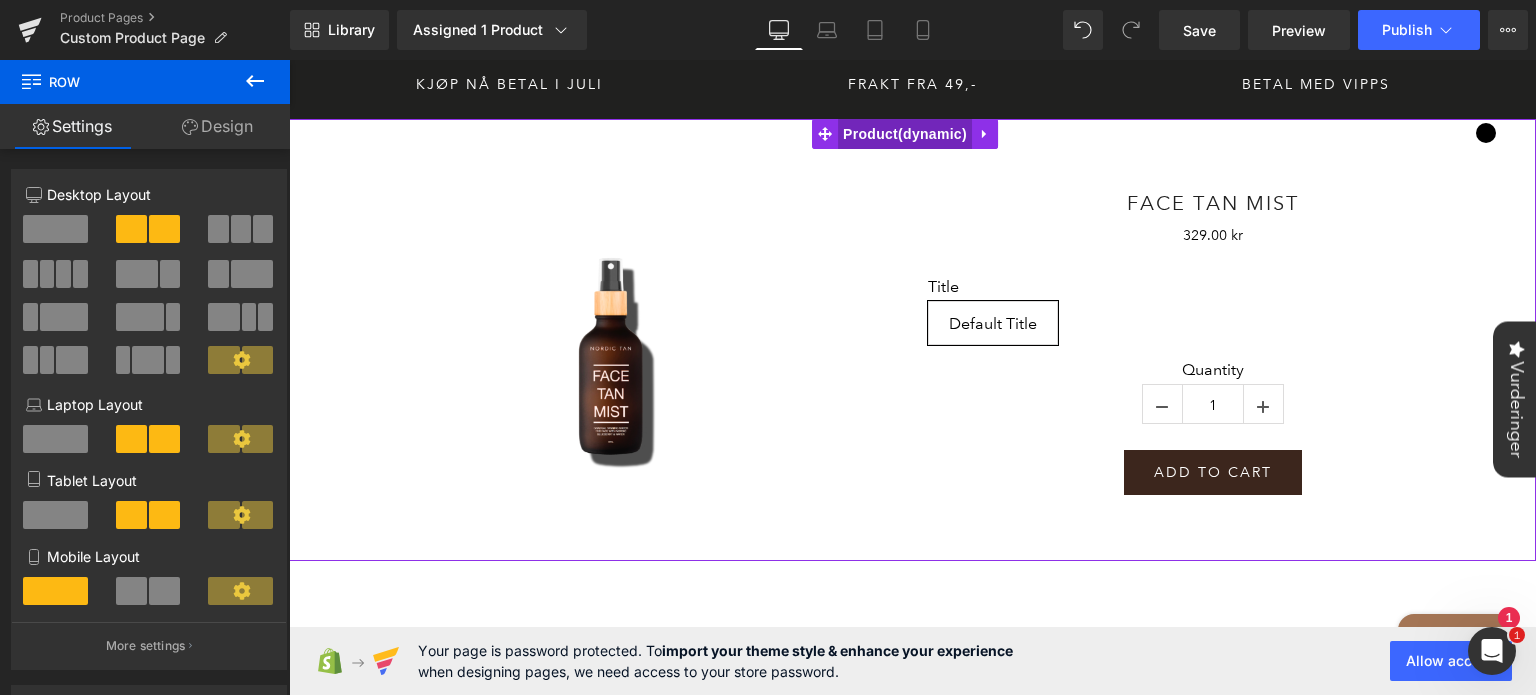 click on "Product" at bounding box center [905, 134] 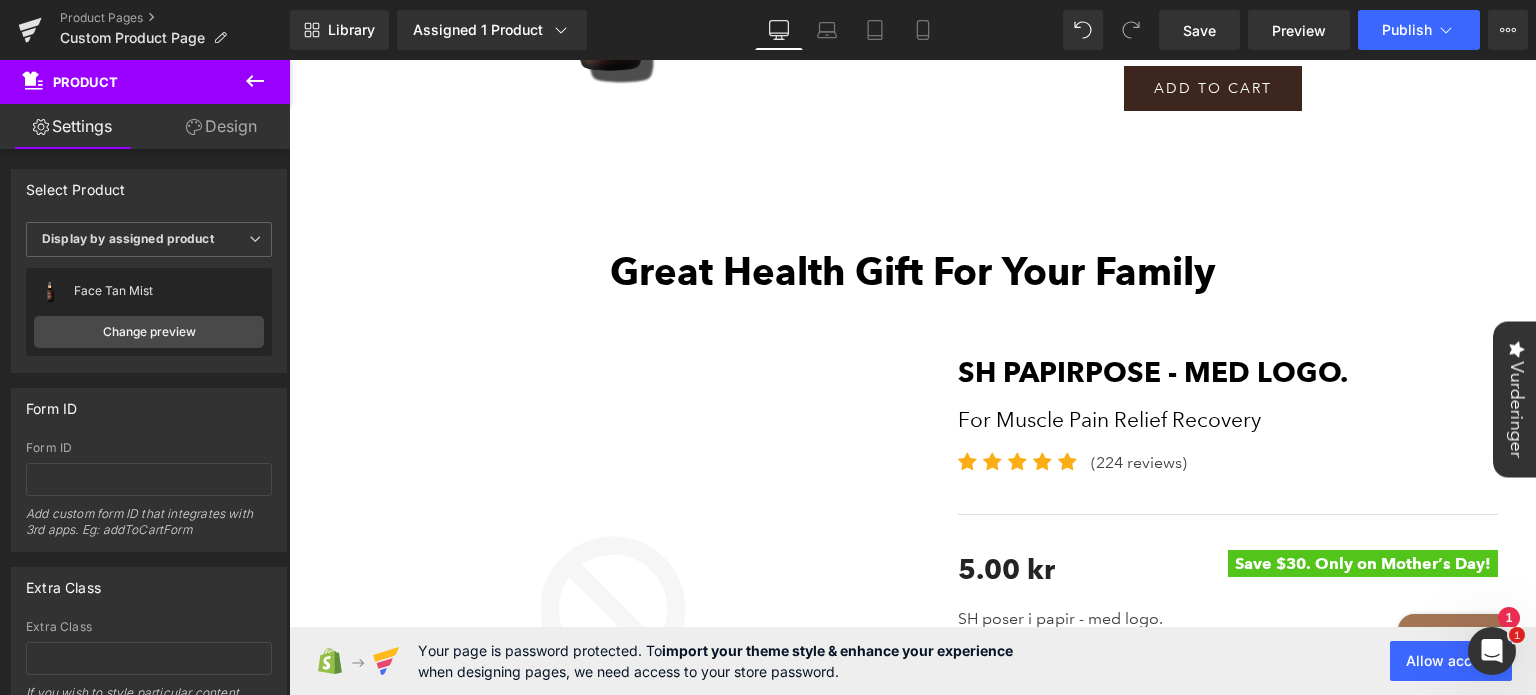 scroll, scrollTop: 384, scrollLeft: 0, axis: vertical 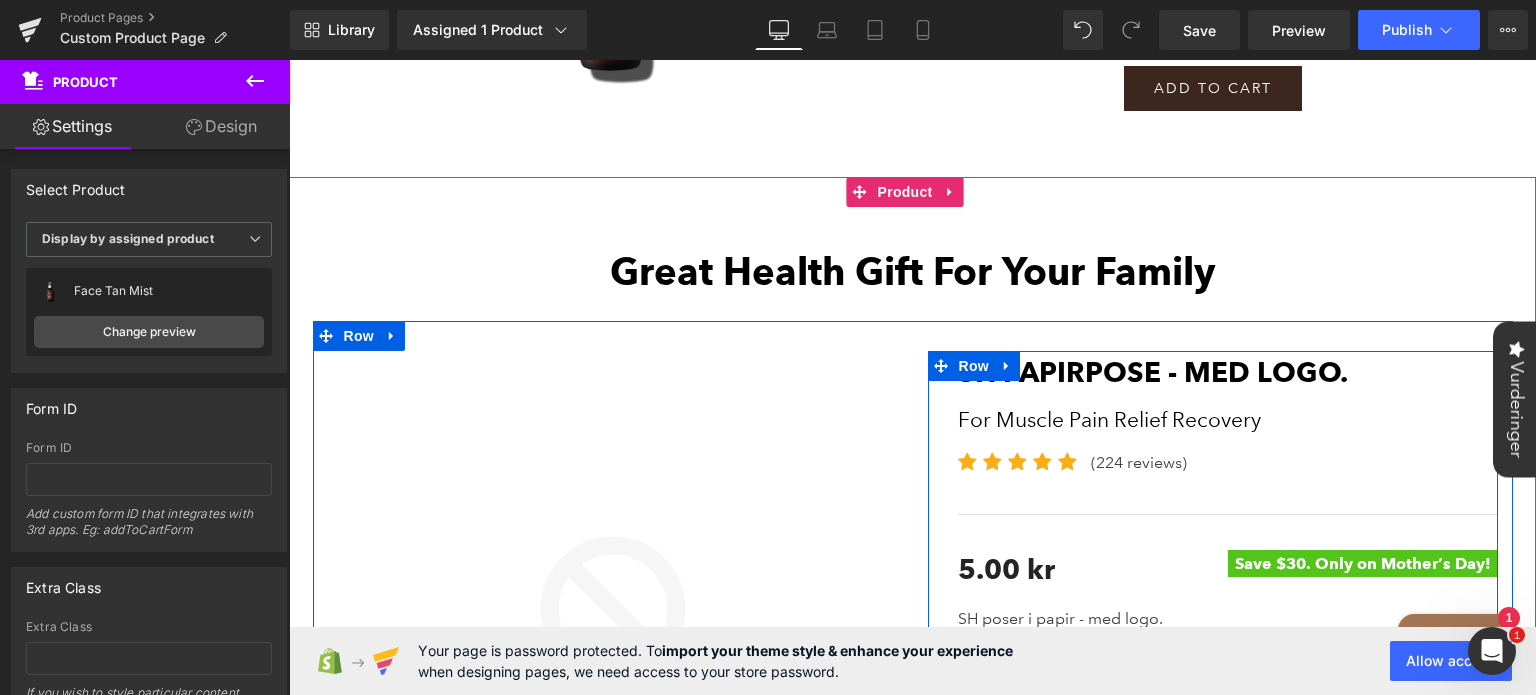 click on "SH papirpose - med logo.
(P) Title
For Muscle Pain Relief Recovery
Text Block
Icon
Icon
Icon
Icon
Icon
Icon List Hoz
(224 reviews)
Text Block
Icon List
Separator
5.00 kr
0 kr
(P) Price
Save $30. Only on Mother’s Day!" at bounding box center (1213, 985) 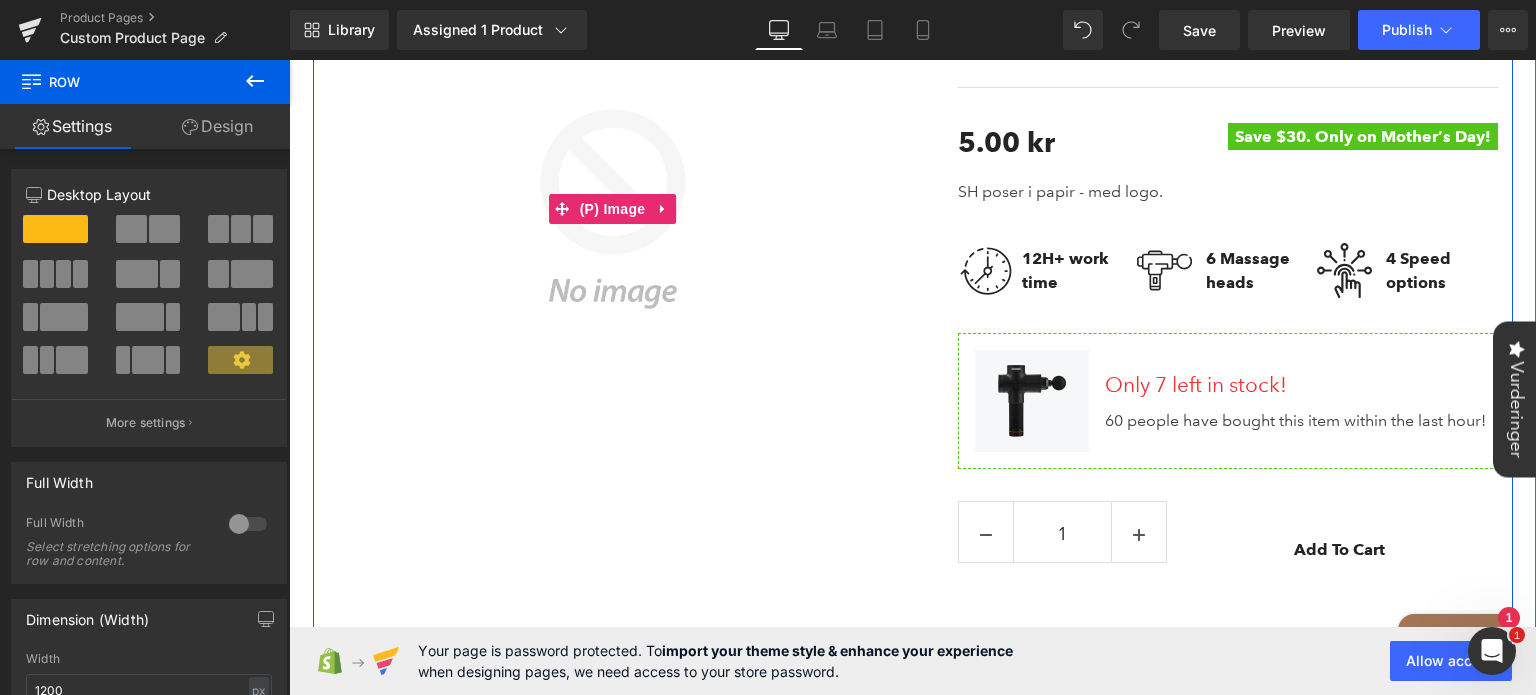 scroll, scrollTop: 810, scrollLeft: 0, axis: vertical 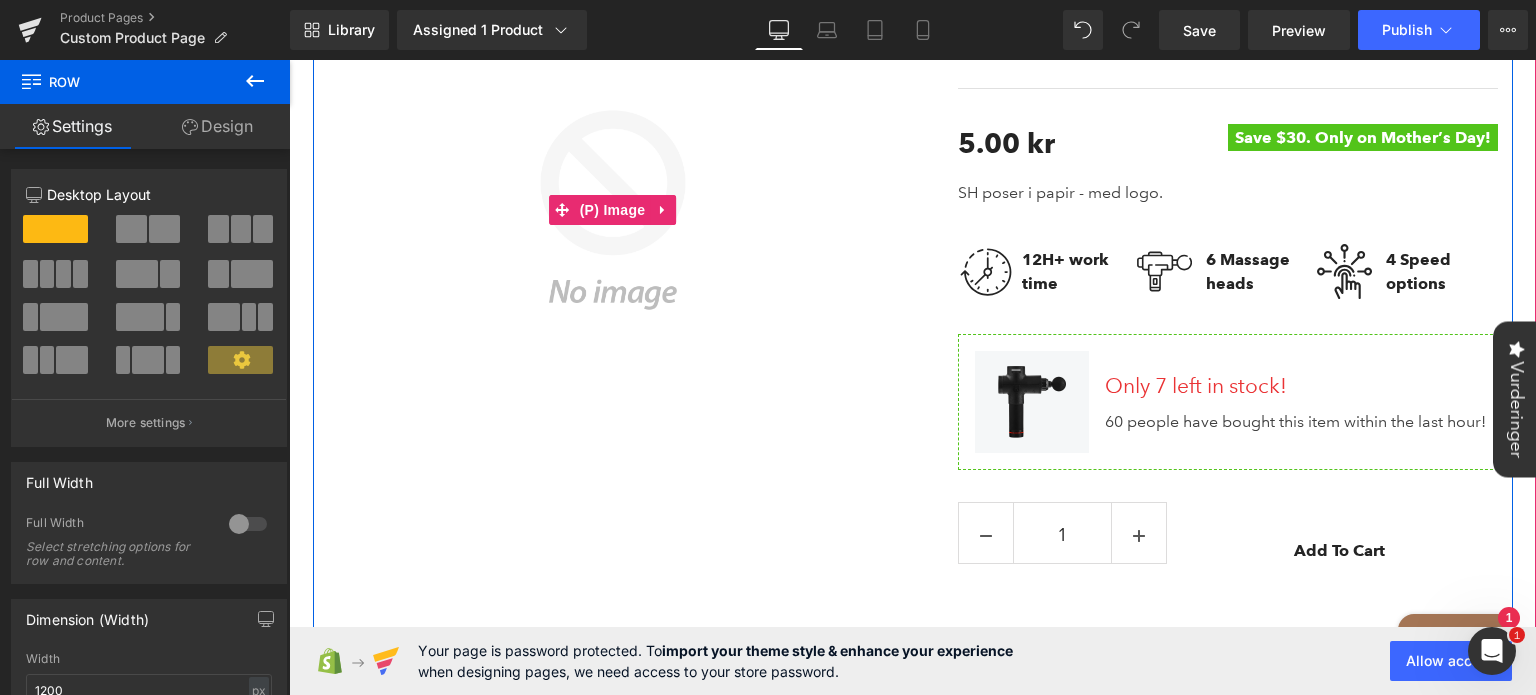 click at bounding box center (613, 210) 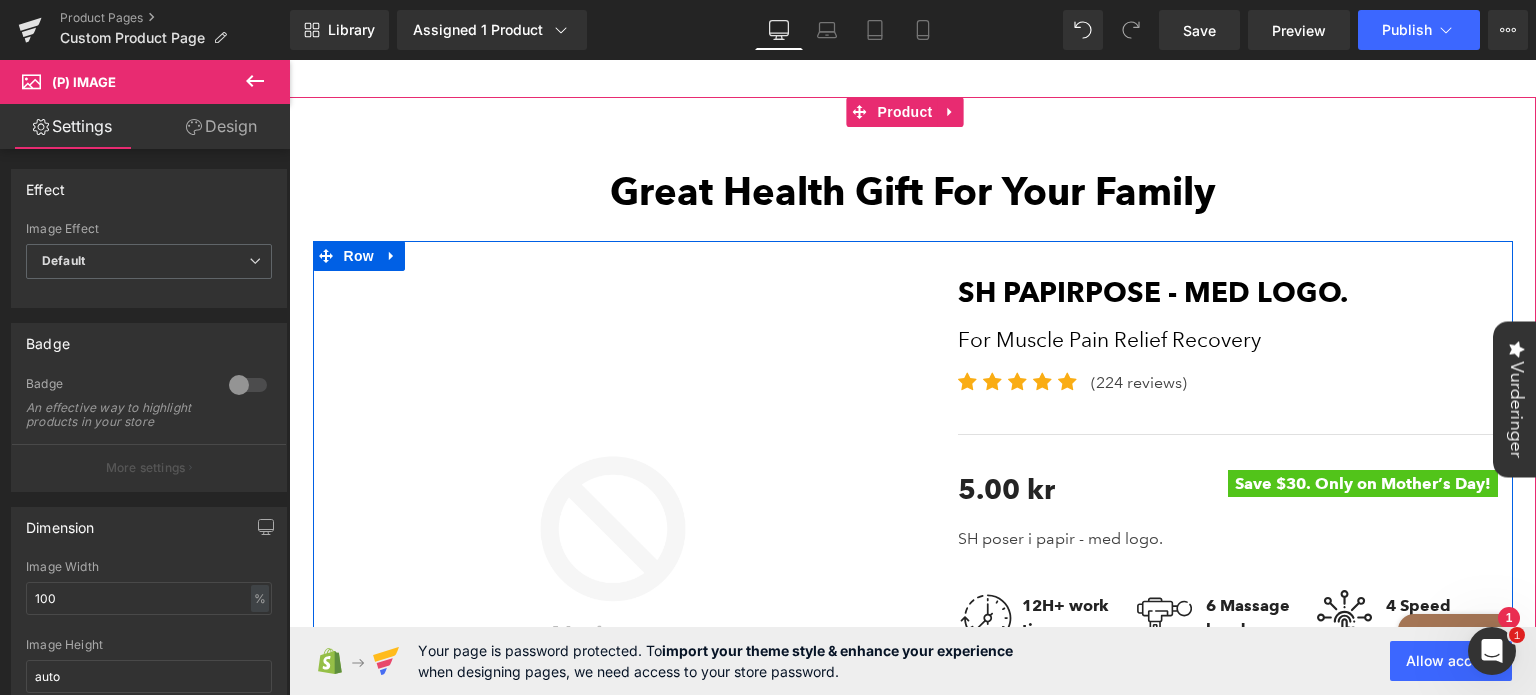 scroll, scrollTop: 463, scrollLeft: 0, axis: vertical 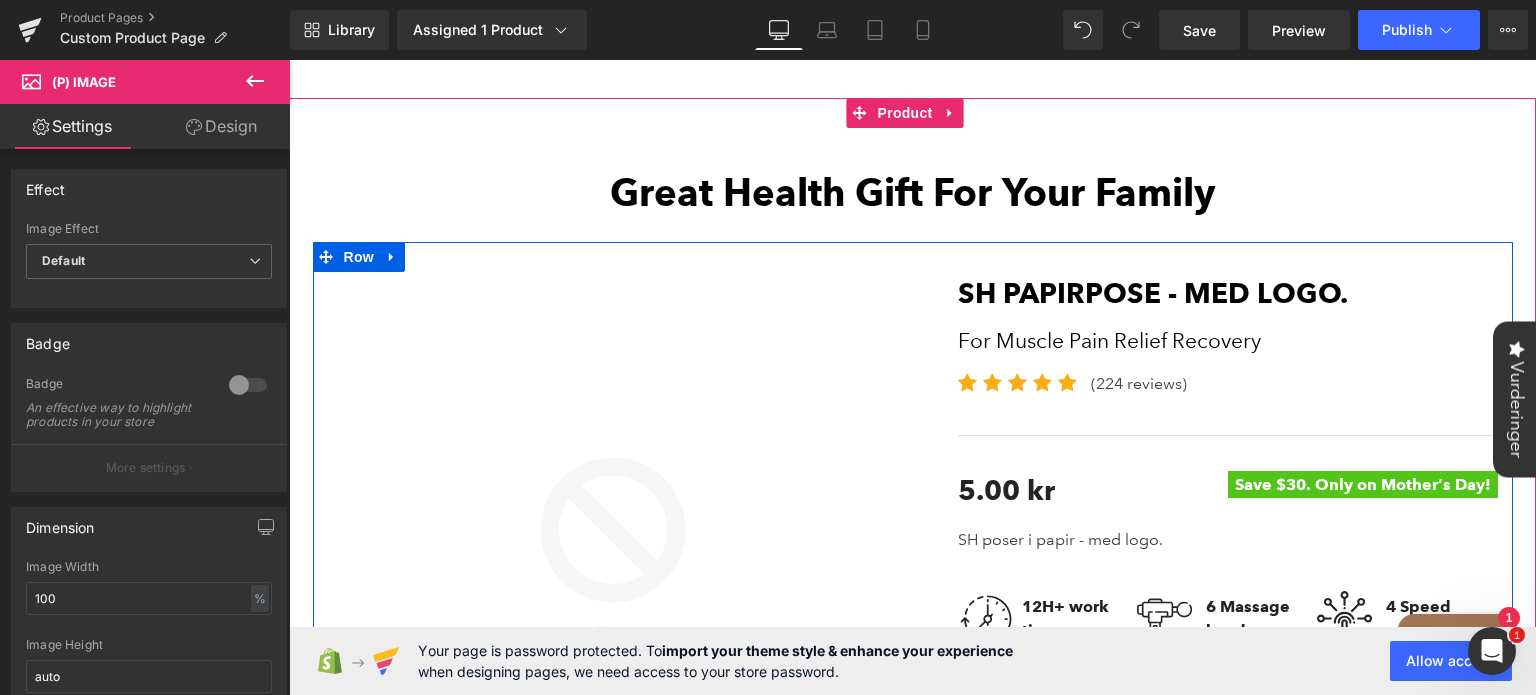 click on "SH papirpose - med logo.
(P) Title
For Muscle Pain Relief Recovery
Text Block
Icon
Icon
Icon
Icon
Icon
Icon List Hoz
(224 reviews)
Text Block
Icon List
Separator
5.00 kr
0 kr
(P) Price
Save $30. Only on Mother’s Day!" at bounding box center (1213, 906) 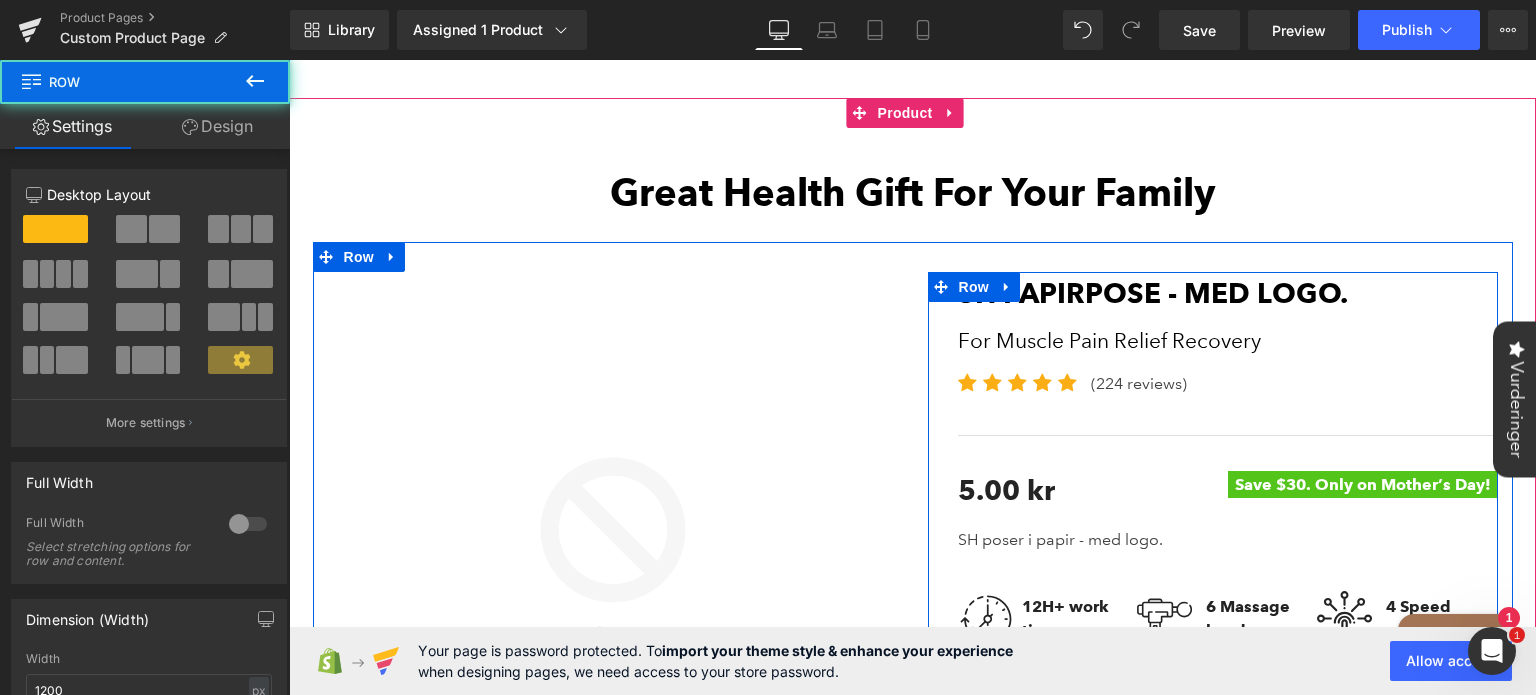 scroll, scrollTop: 462, scrollLeft: 0, axis: vertical 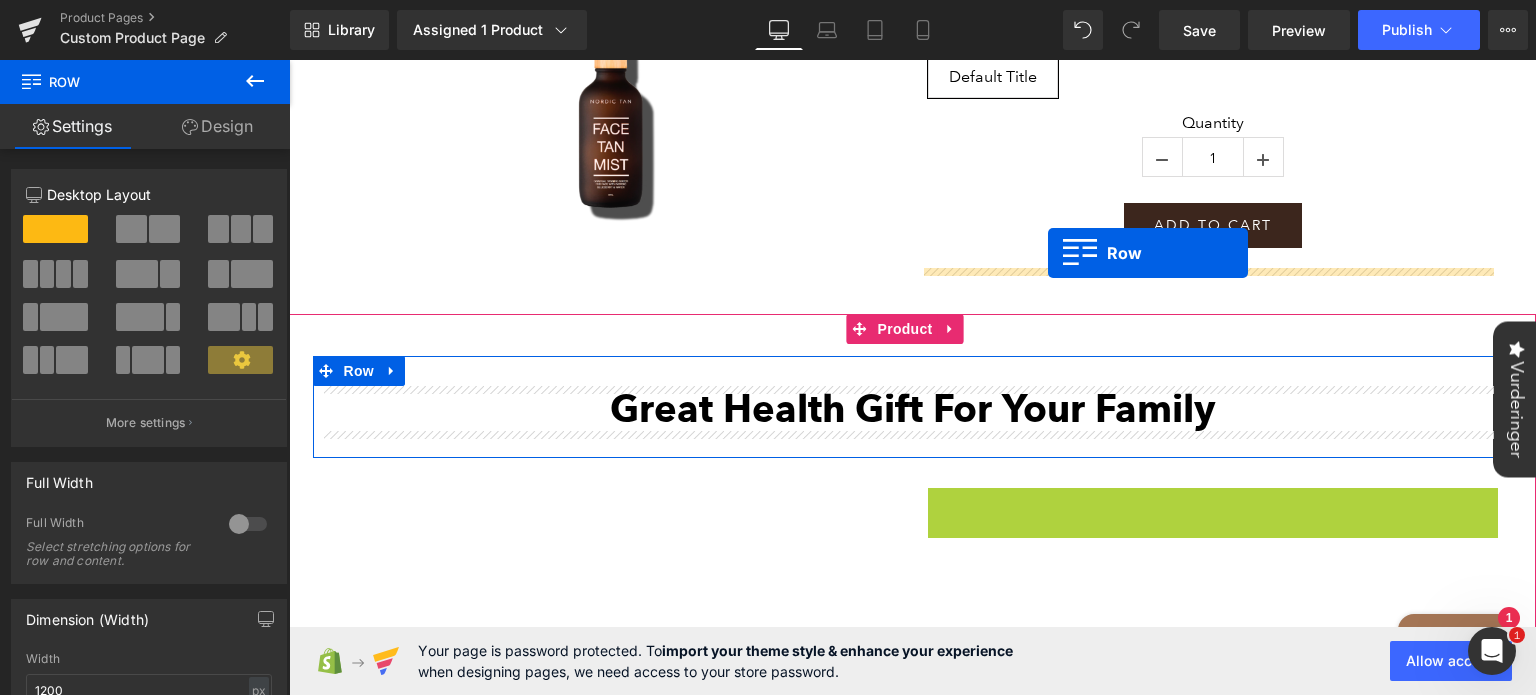 drag, startPoint x: 933, startPoint y: 292, endPoint x: 1048, endPoint y: 253, distance: 121.433105 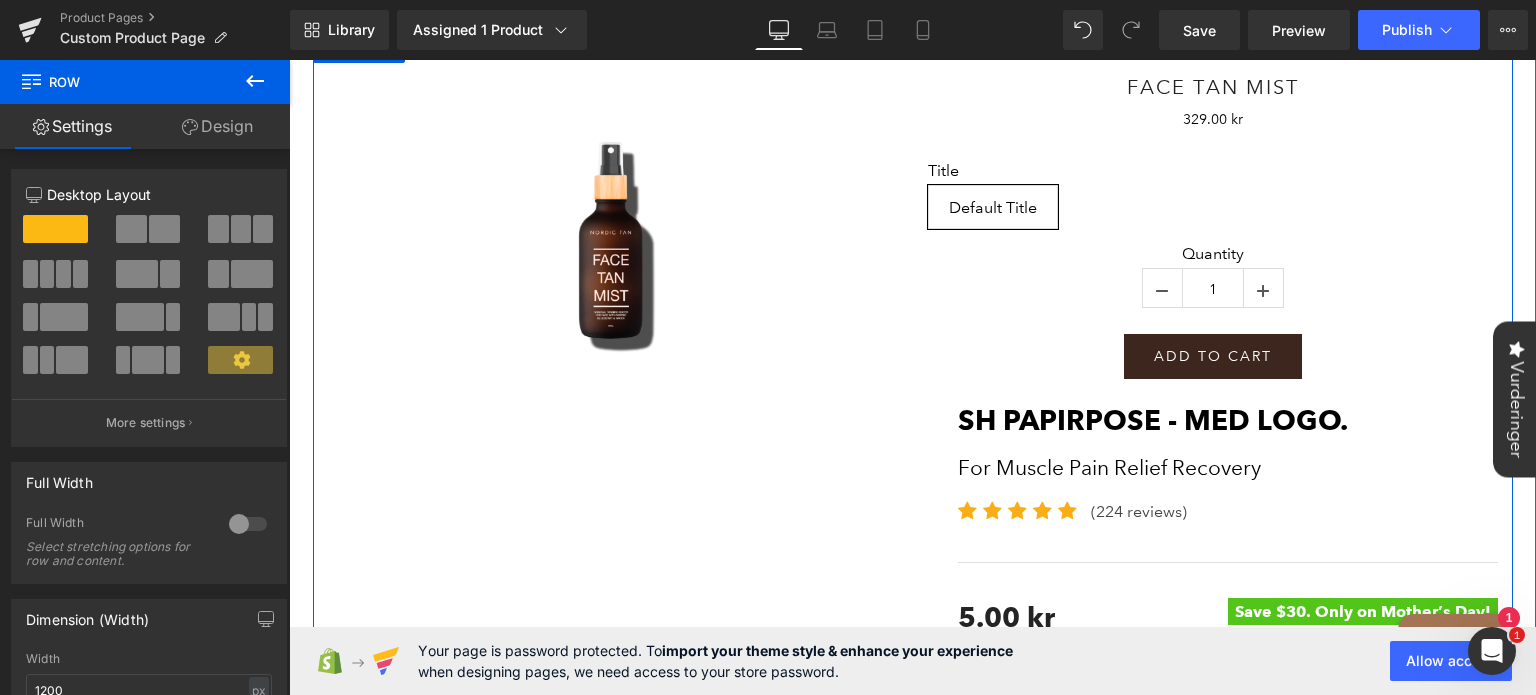 scroll, scrollTop: 117, scrollLeft: 0, axis: vertical 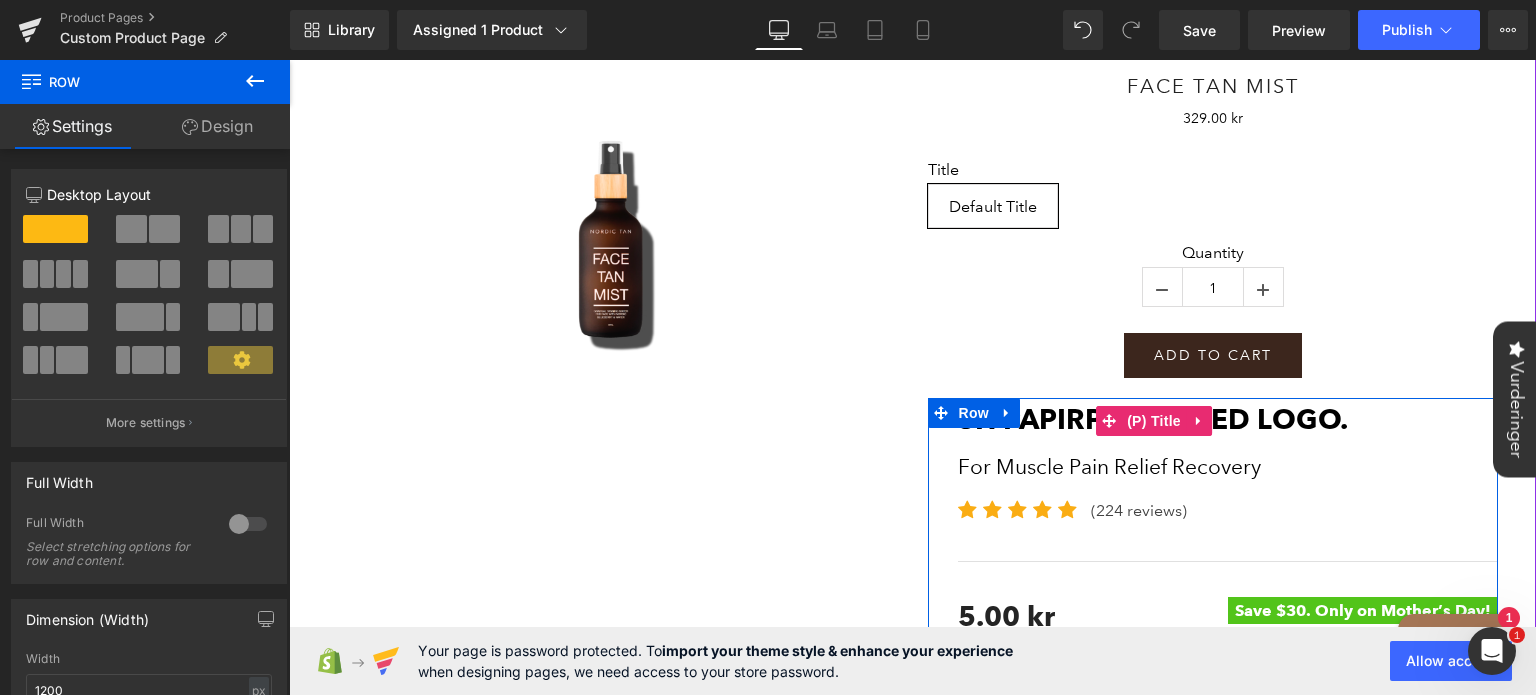 click on "SH papirpose - med logo." at bounding box center [1153, 419] 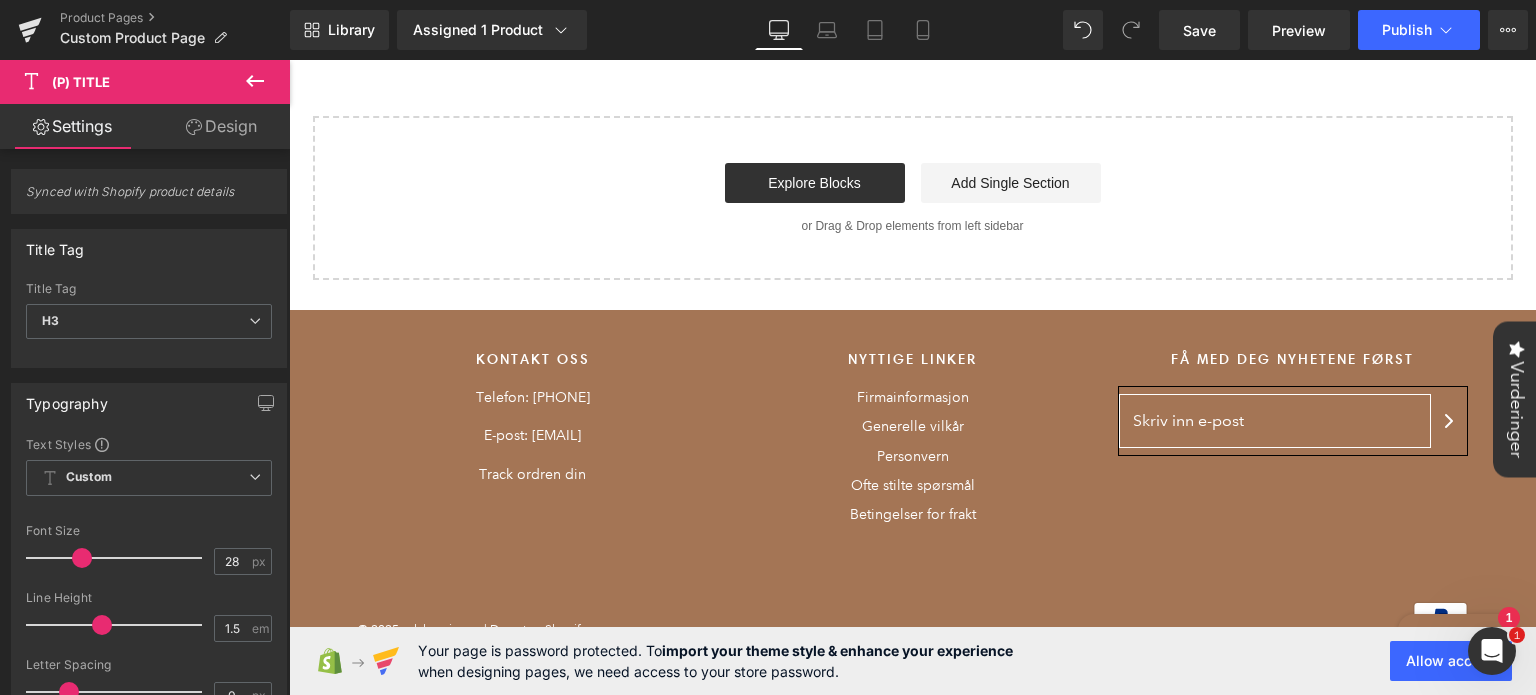 scroll, scrollTop: 1344, scrollLeft: 0, axis: vertical 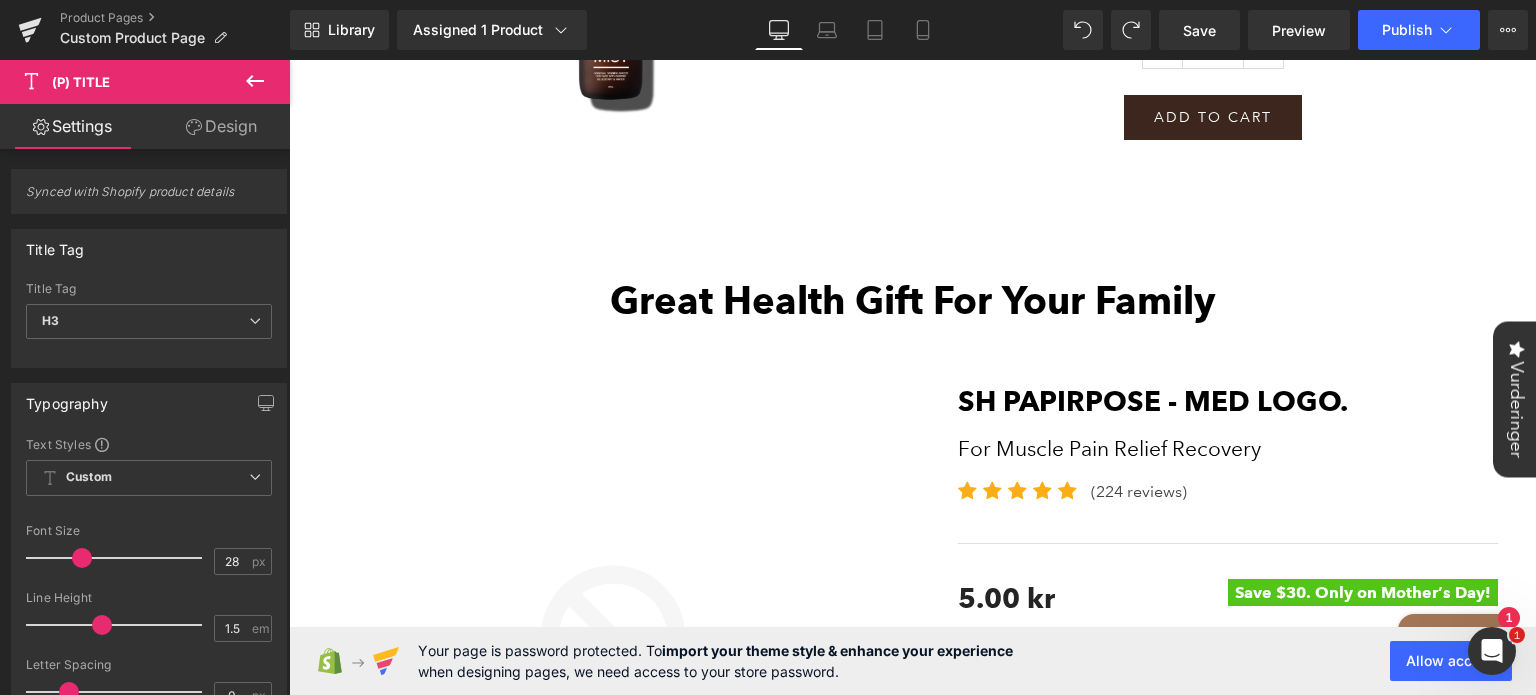 click on "Sale Off
(P) Image" at bounding box center (613, 665) 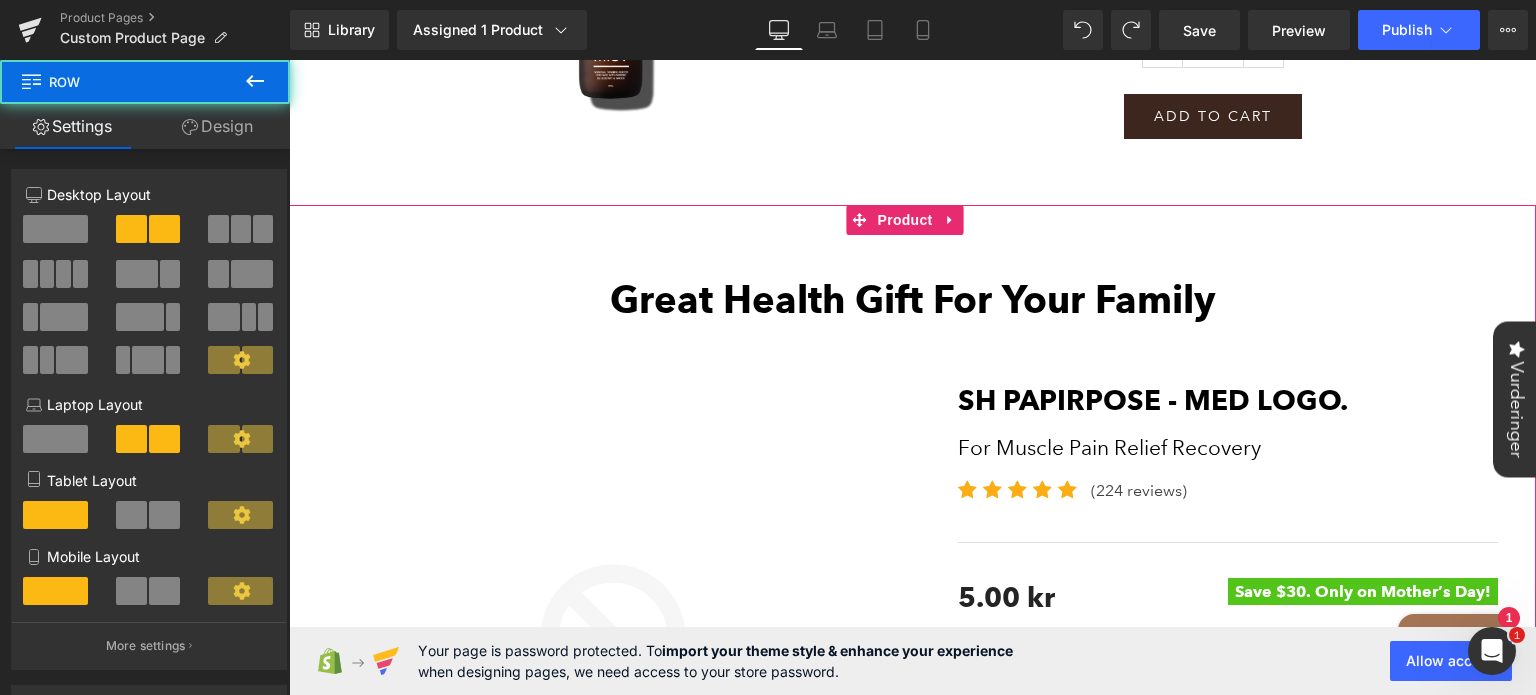 scroll, scrollTop: 357, scrollLeft: 0, axis: vertical 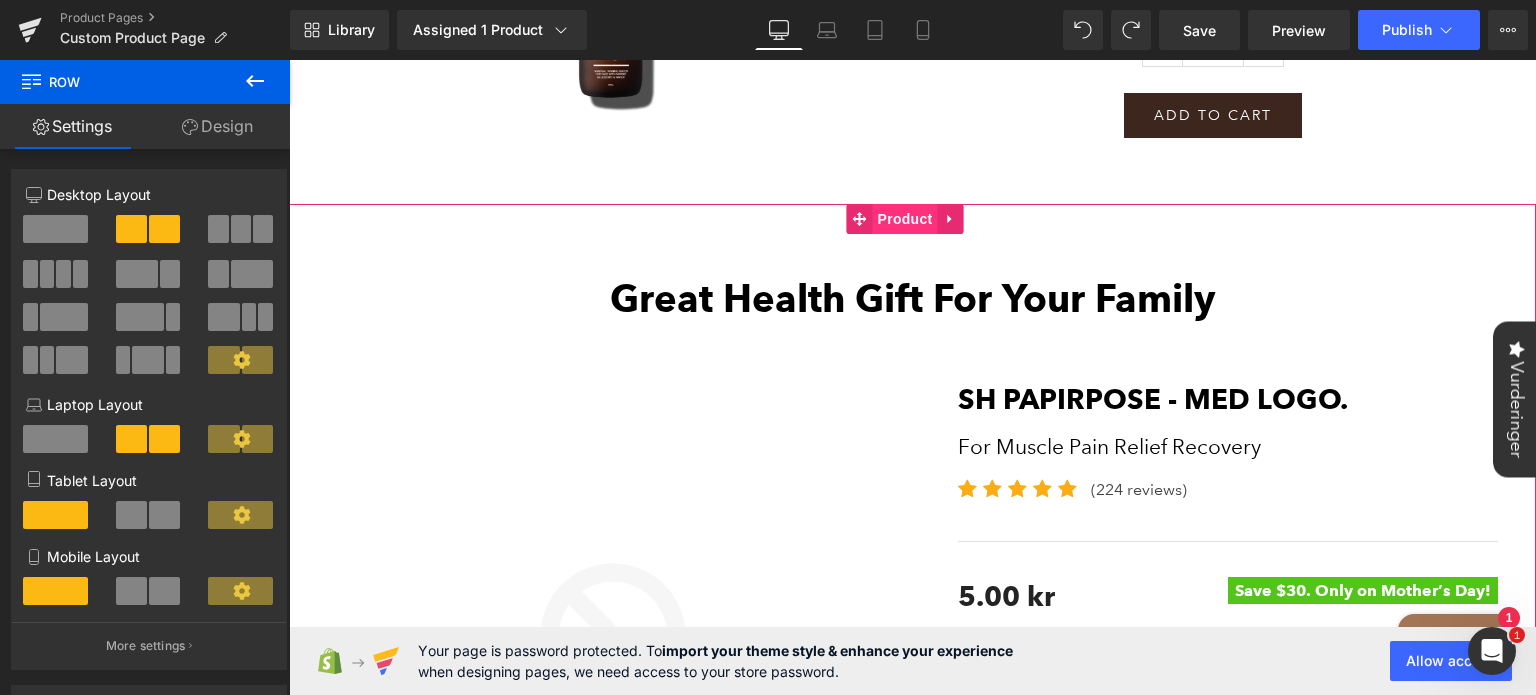 click on "Product" at bounding box center [905, 219] 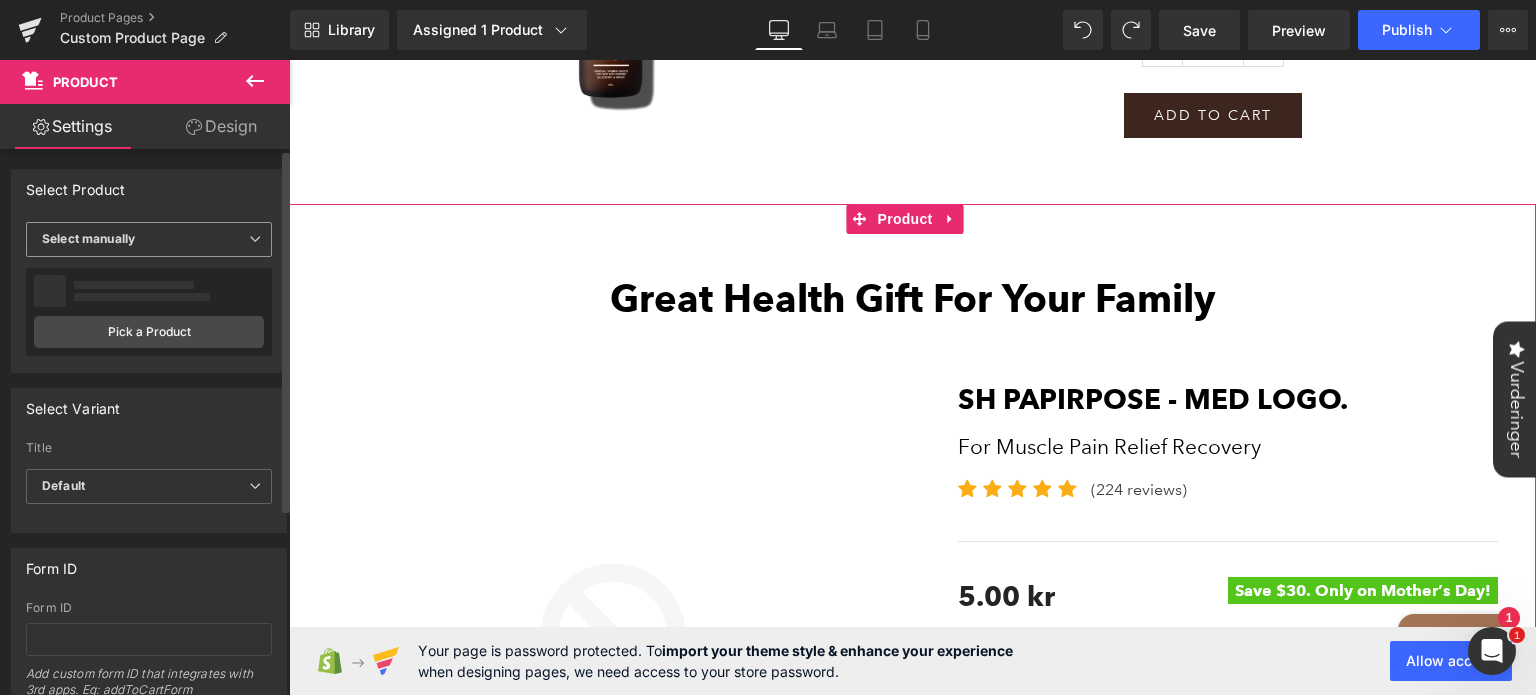 click on "Select manually" at bounding box center [149, 239] 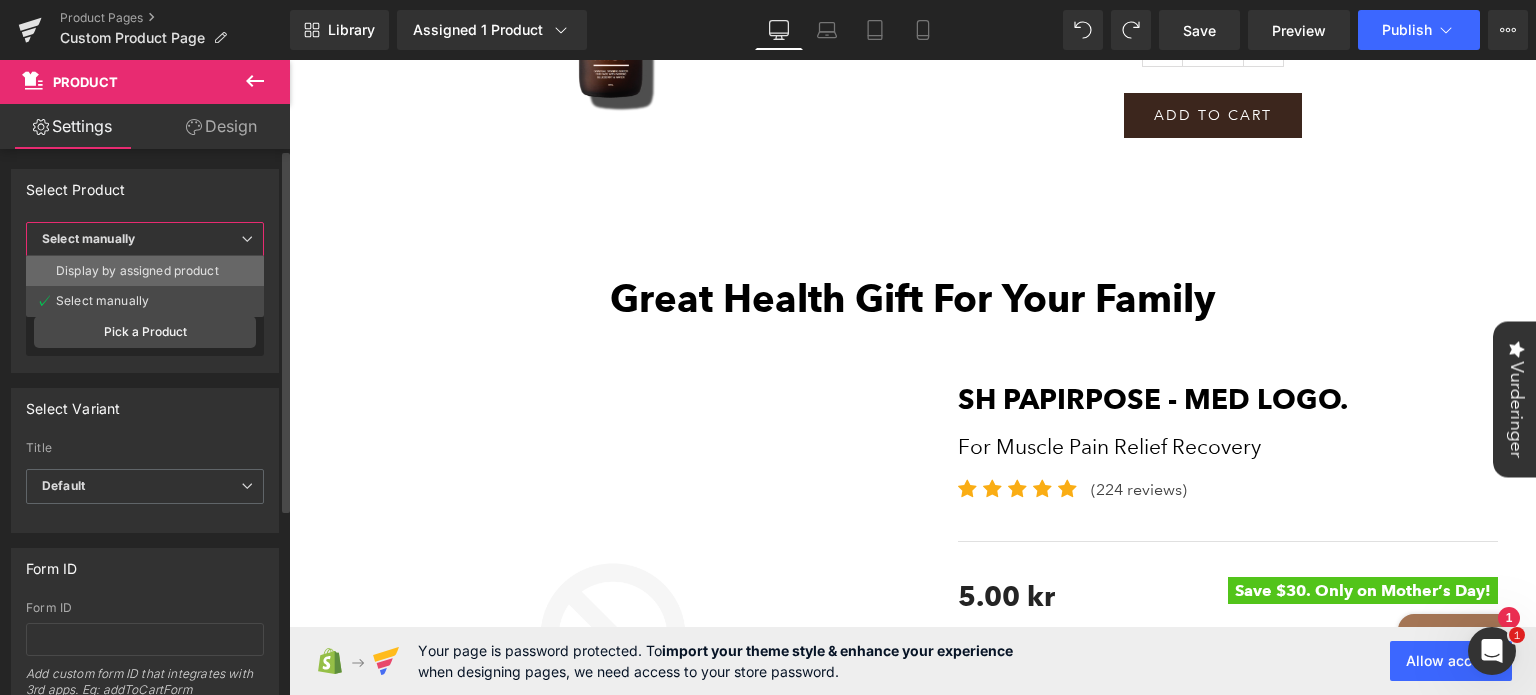 click on "Display by assigned product" at bounding box center [137, 271] 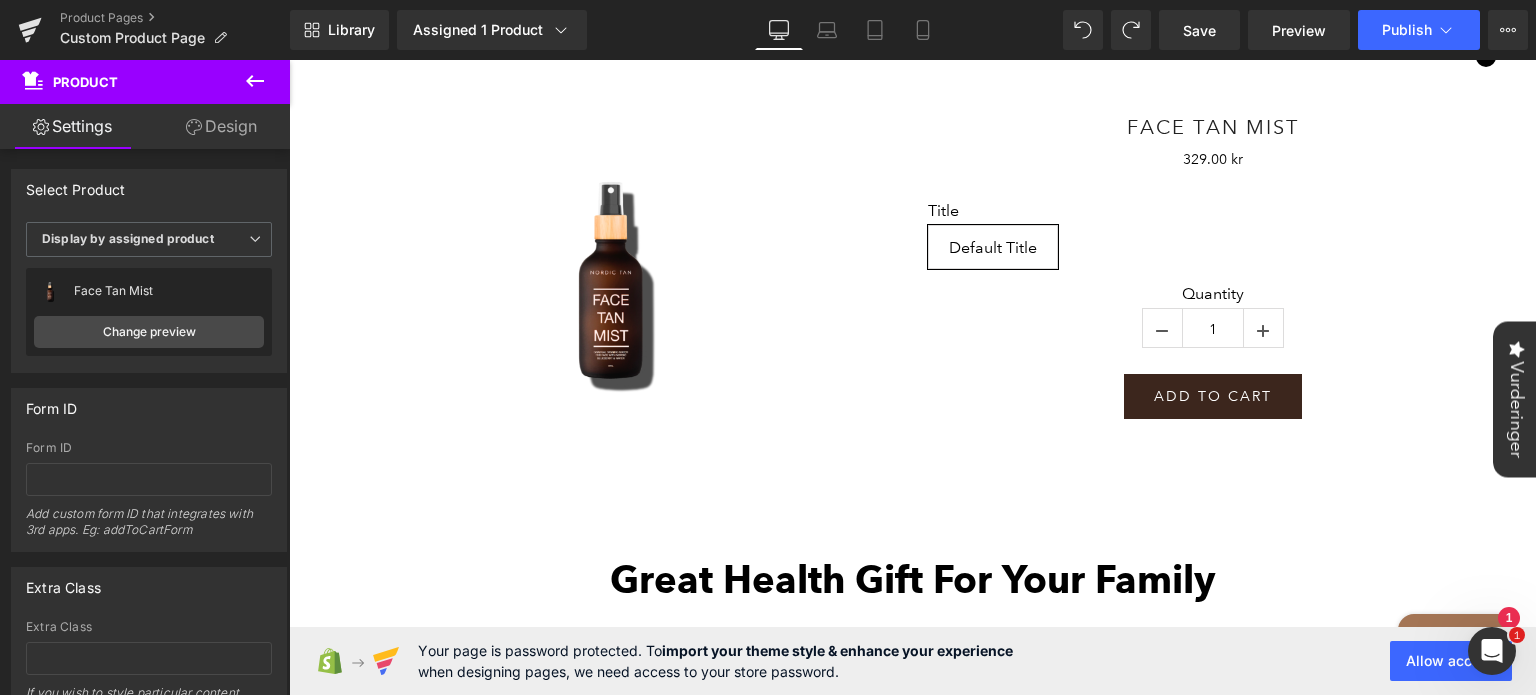 scroll, scrollTop: 0, scrollLeft: 0, axis: both 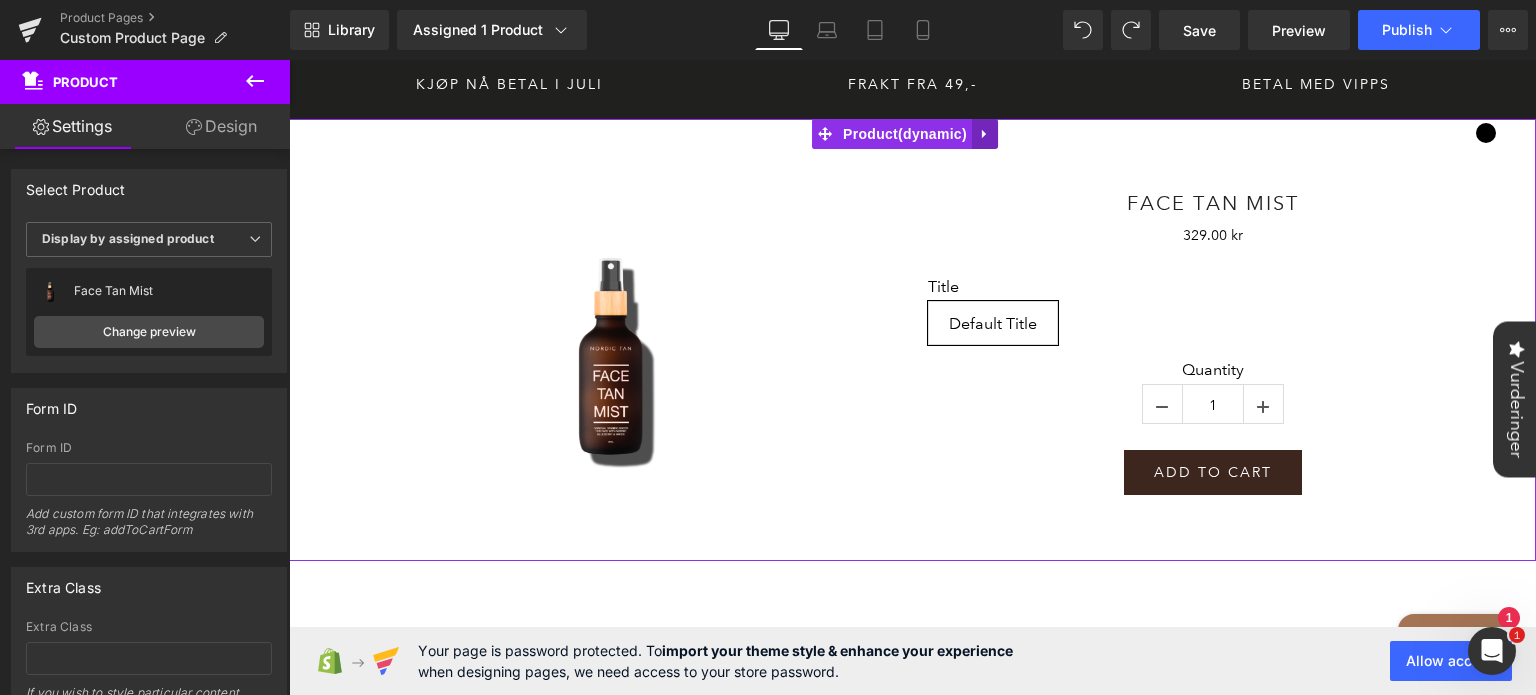 click at bounding box center (985, 134) 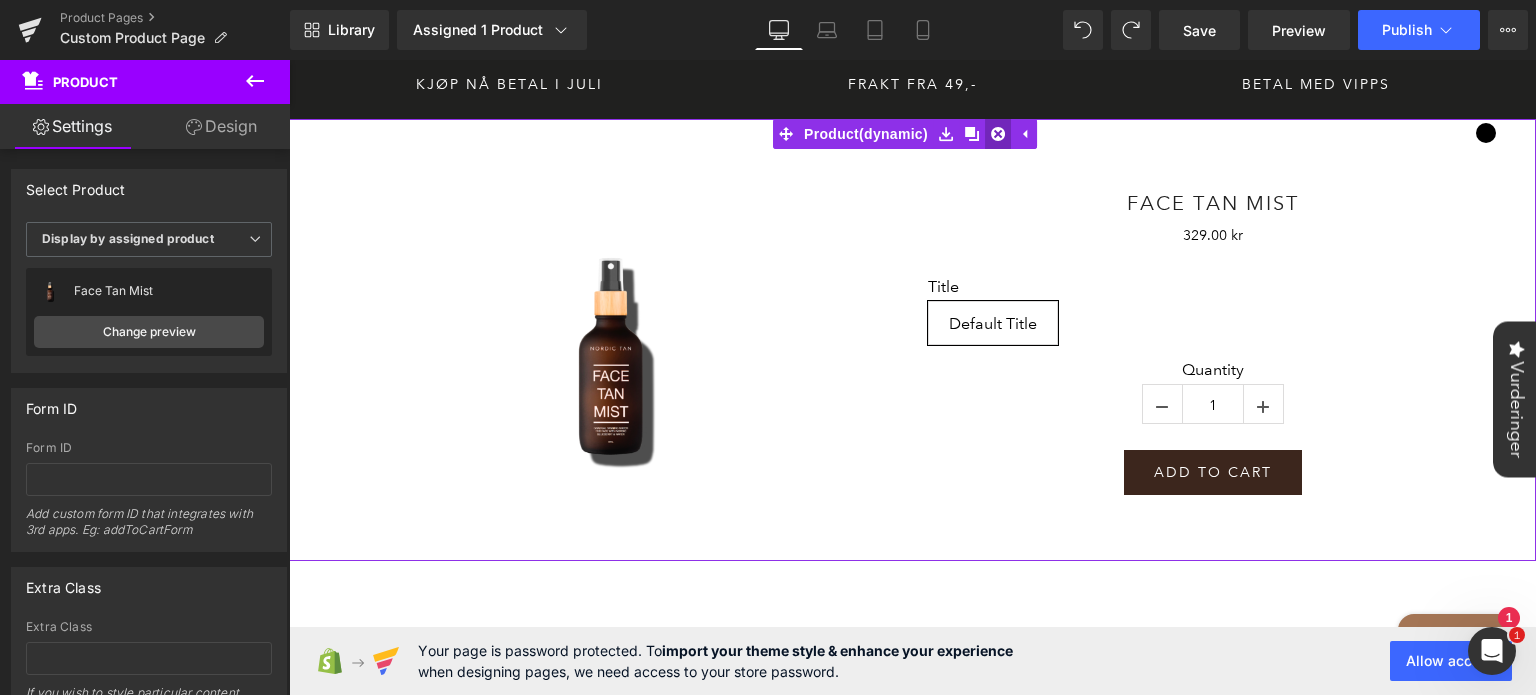 click 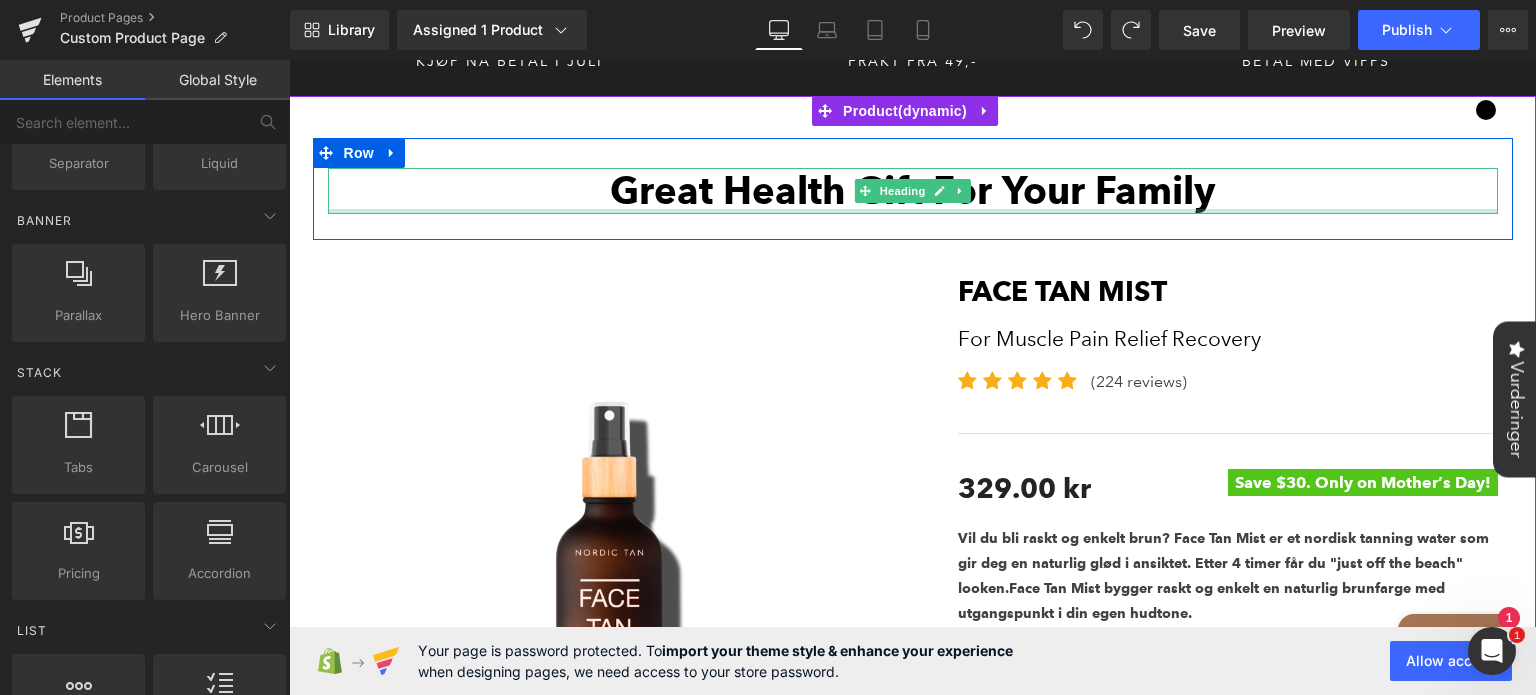 scroll, scrollTop: 24, scrollLeft: 0, axis: vertical 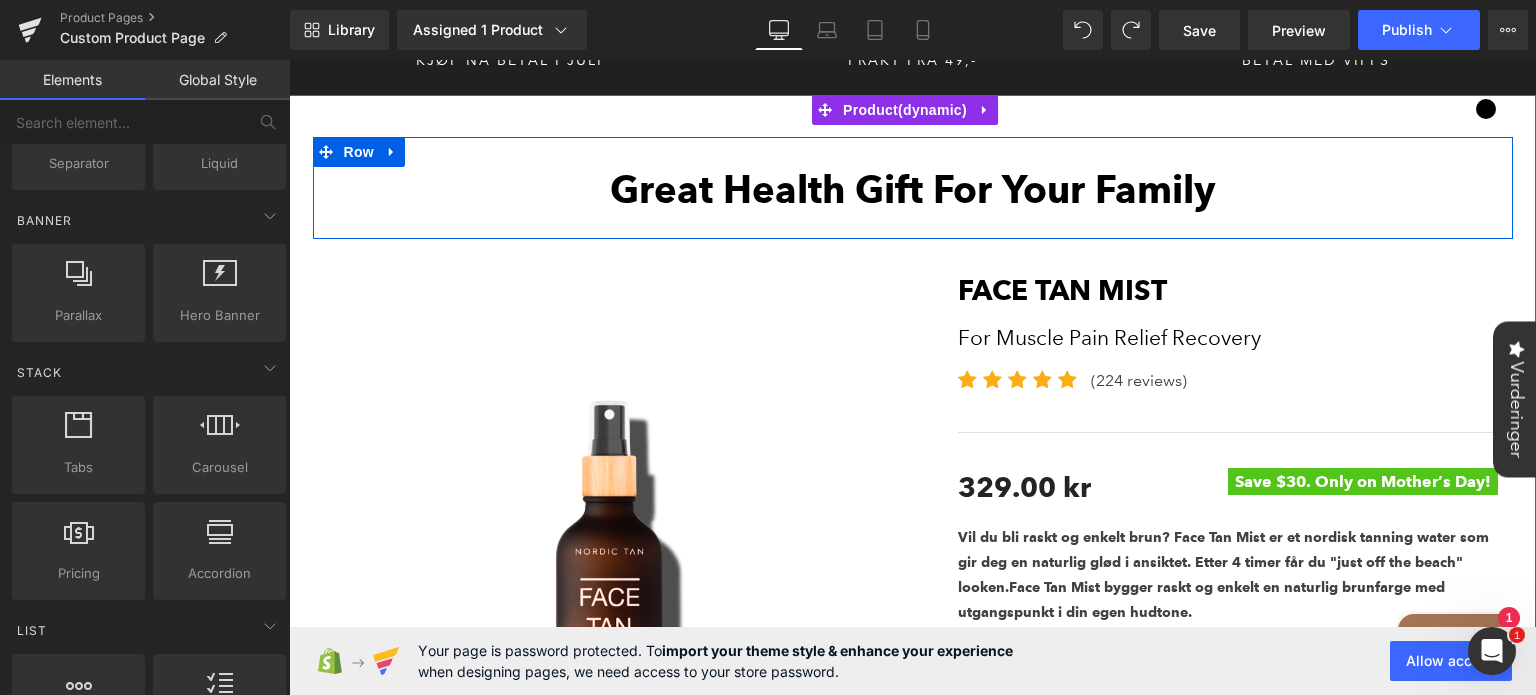 click on "Great Health Gift For Your Family
Heading
Row" at bounding box center [913, 188] 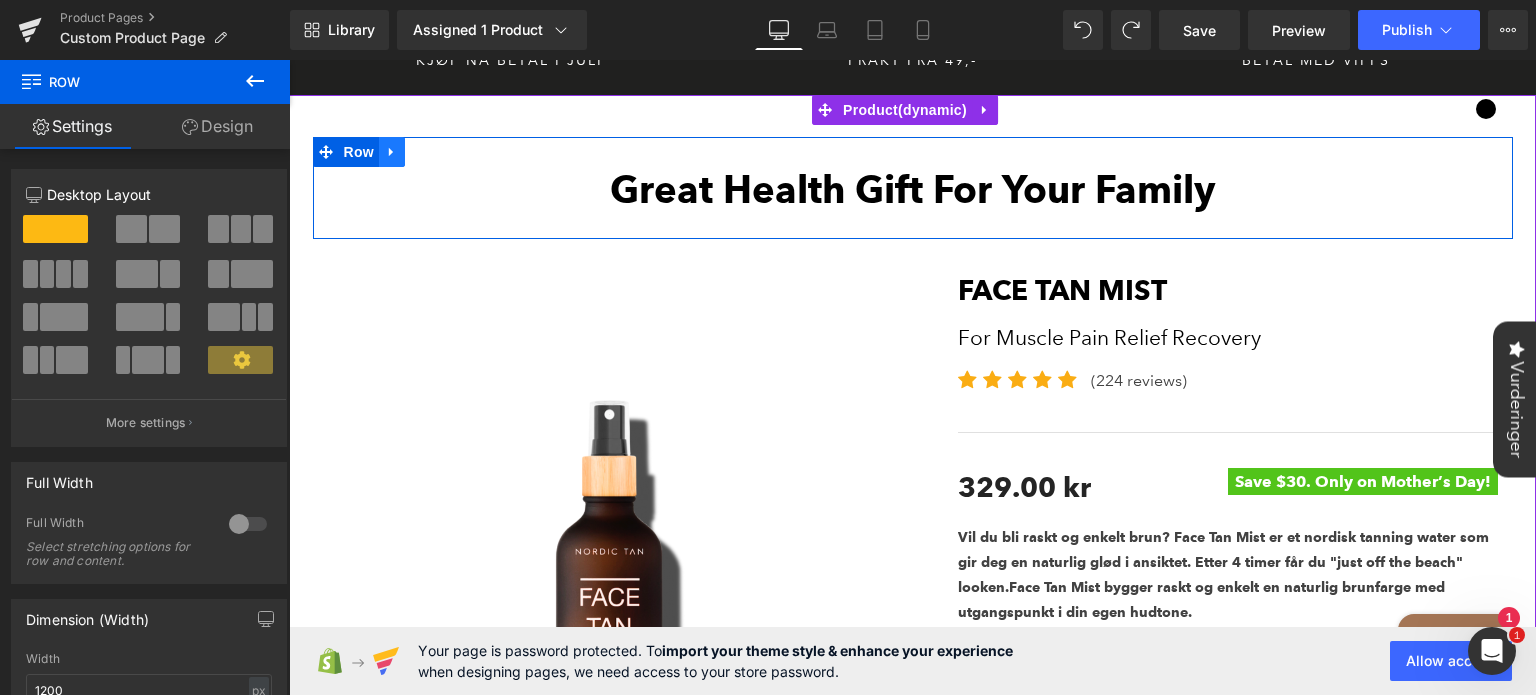 click 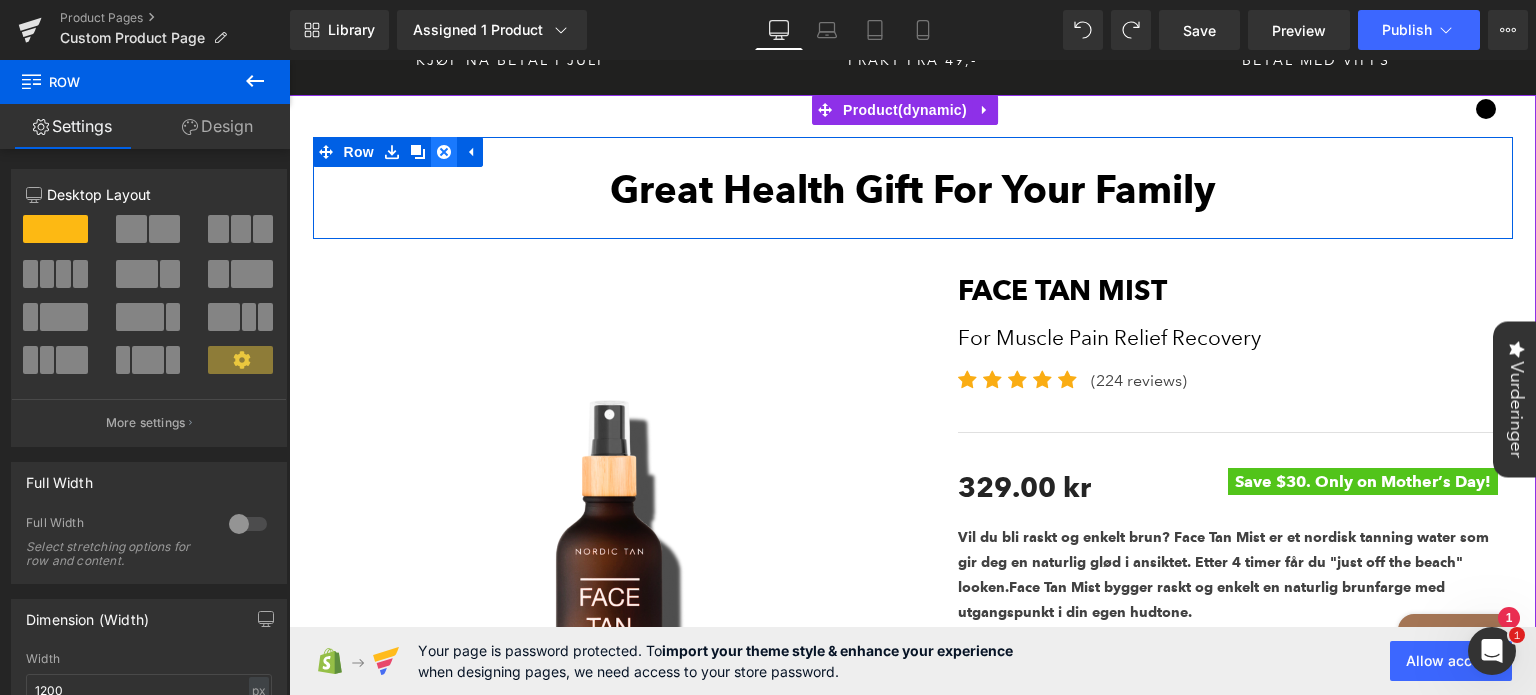click 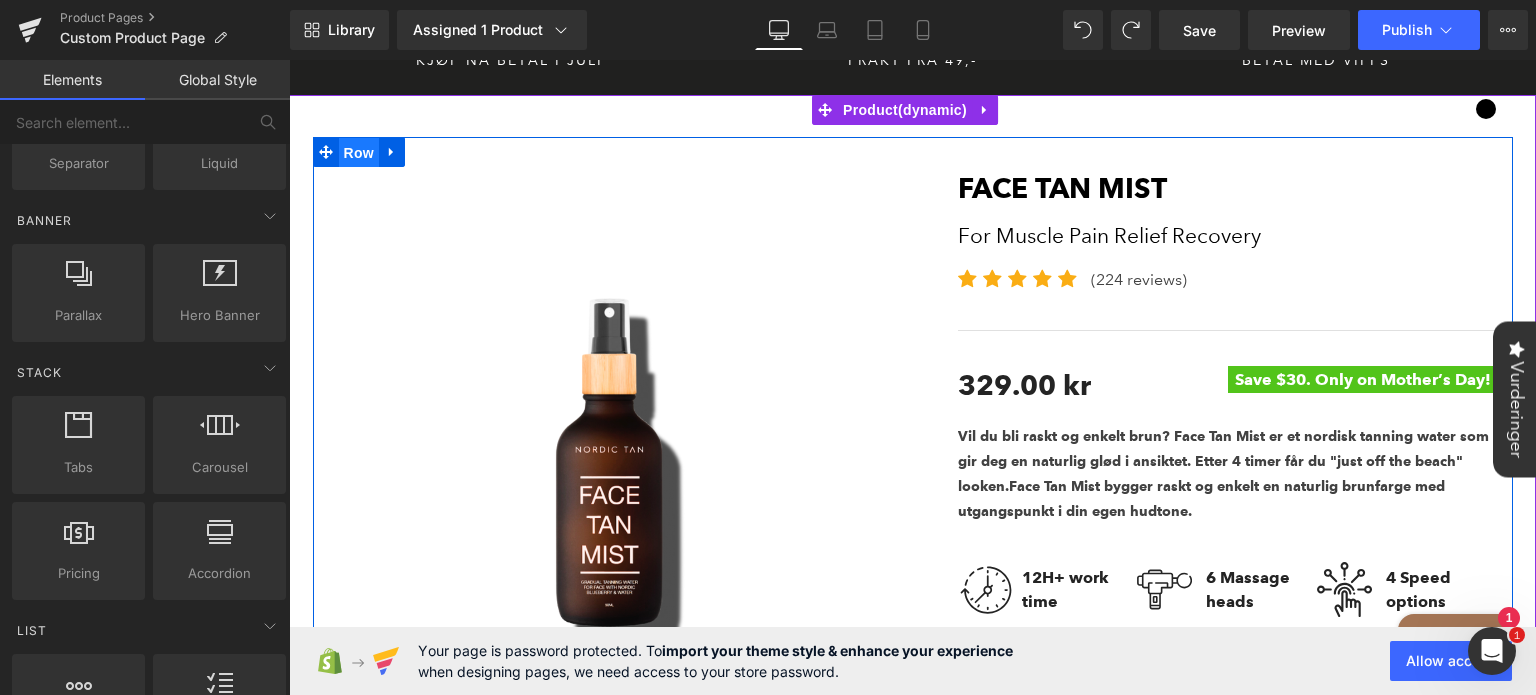 click on "Row" at bounding box center (359, 153) 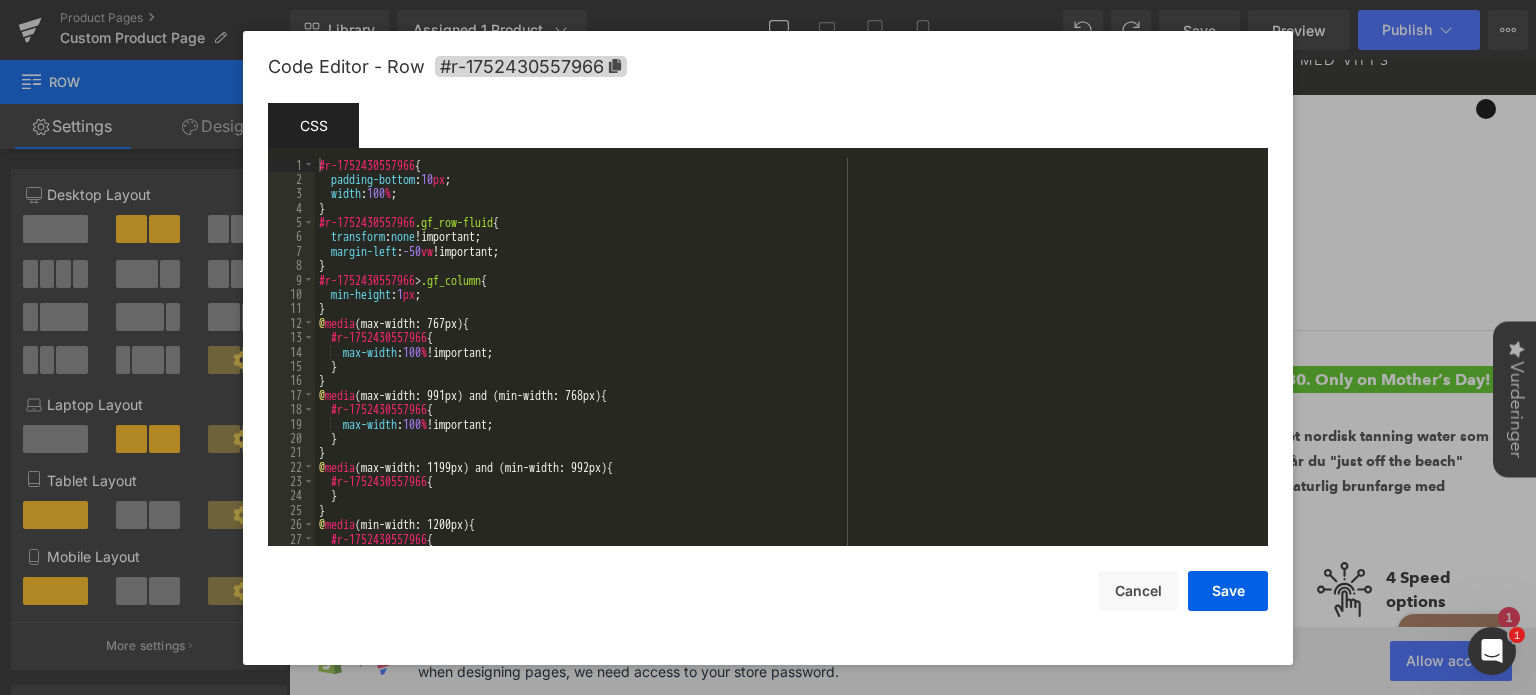click on "Row  You are previewing how the   will restyle your page. You can not edit Elements in Preset Preview Mode.  Product Pages Custom Product Page Library Assigned 1 Product  Product Preview
Face Tan Mist Manage assigned products Desktop Desktop Laptop Tablet Mobile Save Preview Publish Scheduled View Live Page View with current Template Save Template to Library Schedule Publish  Optimize  Publish Settings Shortcuts  Your page can’t be published   You've reached the maximum number of published pages on your plan  (59/999999).  You need to upgrade your plan or unpublish all your pages to get 1 publish slot.   Unpublish pages   Upgrade plan  Elements Global Style Base Row  rows, columns, layouts, div Heading  headings, titles, h1,h2,h3,h4,h5,h6 Text Block  texts, paragraphs, contents, blocks Image  images, photos, alts, uploads Icon  icons, symbols Button  button, call to action, cta Separator  separators, dividers, horizontal lines Liquid  Banner Parallax  Hero Banner  Stack Tabs  Carousel  Pricing" at bounding box center (768, 0) 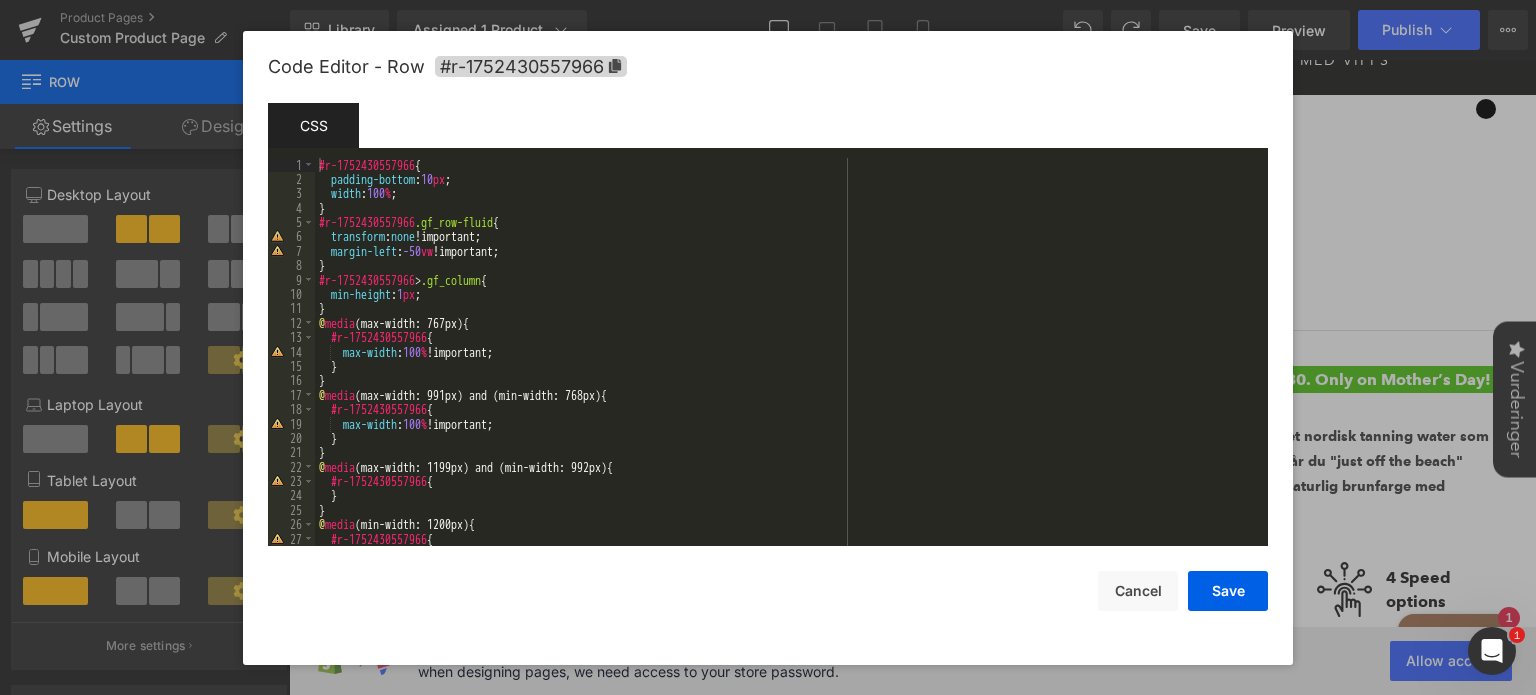scroll, scrollTop: 0, scrollLeft: 0, axis: both 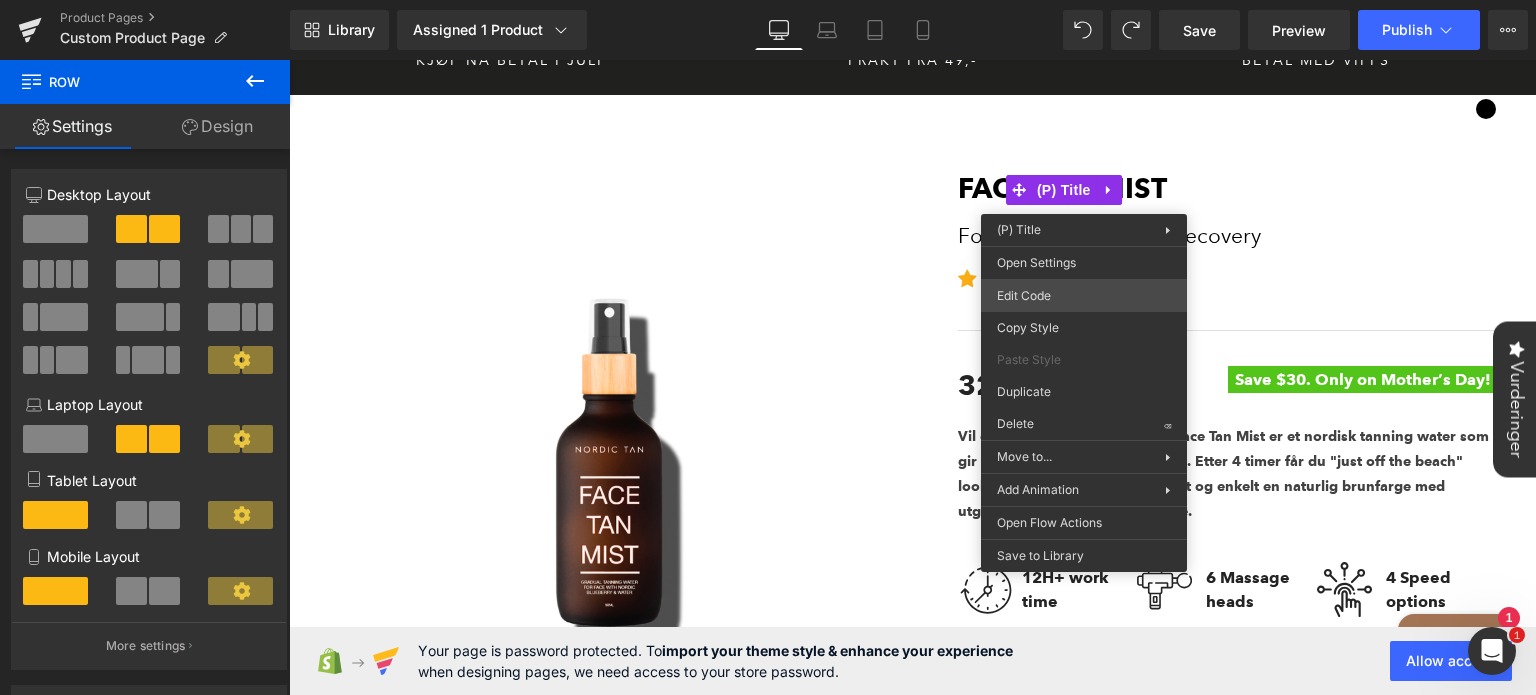 click on "Row  You are previewing how the   will restyle your page. You can not edit Elements in Preset Preview Mode.  Product Pages Custom Product Page Library Assigned 1 Product  Product Preview
Face Tan Mist Manage assigned products Desktop Desktop Laptop Tablet Mobile Save Preview Publish Scheduled View Live Page View with current Template Save Template to Library Schedule Publish  Optimize  Publish Settings Shortcuts  Your page can’t be published   You've reached the maximum number of published pages on your plan  (59/999999).  You need to upgrade your plan or unpublish all your pages to get 1 publish slot.   Unpublish pages   Upgrade plan  Elements Global Style Base Row  rows, columns, layouts, div Heading  headings, titles, h1,h2,h3,h4,h5,h6 Text Block  texts, paragraphs, contents, blocks Image  images, photos, alts, uploads Icon  icons, symbols Button  button, call to action, cta Separator  separators, dividers, horizontal lines Liquid  Banner Parallax  Hero Banner  Stack Tabs  Carousel  Pricing" at bounding box center [768, 0] 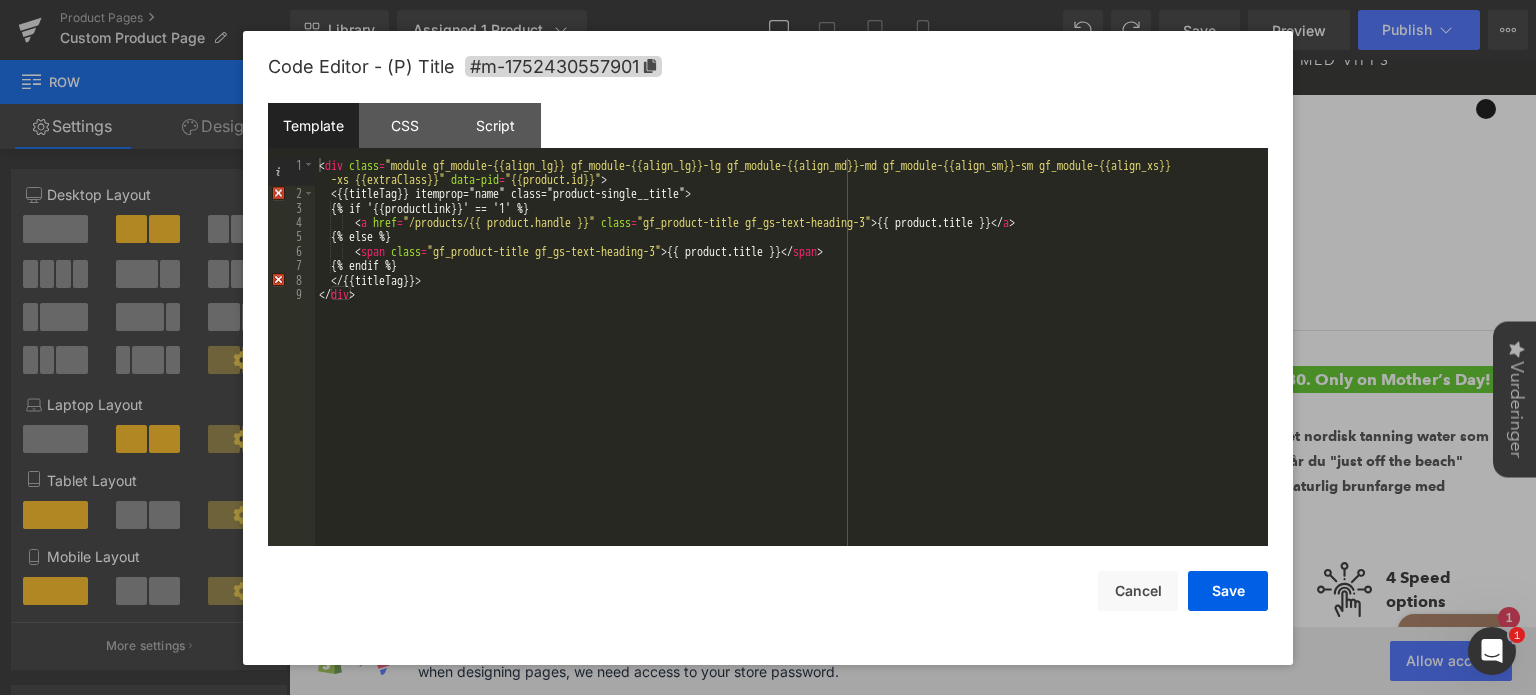 click at bounding box center [768, 347] 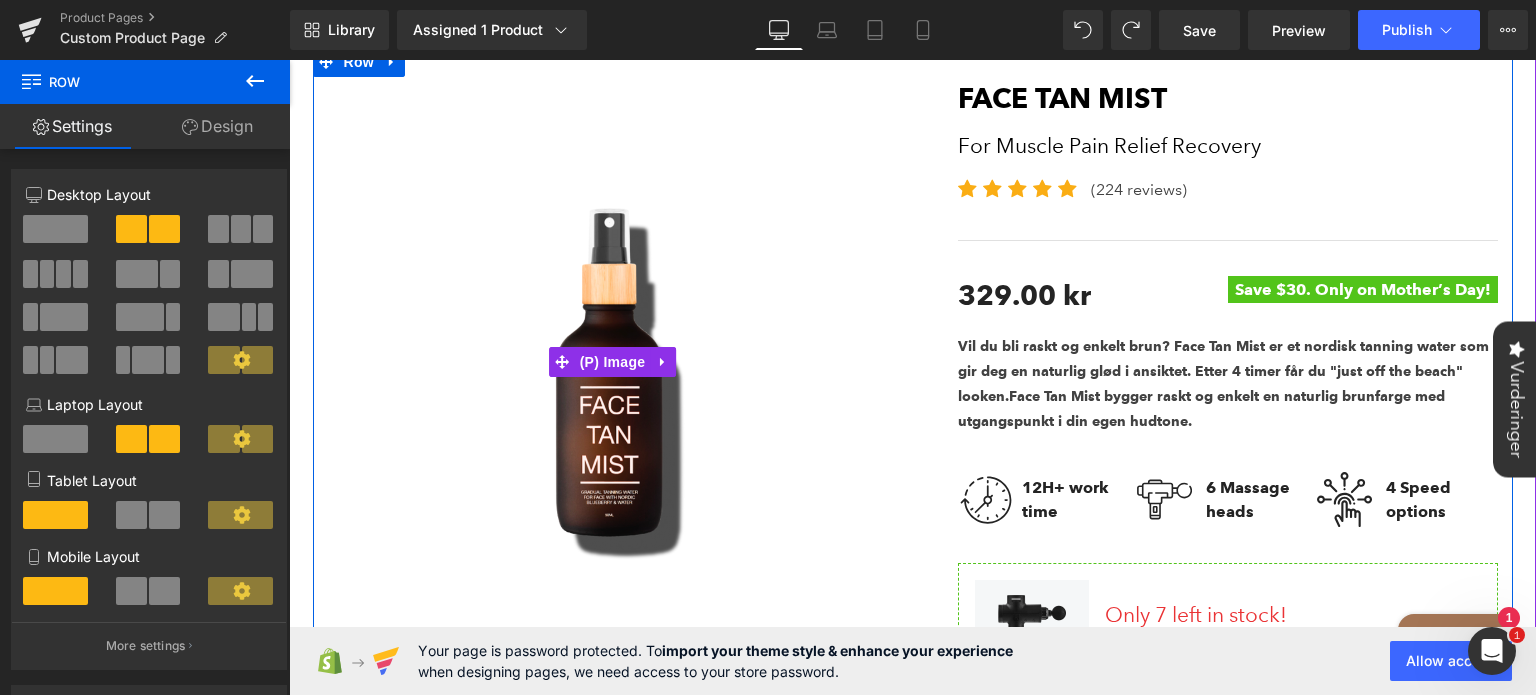 scroll, scrollTop: 0, scrollLeft: 0, axis: both 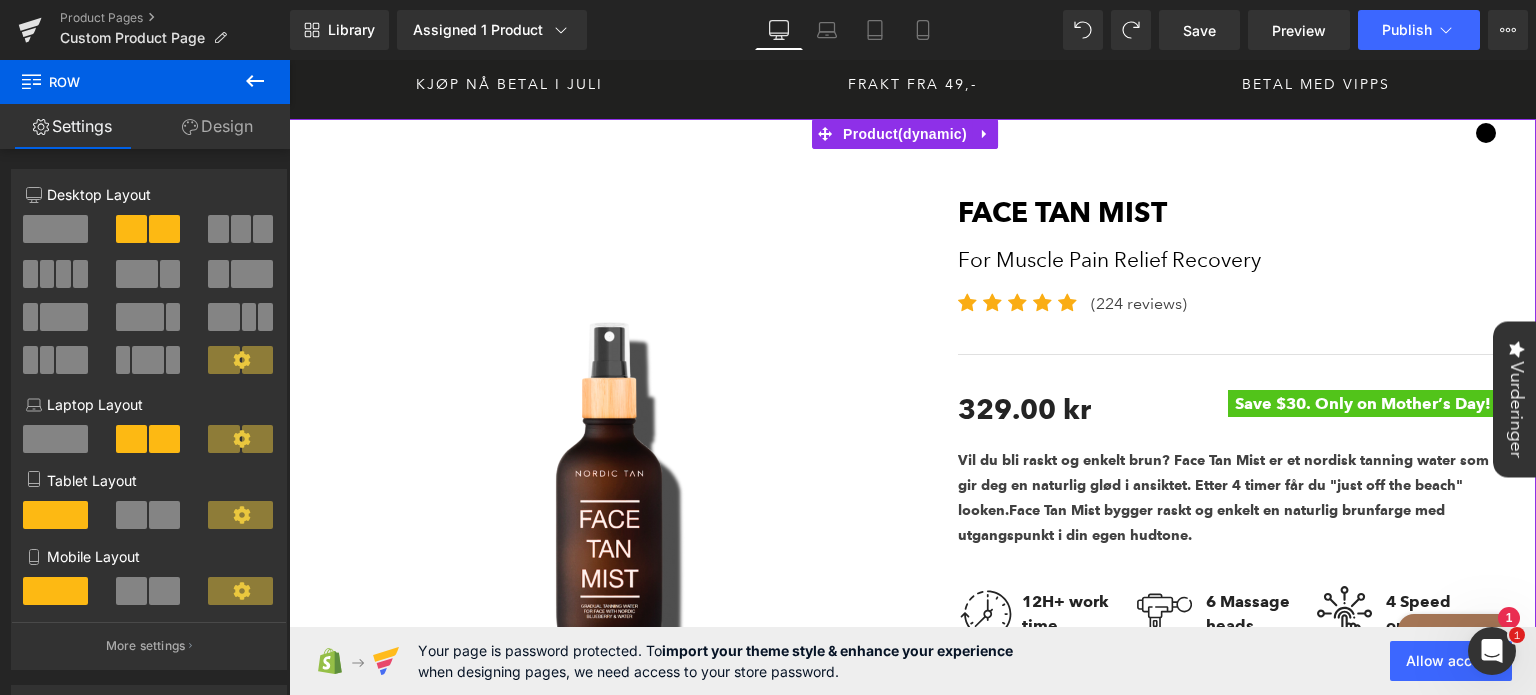 click on "Sale Off
(P) Image
Face Tan Mist
(P) Title
For Muscle Pain Relief Recovery
Text Block
Icon
Icon
Icon
Icon         Icon" at bounding box center [912, 855] 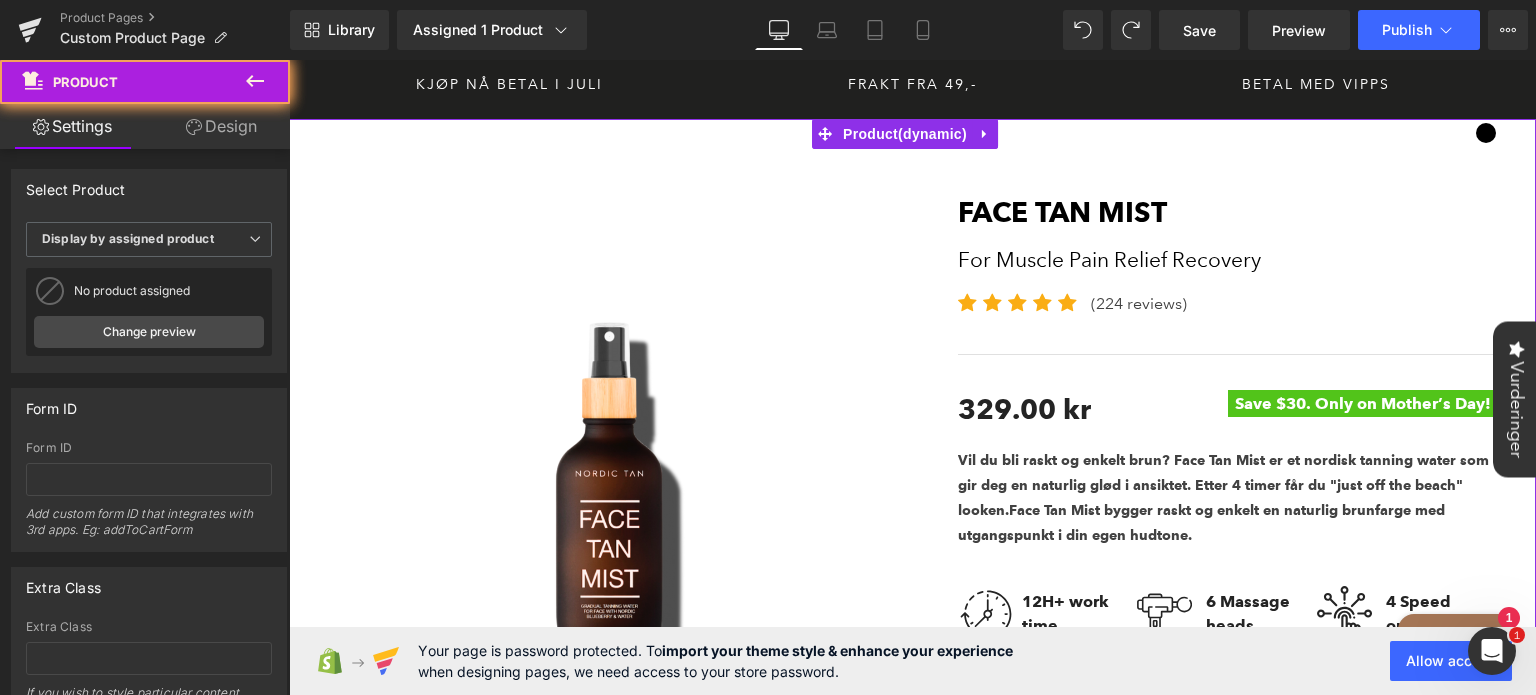 click on "Sale Off
(P) Image
Face Tan Mist
(P) Title
For Muscle Pain Relief Recovery
Text Block
Icon
Icon
Icon
Icon         Icon" at bounding box center [912, 855] 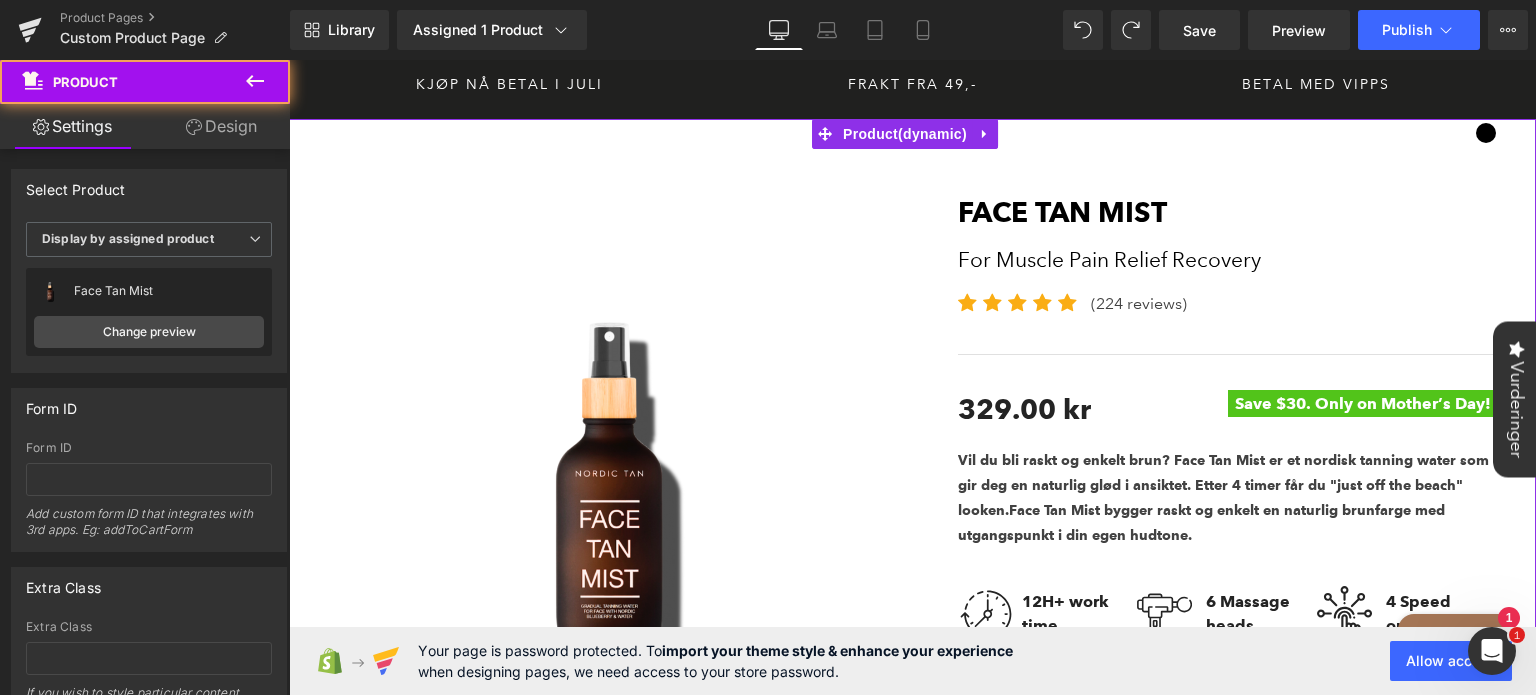 click on "Sale Off
(P) Image
Face Tan Mist
(P) Title
For Muscle Pain Relief Recovery
Text Block
Icon
Icon
Icon
Icon         Icon" at bounding box center (912, 855) 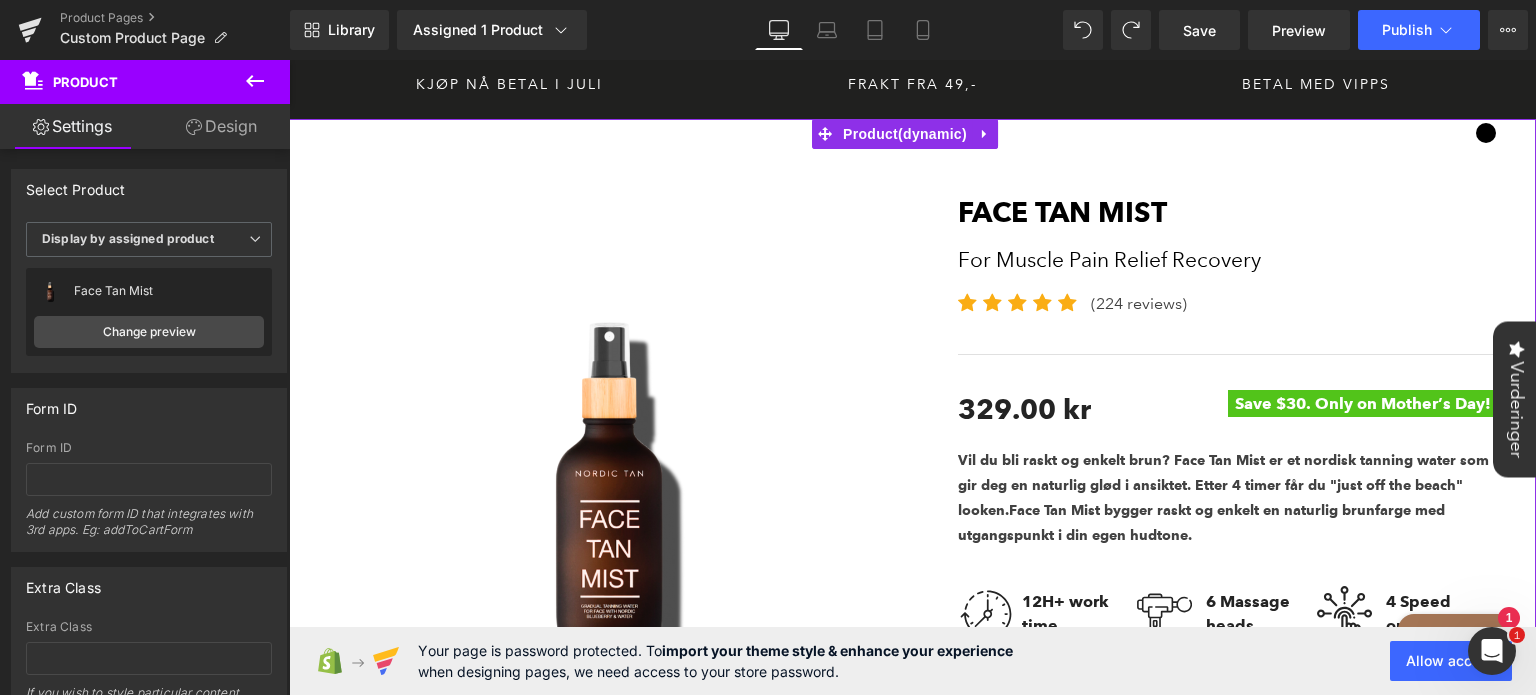 click at bounding box center [613, 476] 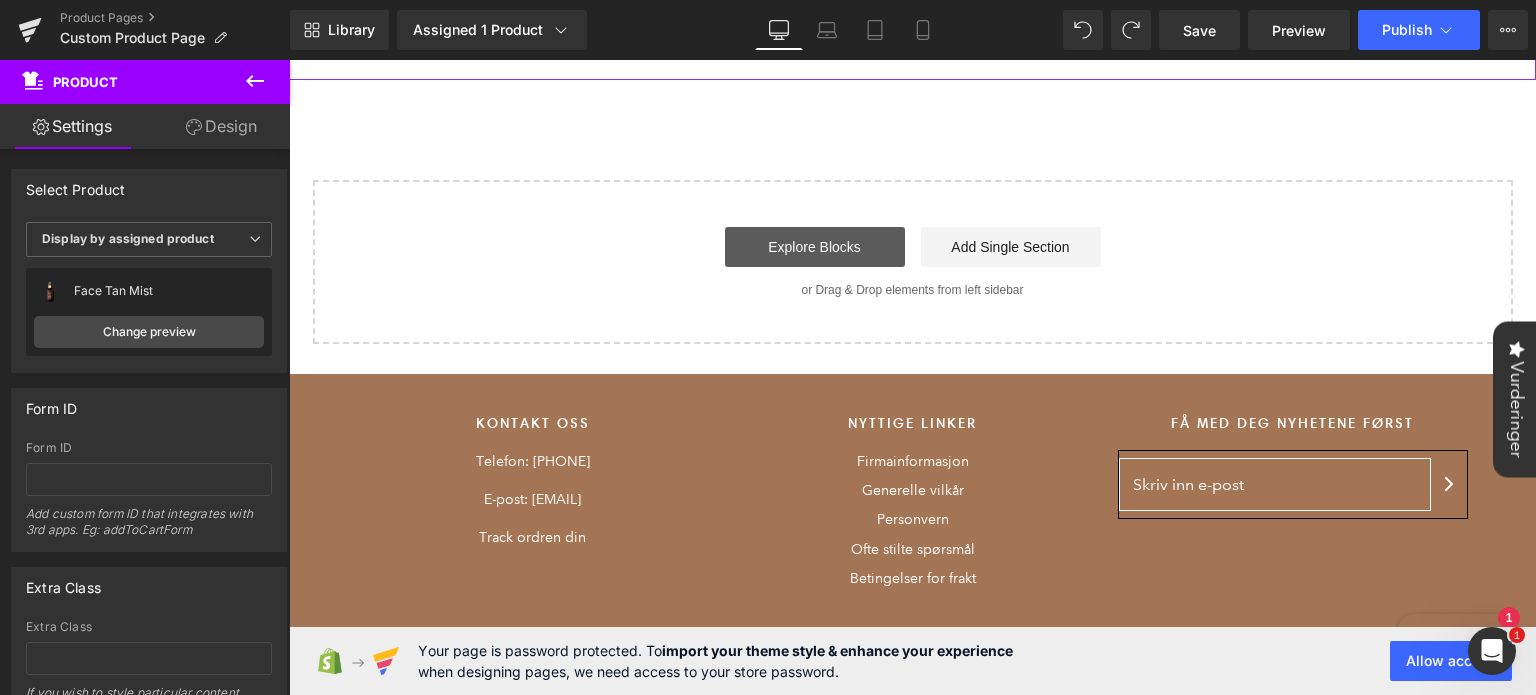 scroll, scrollTop: 1513, scrollLeft: 0, axis: vertical 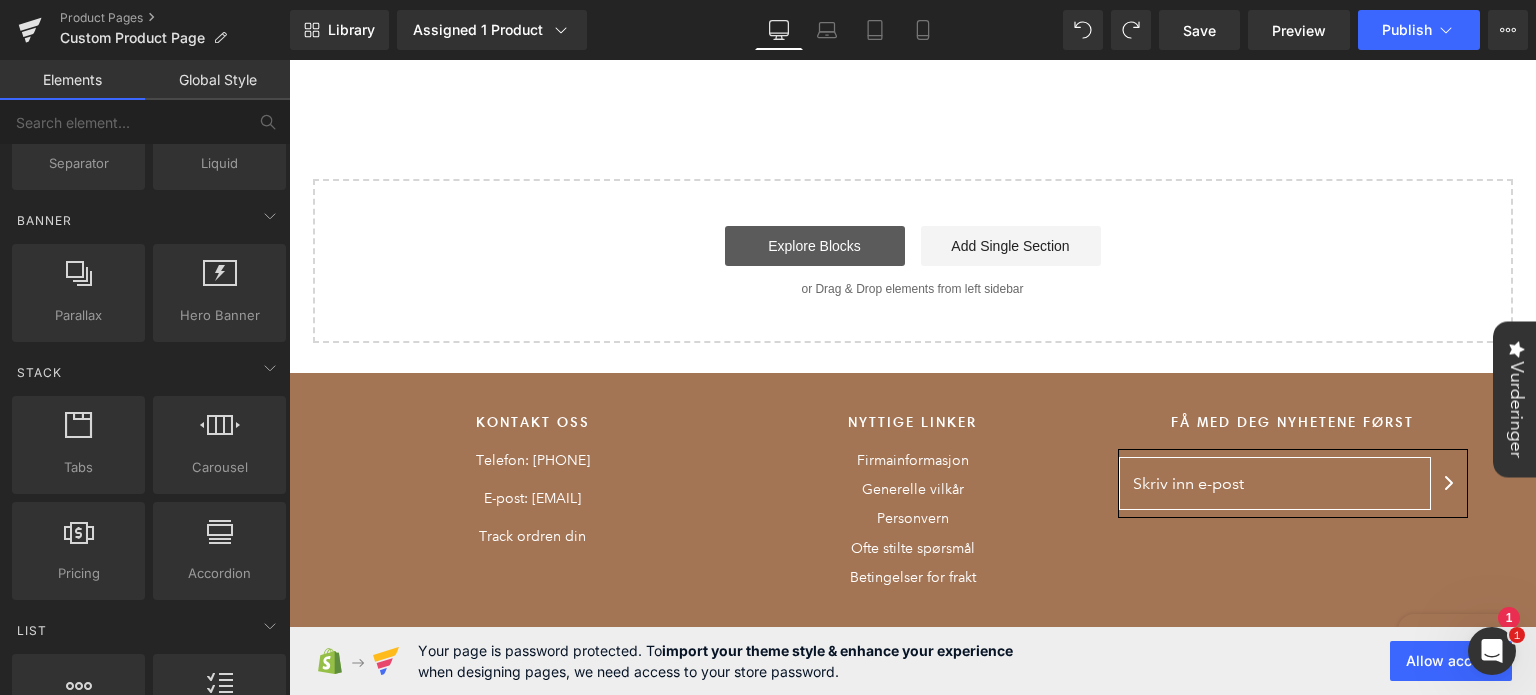 click on "Explore Blocks" at bounding box center (815, 246) 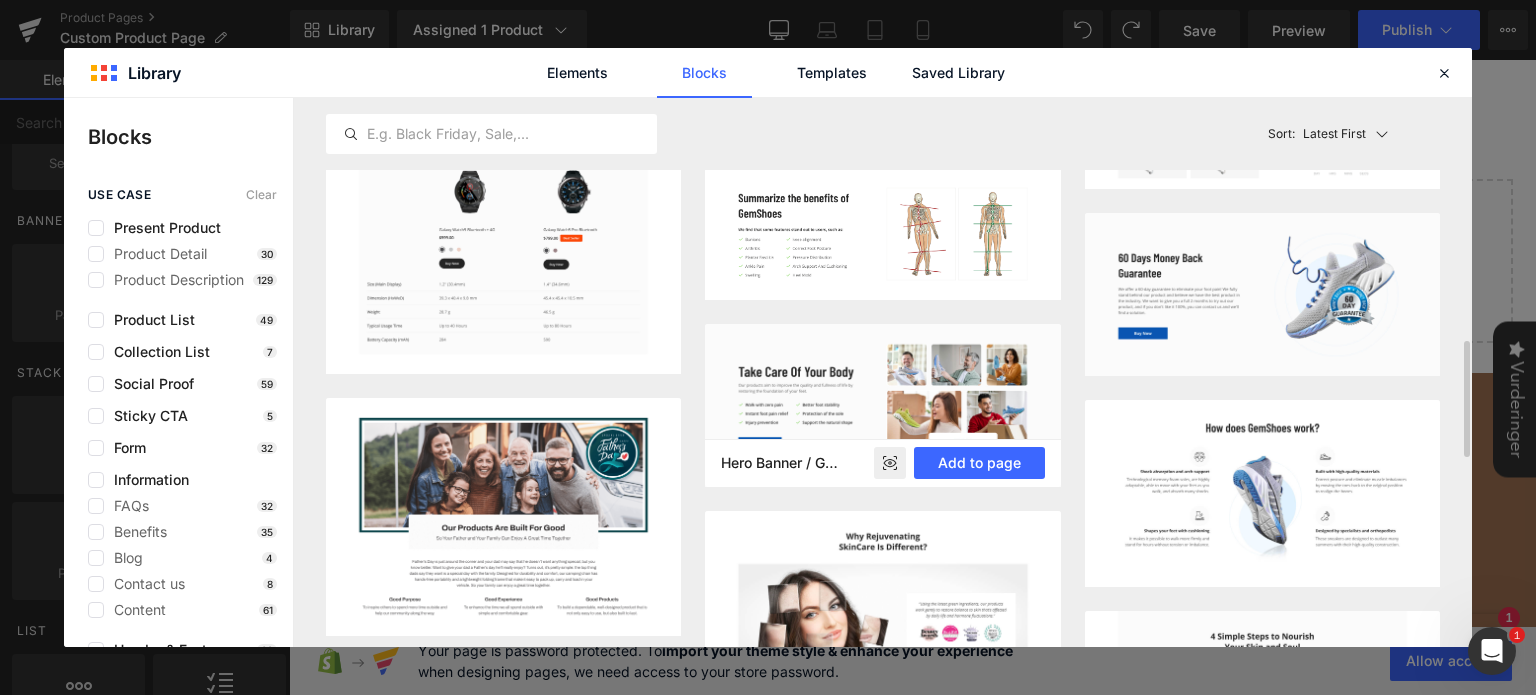 scroll, scrollTop: 1051, scrollLeft: 0, axis: vertical 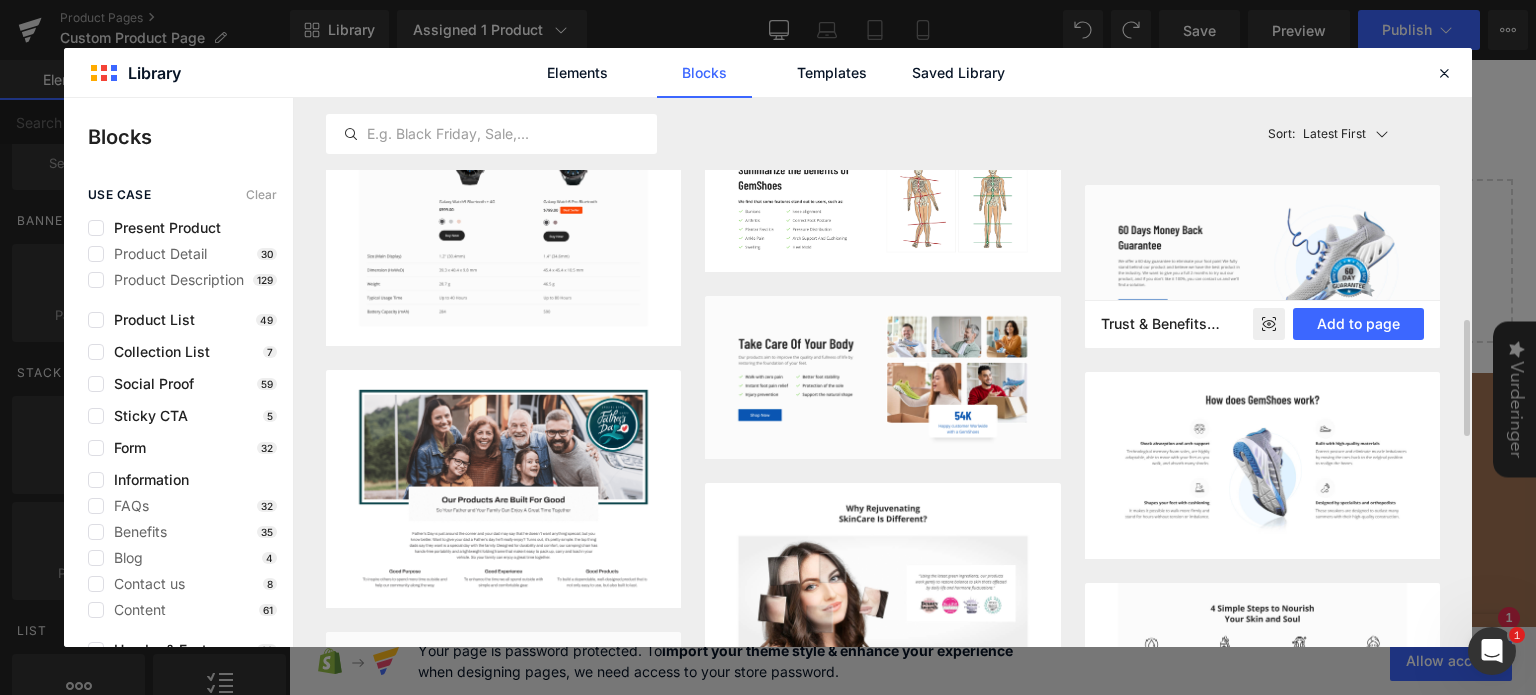 click at bounding box center [1262, 267] 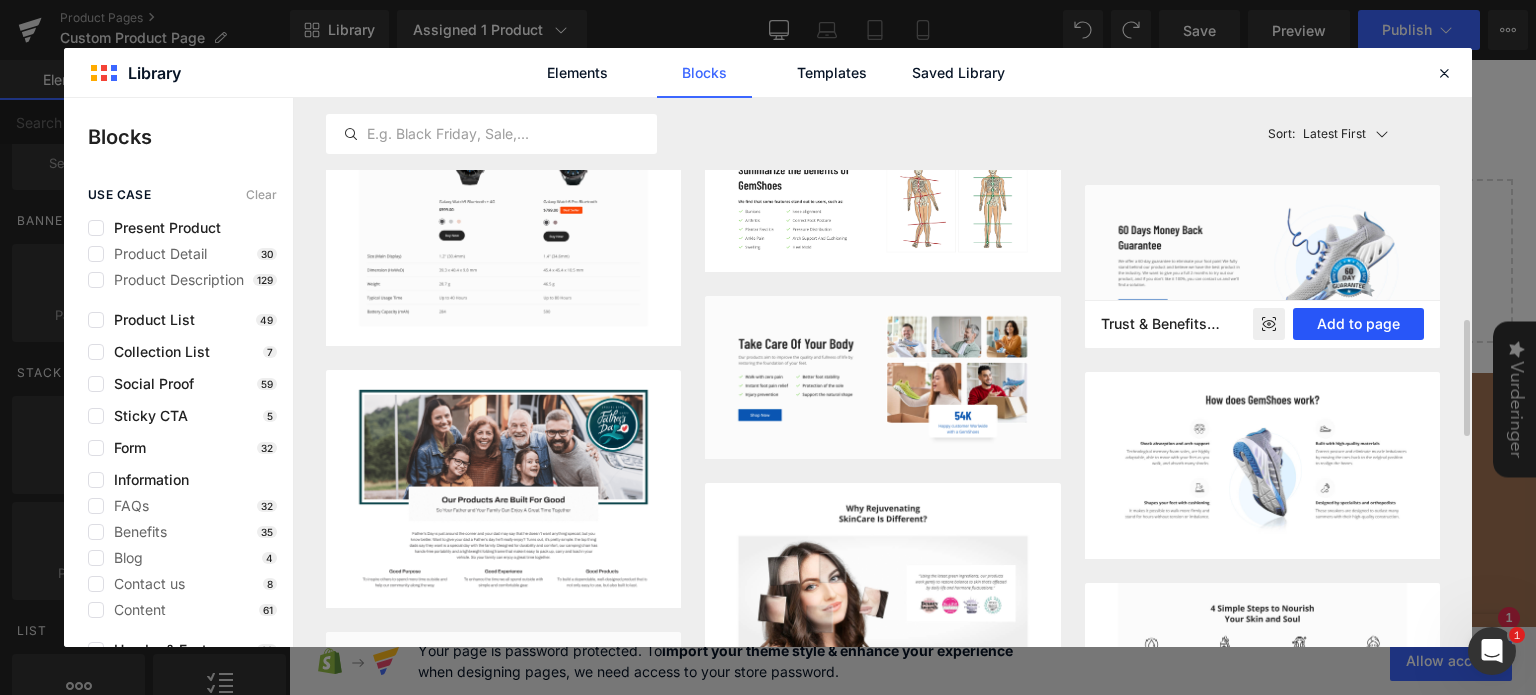 click on "Add to page" at bounding box center (1358, 324) 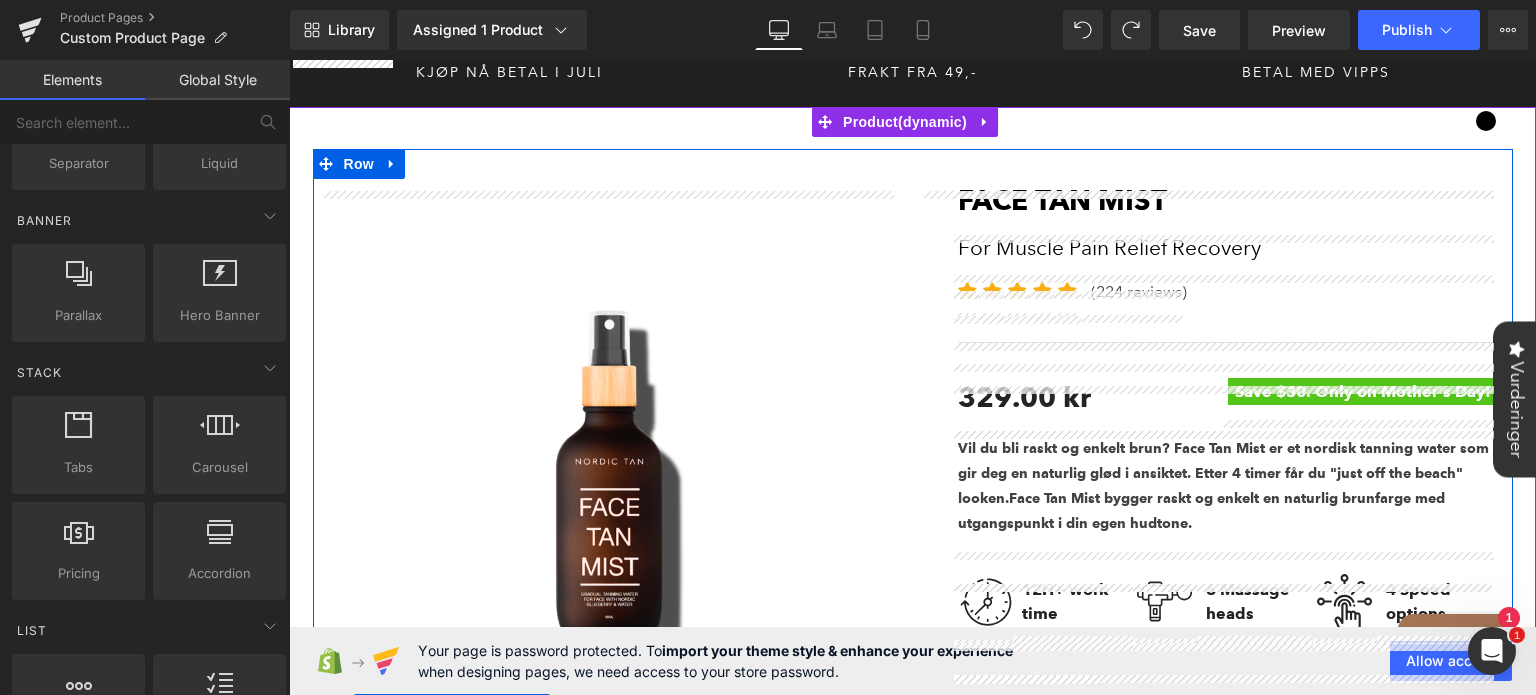 scroll, scrollTop: 0, scrollLeft: 0, axis: both 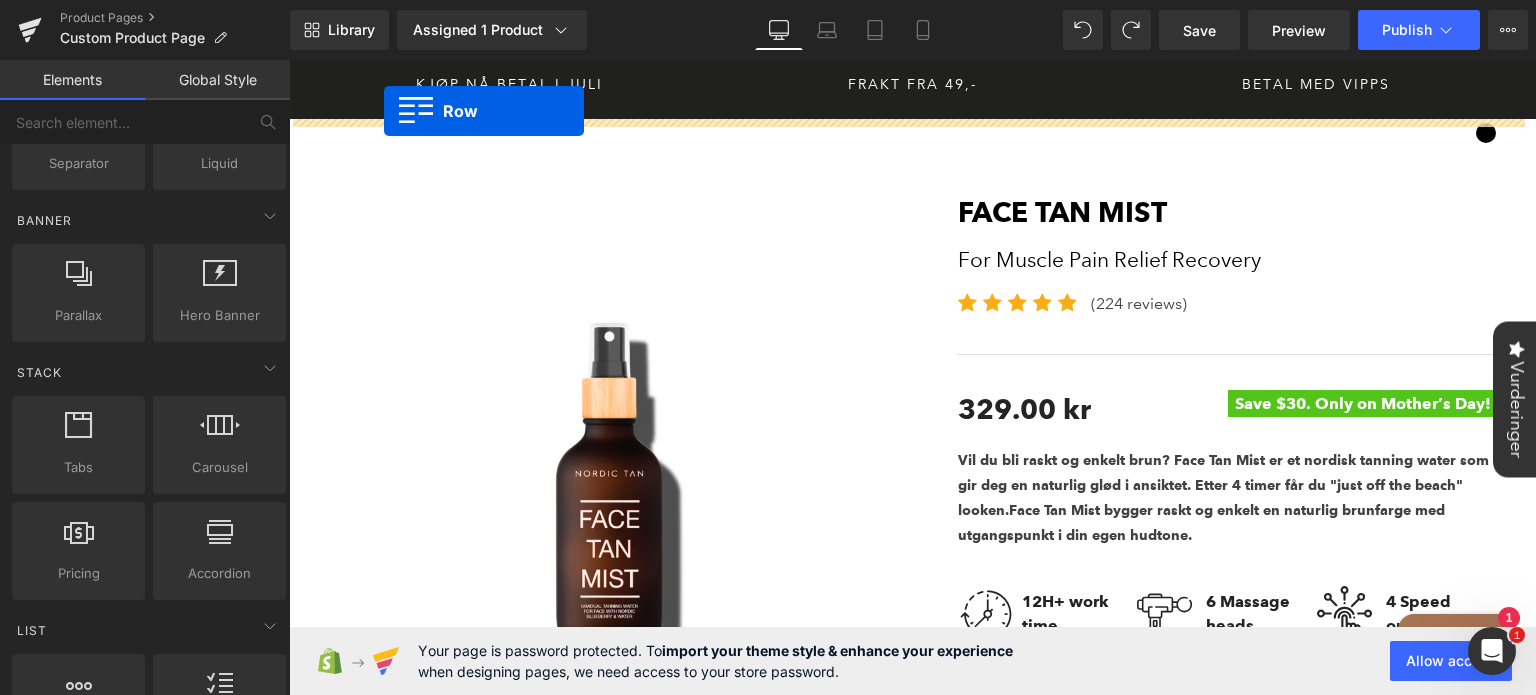 drag, startPoint x: 326, startPoint y: 179, endPoint x: 384, endPoint y: 111, distance: 89.37561 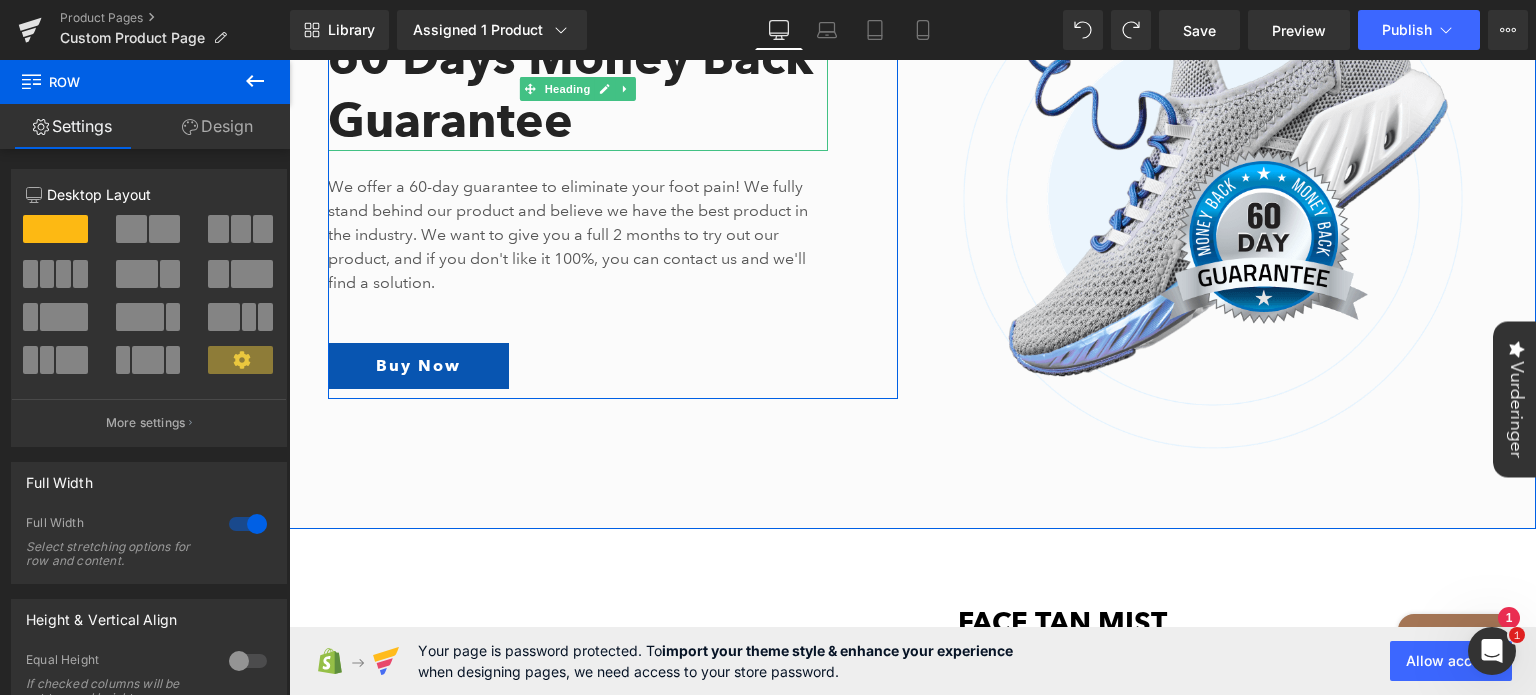 scroll, scrollTop: 0, scrollLeft: 0, axis: both 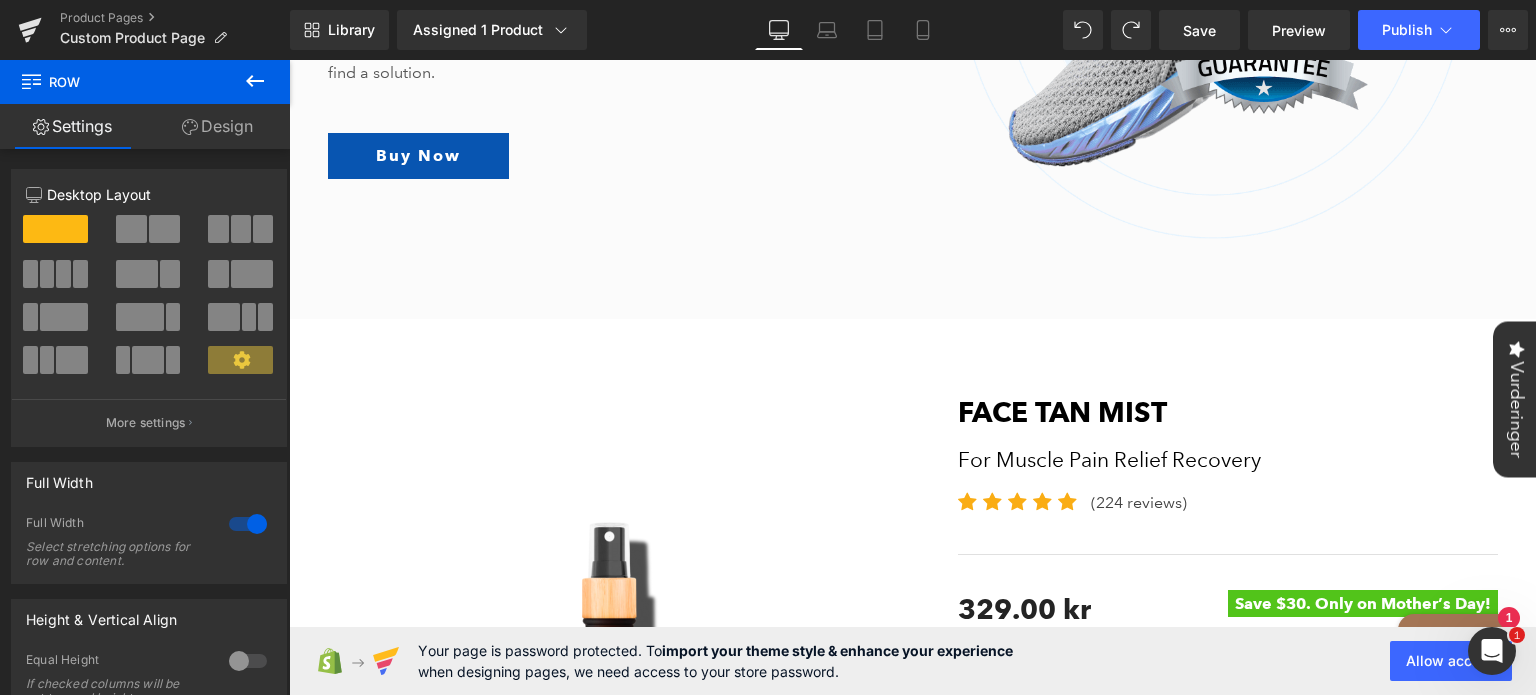 click on "Sale Off
(P) Image
Face Tan Mist
(P) Title
For Muscle Pain Relief Recovery
Text Block
Icon
Icon
Icon
Icon         Icon" at bounding box center [912, 1055] 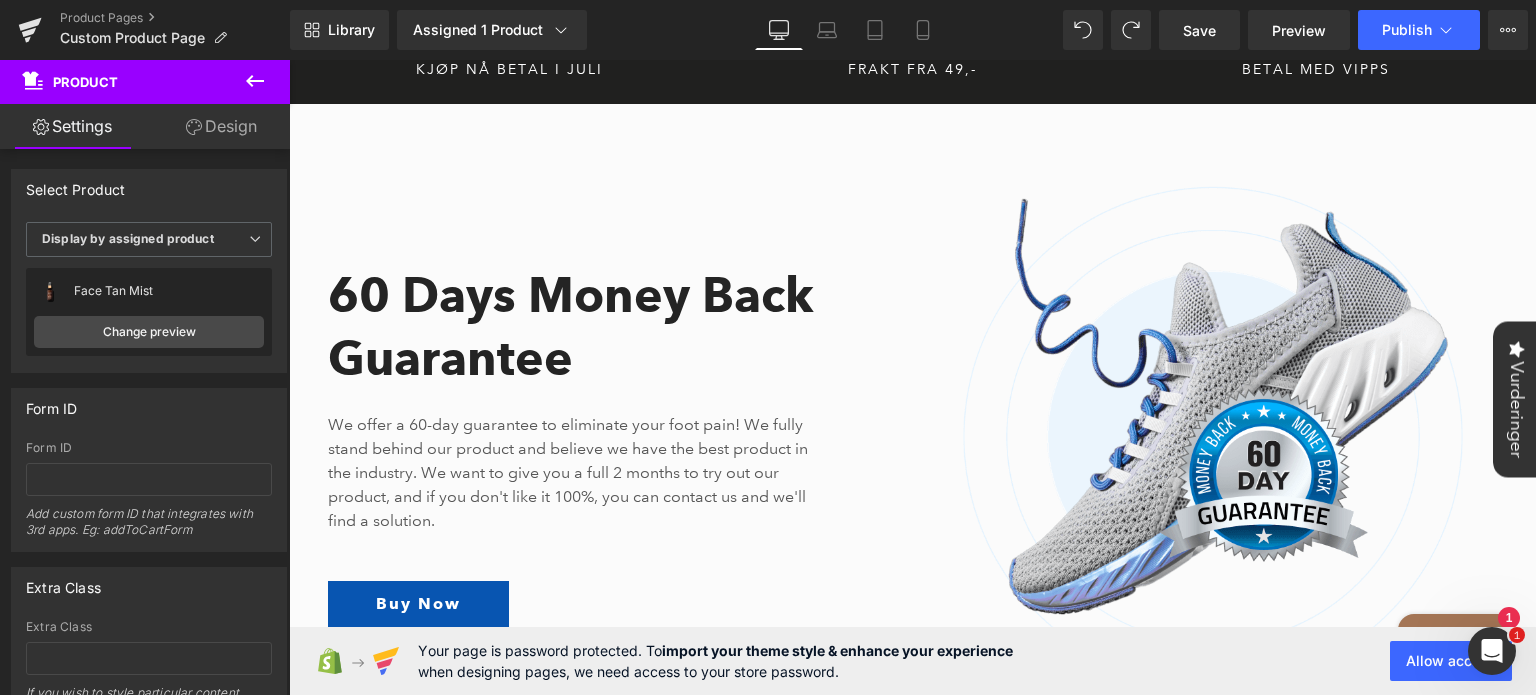scroll, scrollTop: 0, scrollLeft: 0, axis: both 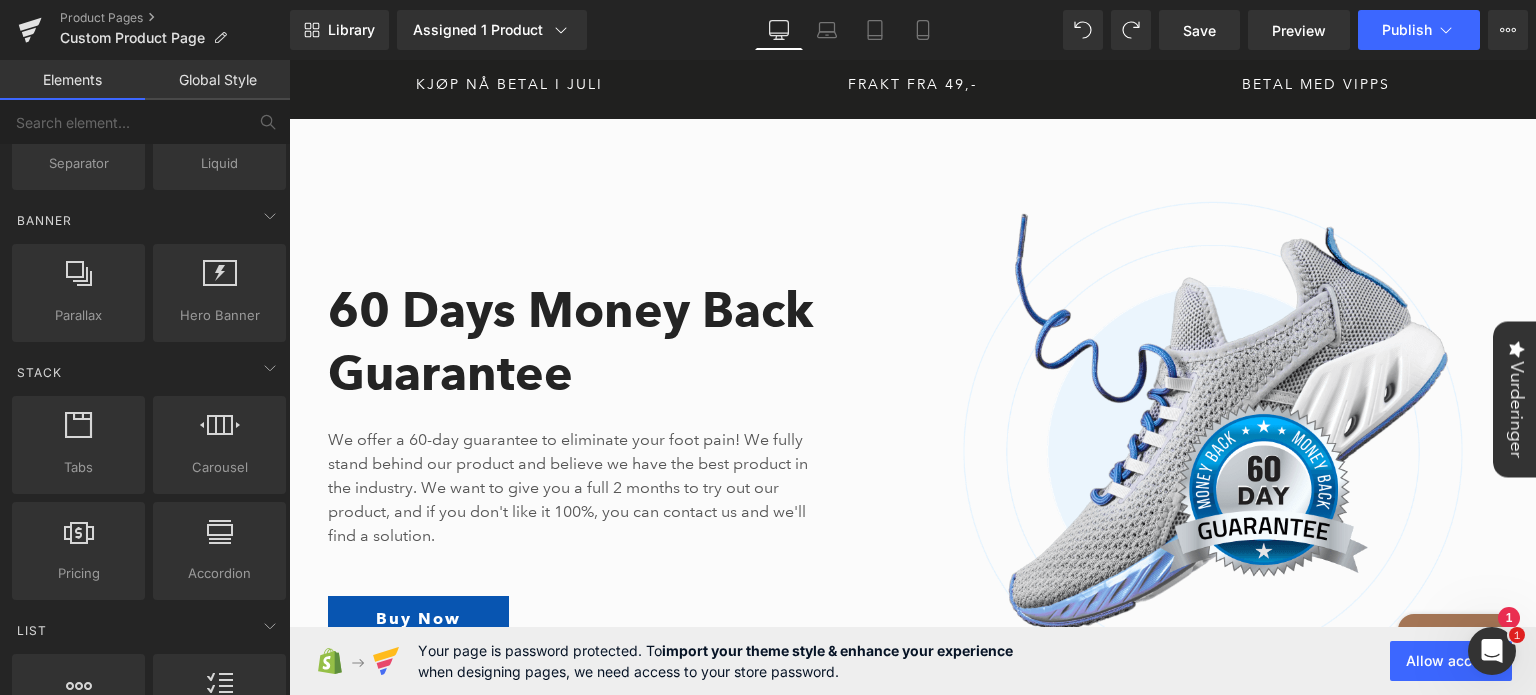 click on "Betal med vipps" at bounding box center [1315, 89] 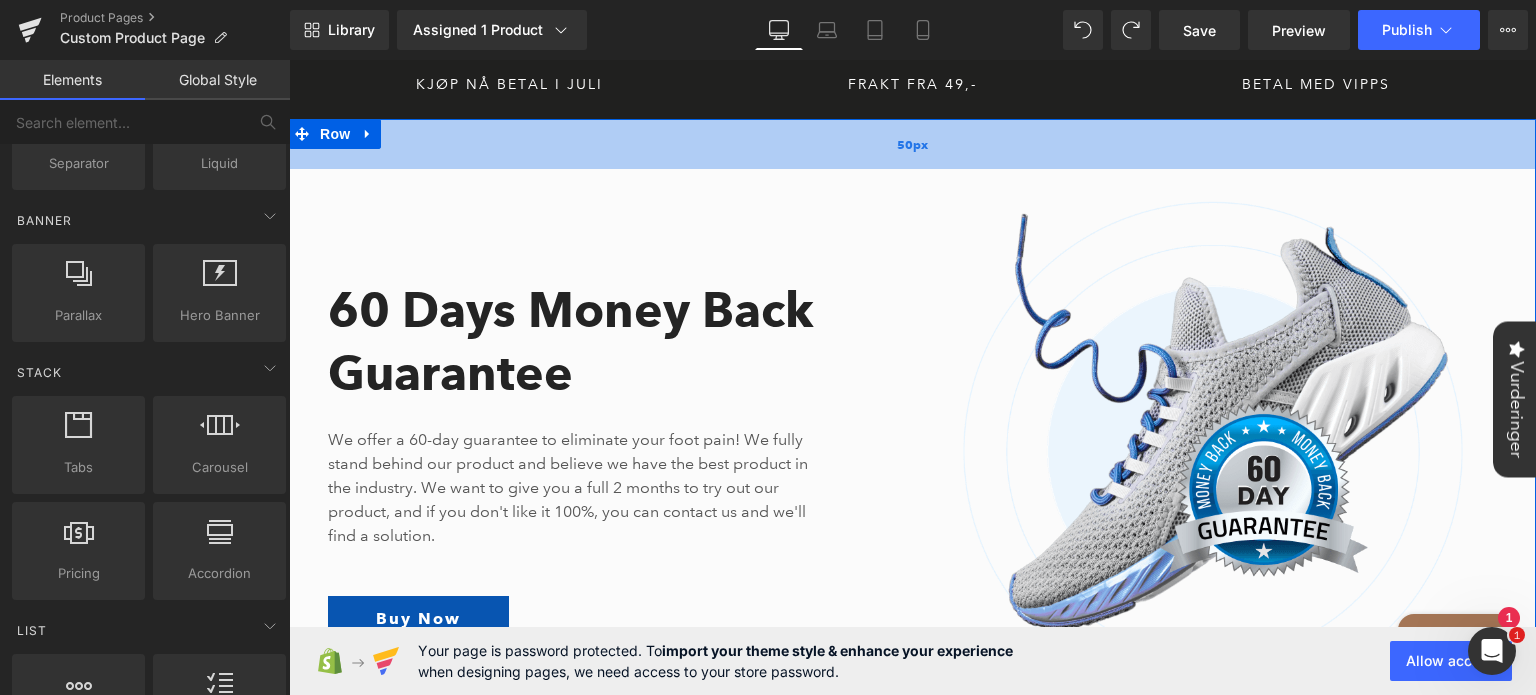 click on "50px" at bounding box center [912, 144] 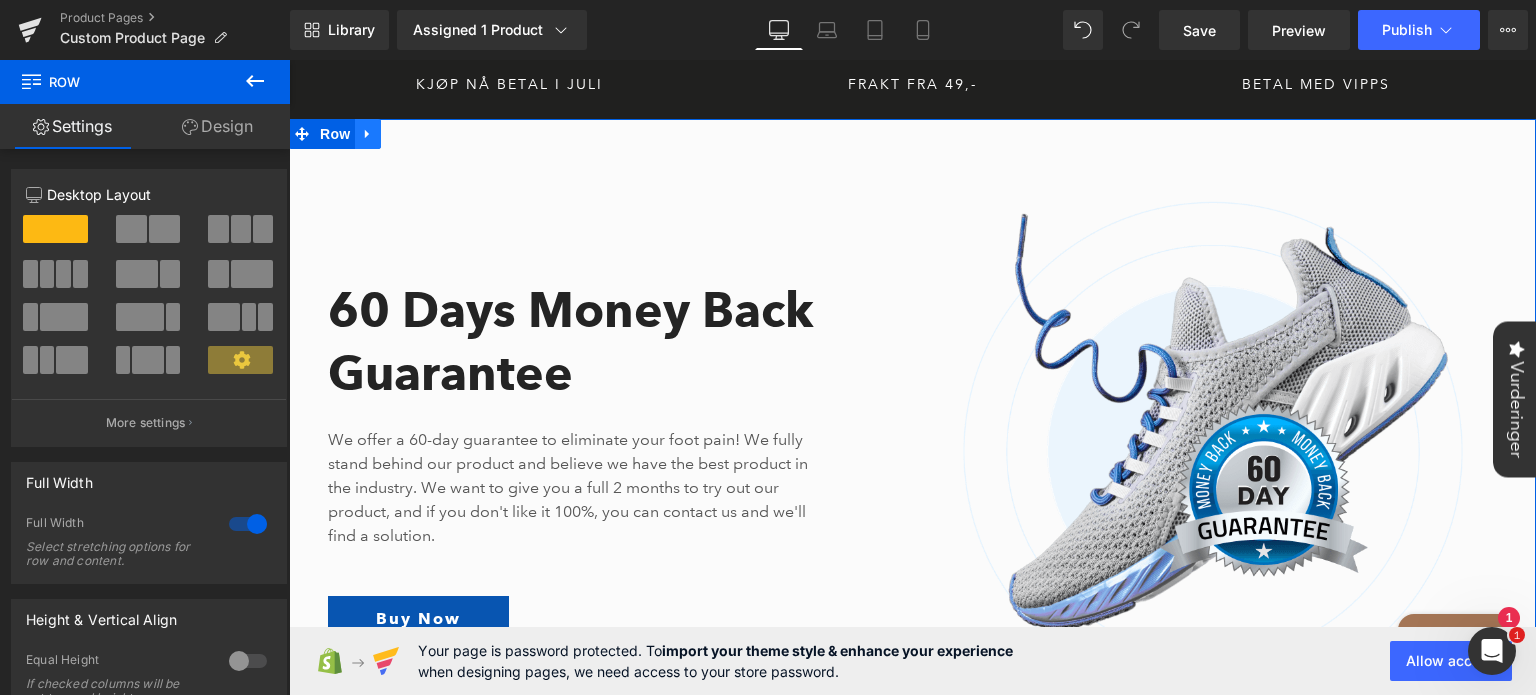 click at bounding box center (368, 134) 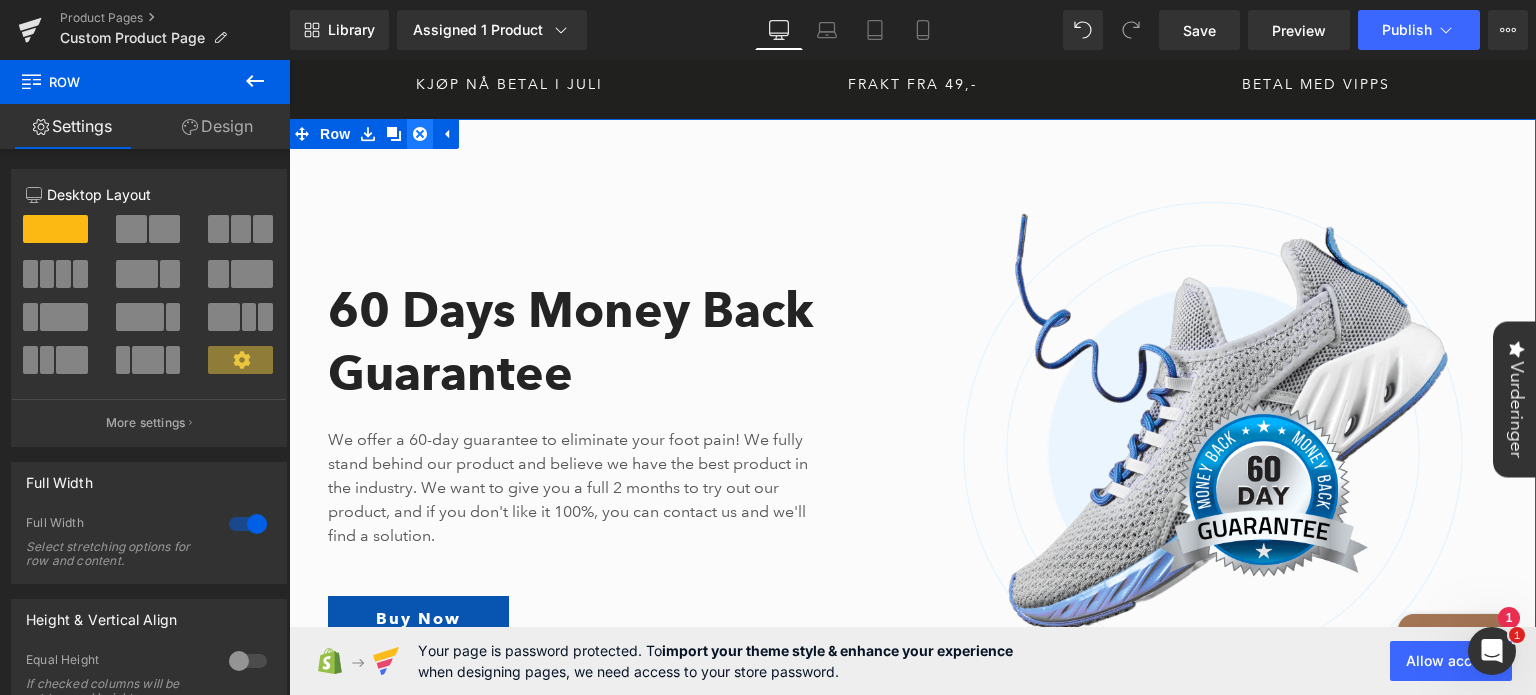 click 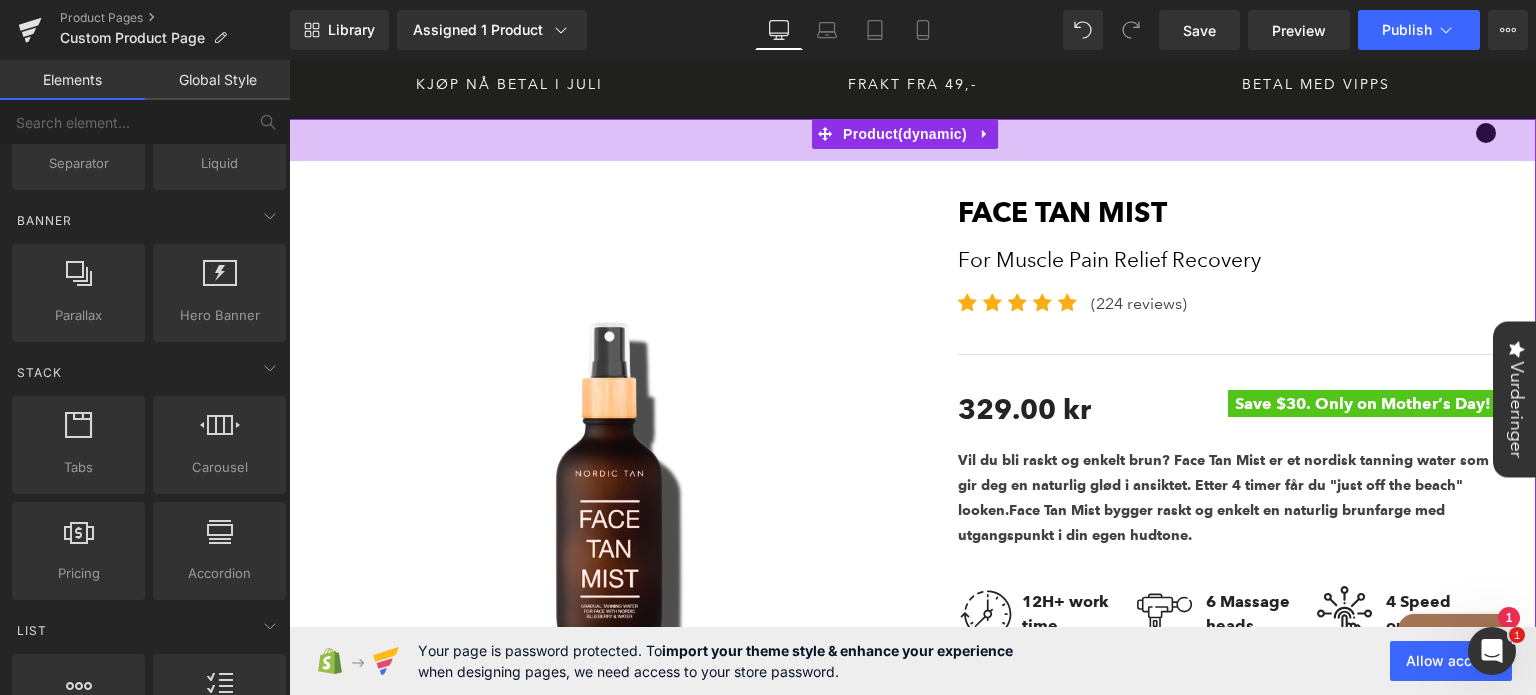 click on "42px" at bounding box center [912, 140] 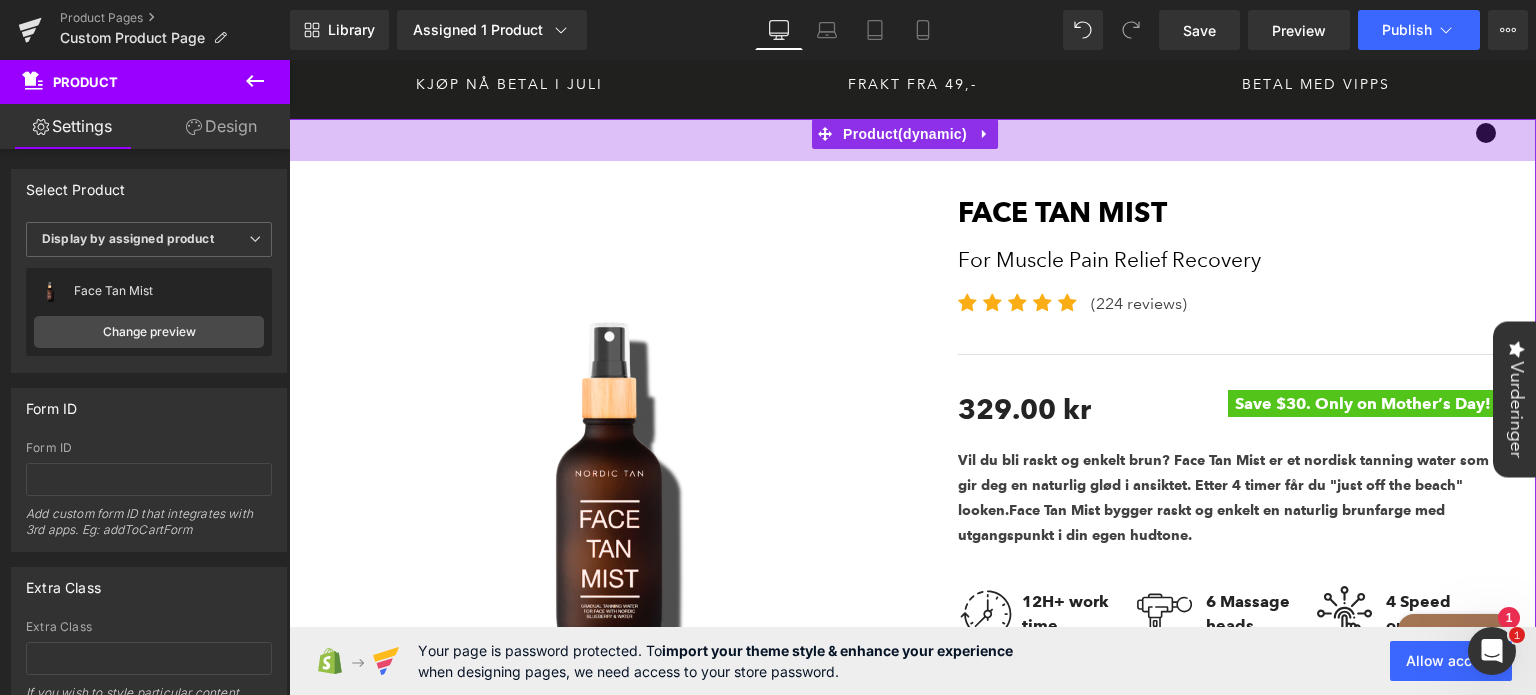click on "42px" at bounding box center [912, 140] 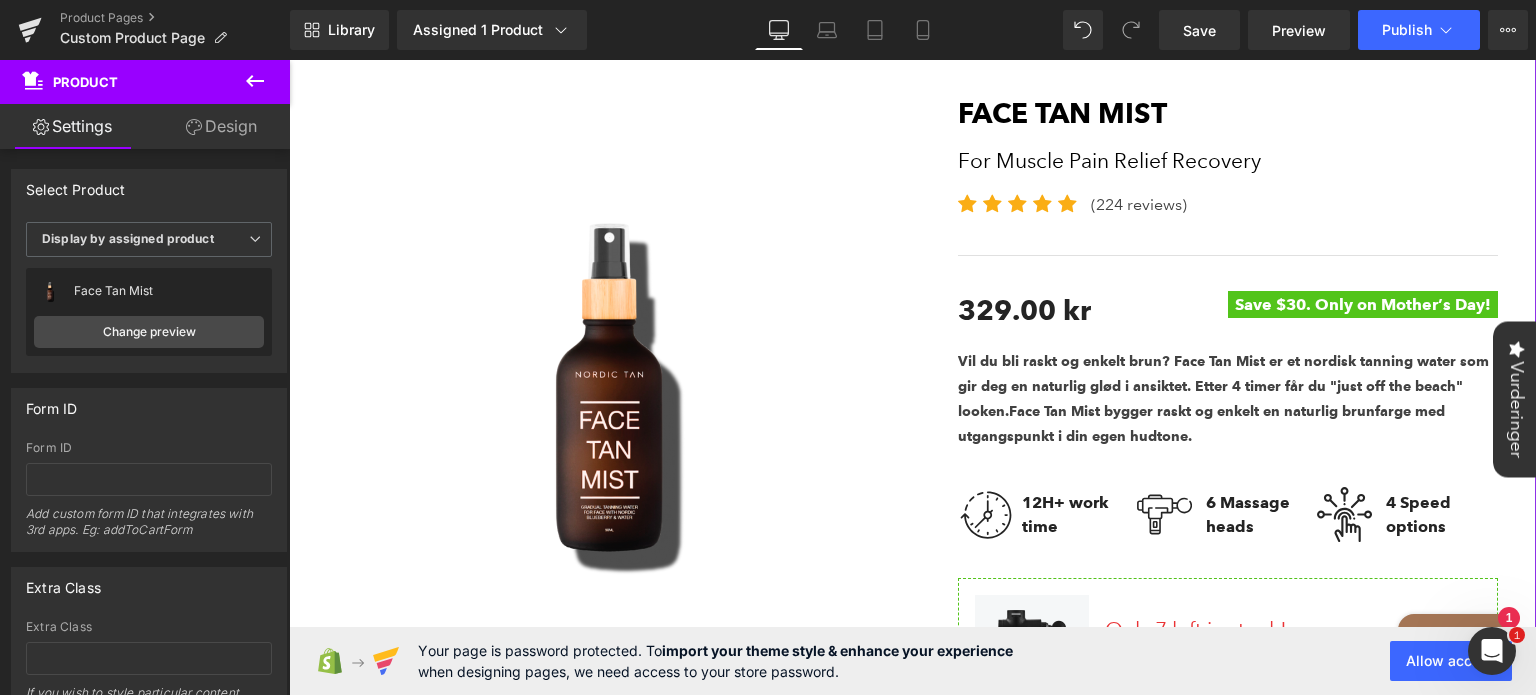 scroll, scrollTop: 100, scrollLeft: 0, axis: vertical 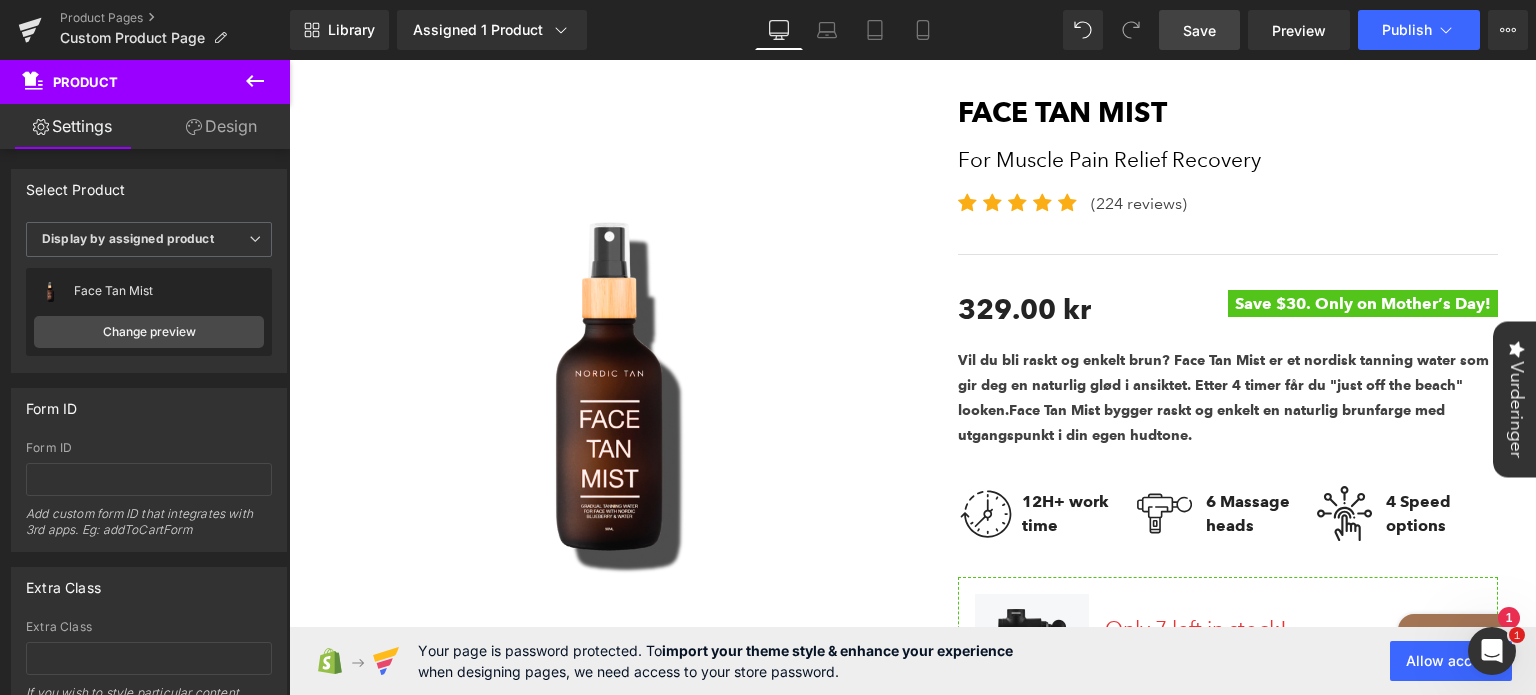click on "Save" at bounding box center (1199, 30) 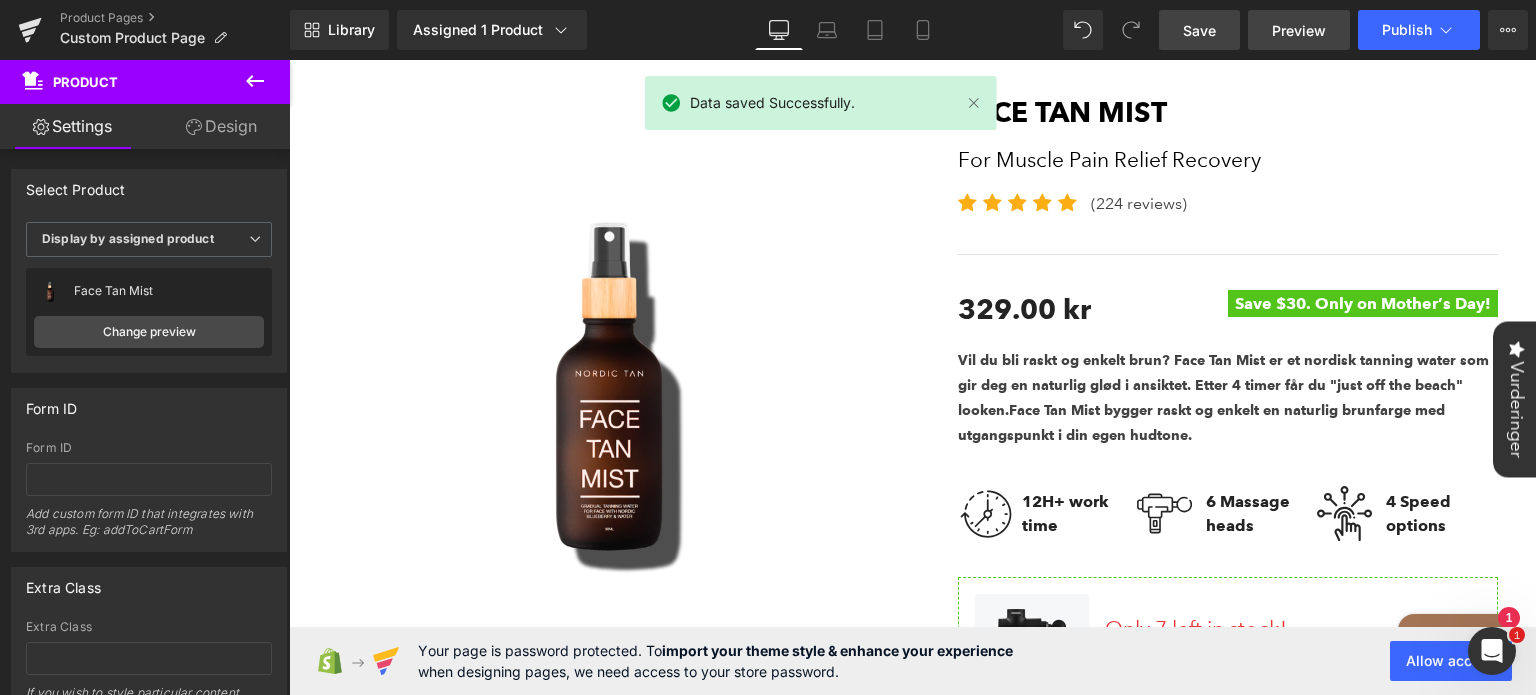 click on "Preview" at bounding box center [1299, 30] 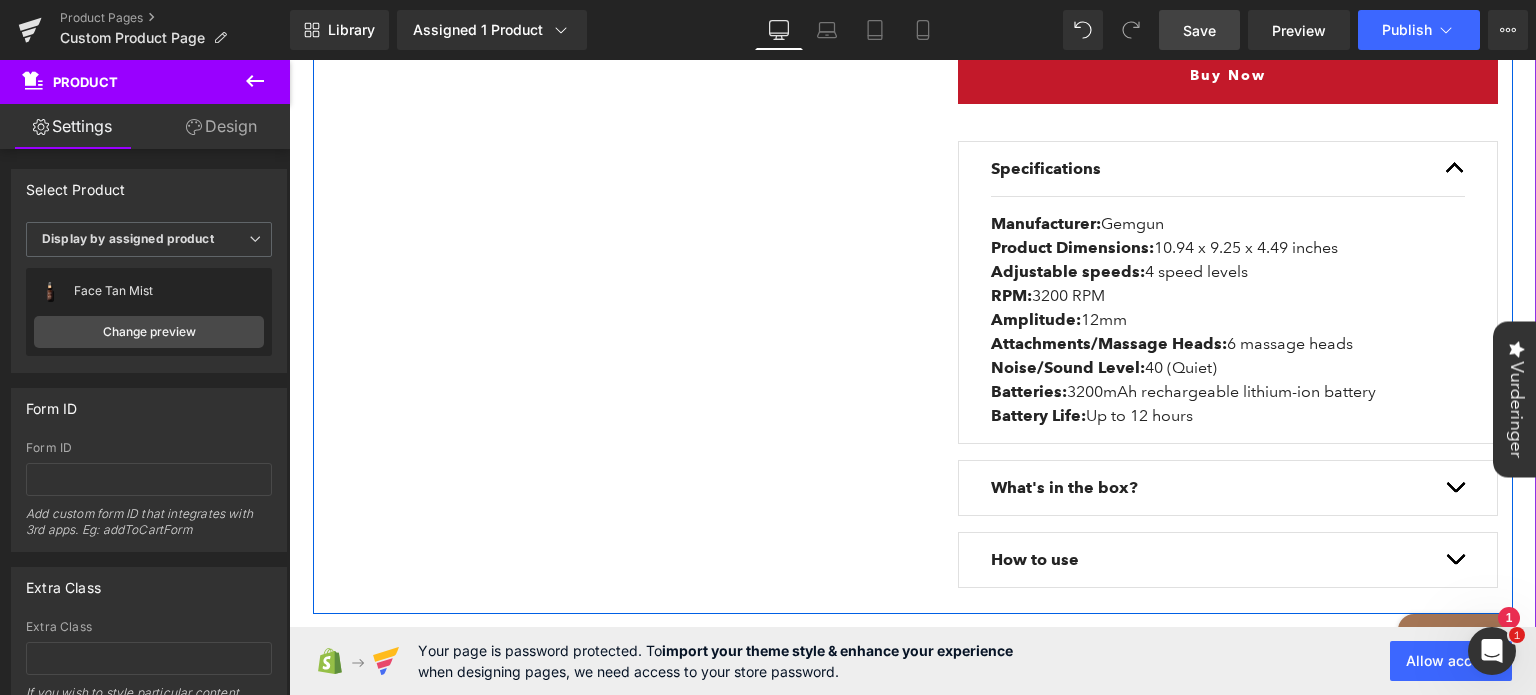 scroll, scrollTop: 936, scrollLeft: 0, axis: vertical 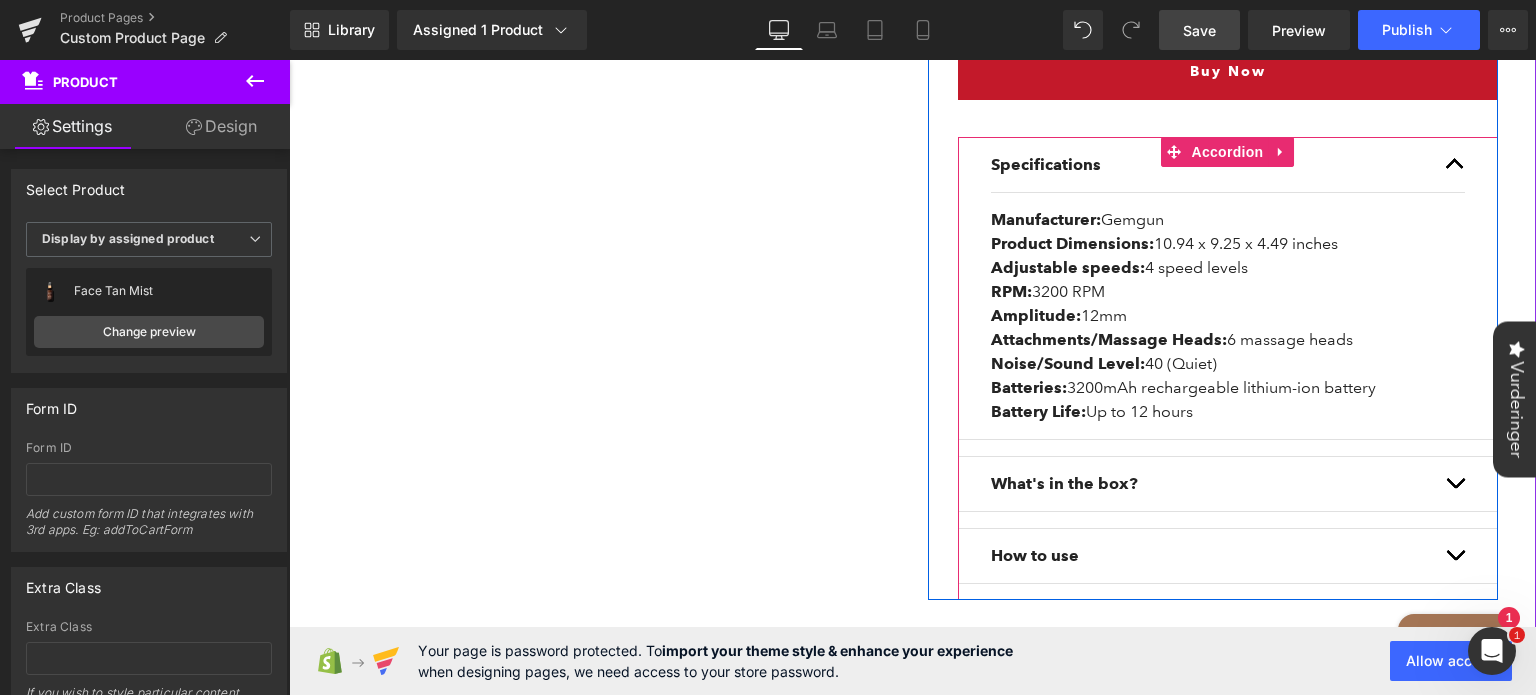 click at bounding box center (1455, 165) 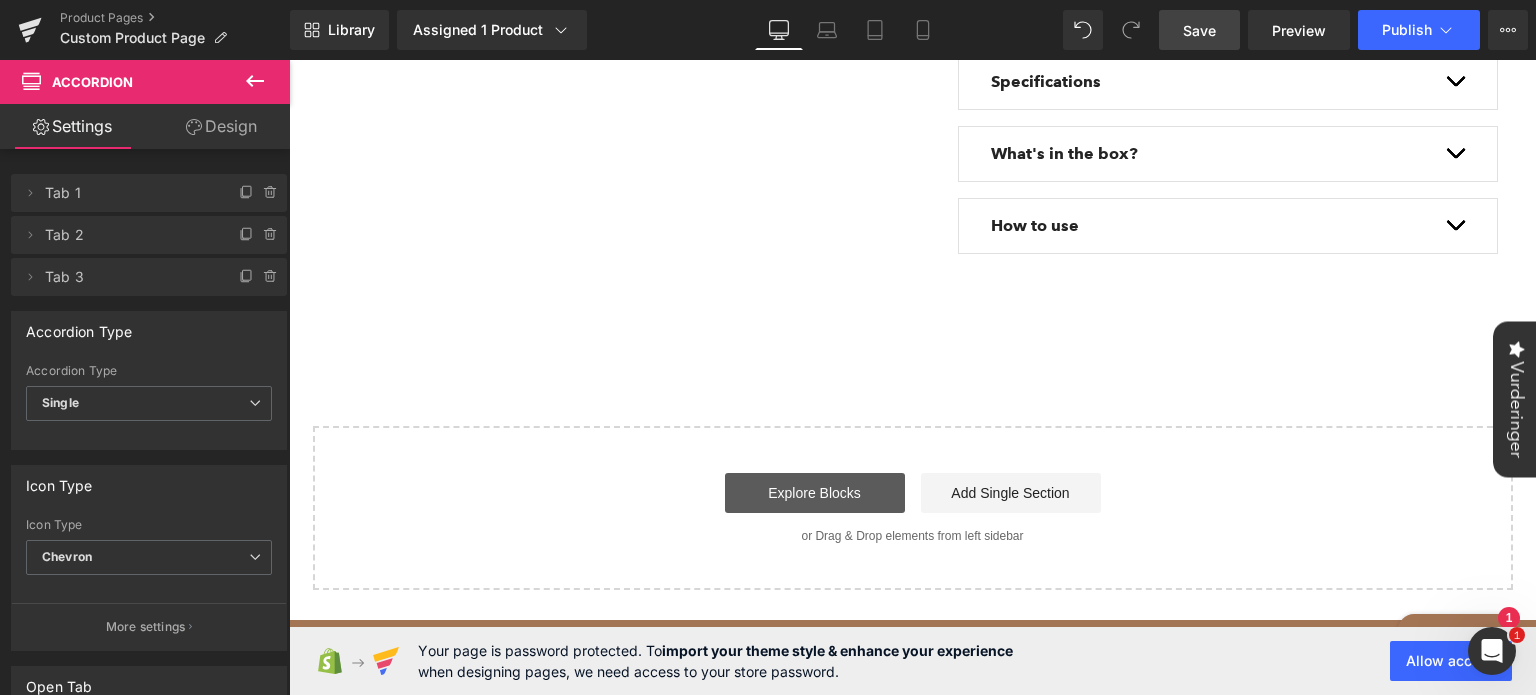 scroll, scrollTop: 1020, scrollLeft: 0, axis: vertical 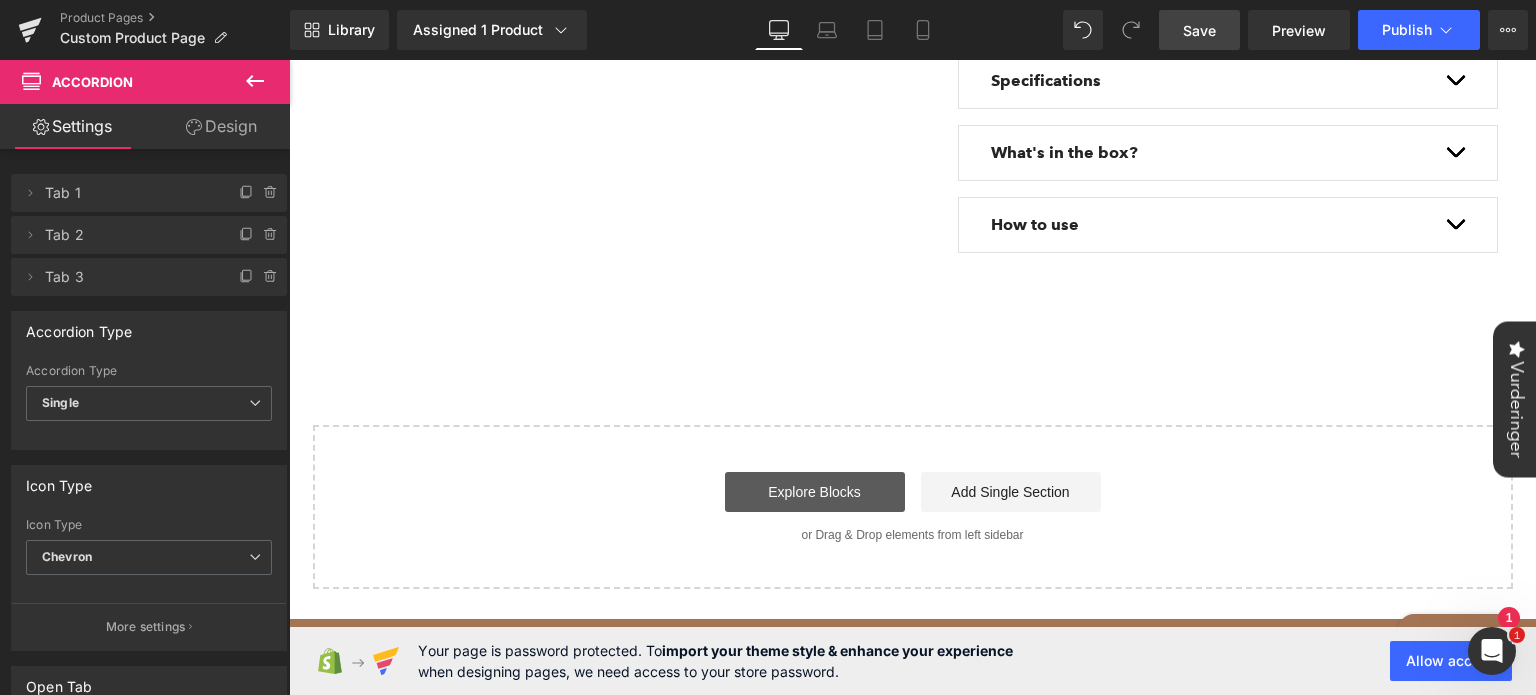 click on "Explore Blocks" at bounding box center [815, 492] 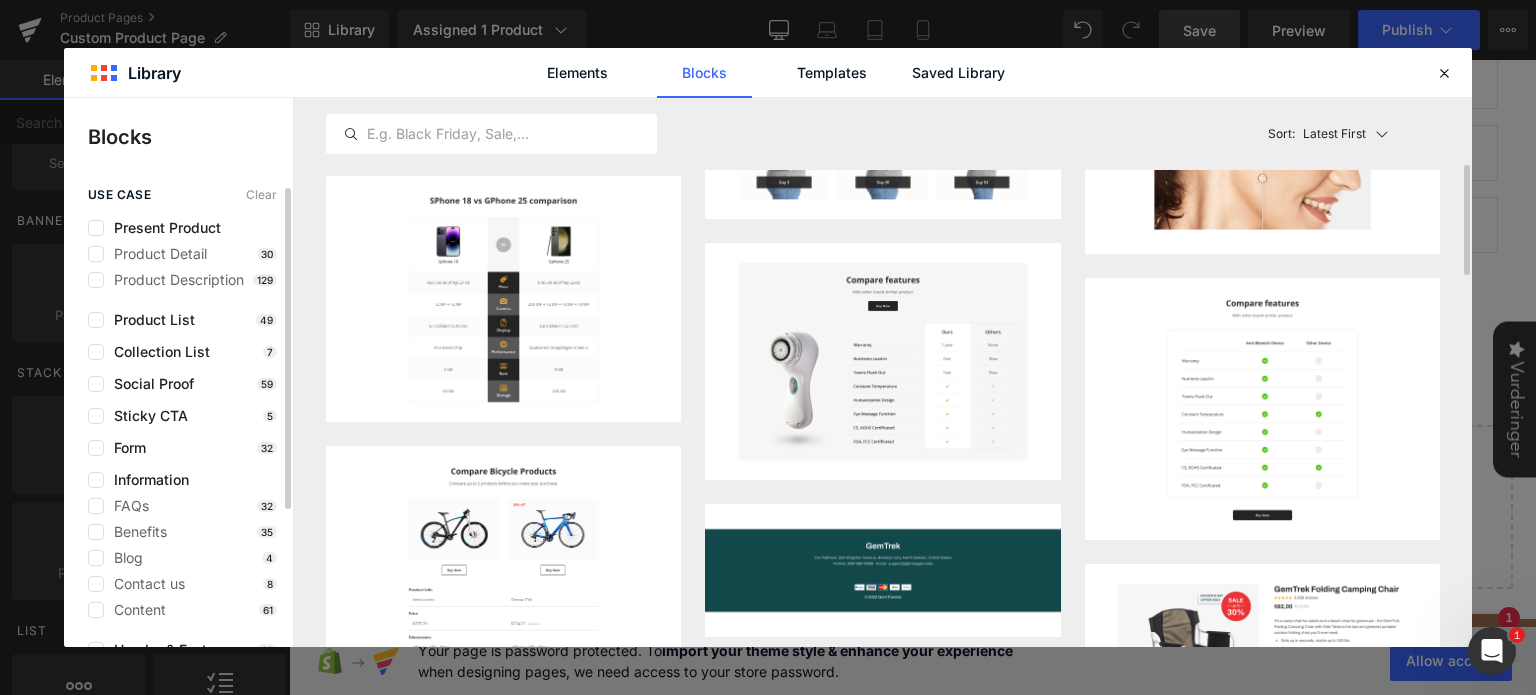 scroll, scrollTop: 335, scrollLeft: 0, axis: vertical 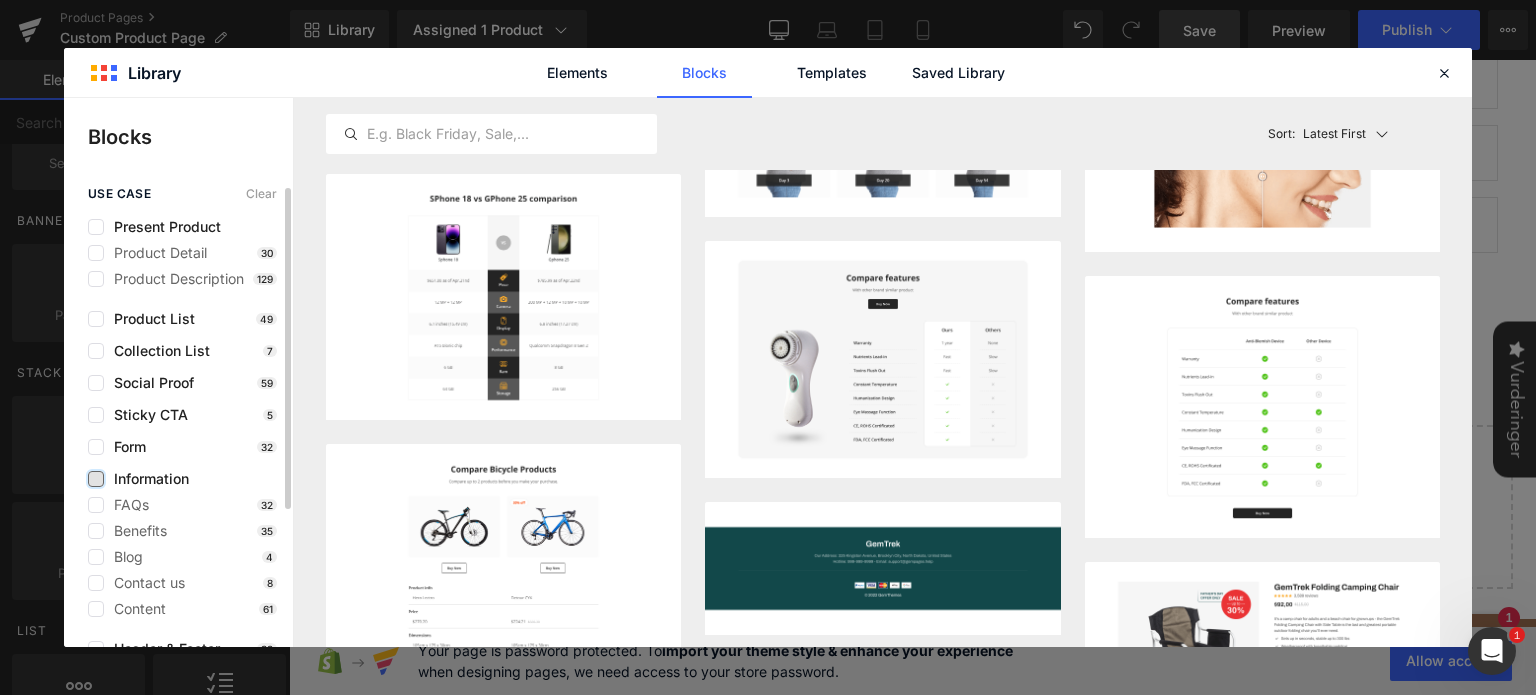 click at bounding box center [96, 479] 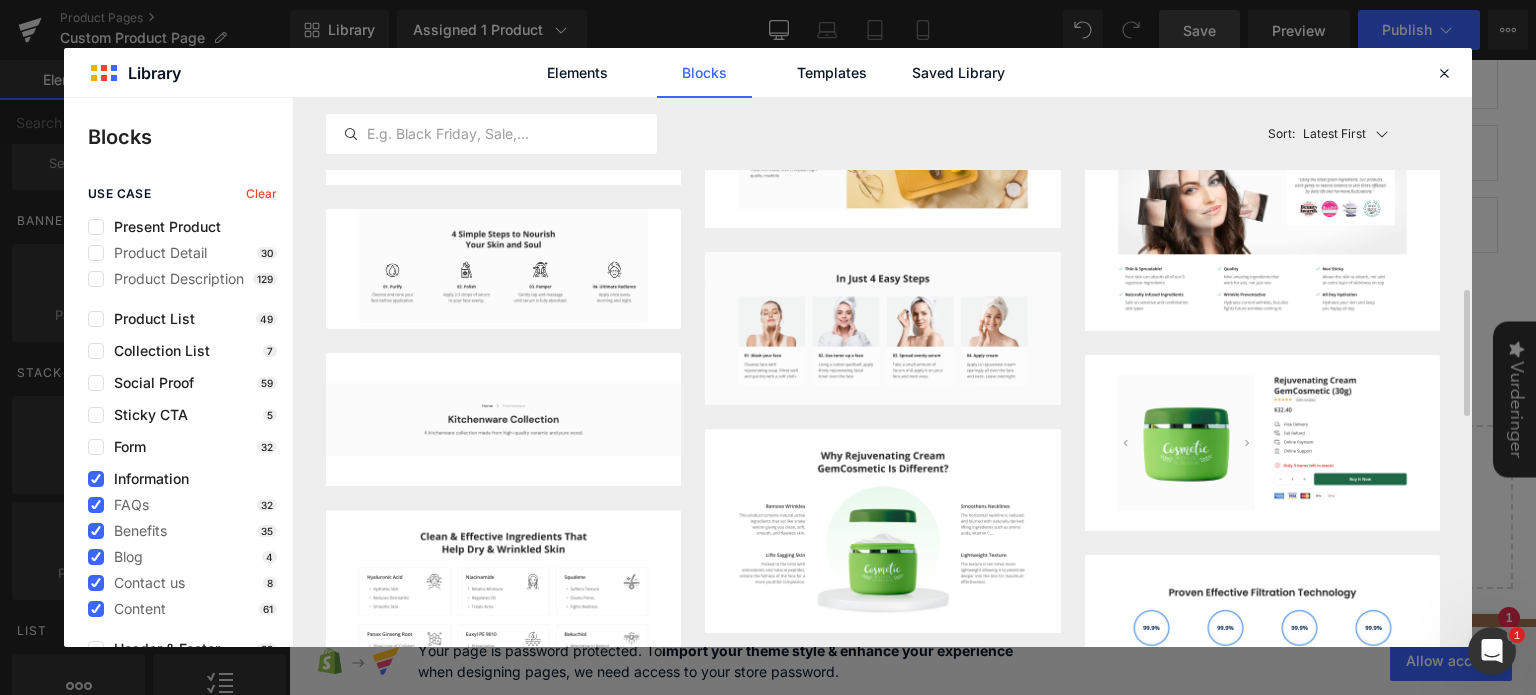 scroll, scrollTop: 833, scrollLeft: 0, axis: vertical 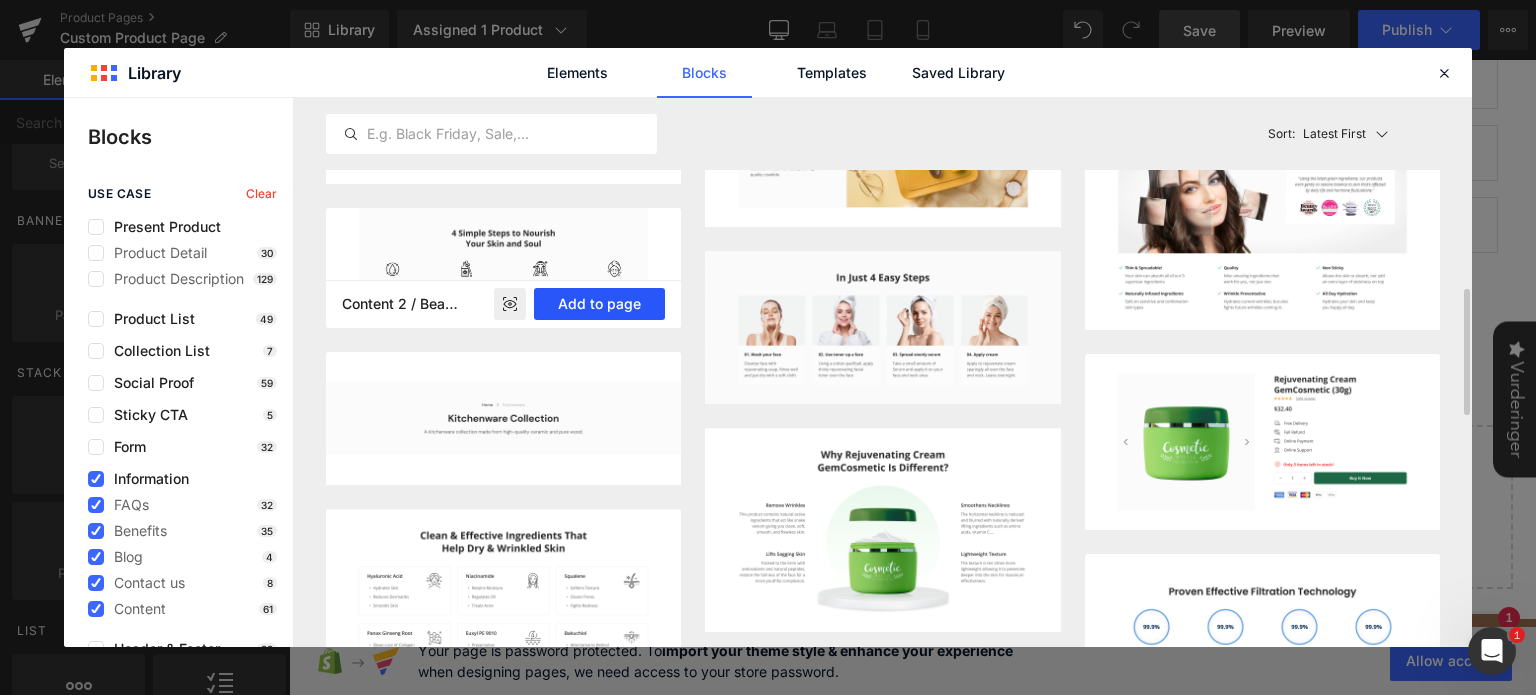 drag, startPoint x: 560, startPoint y: 303, endPoint x: 269, endPoint y: 243, distance: 297.1212 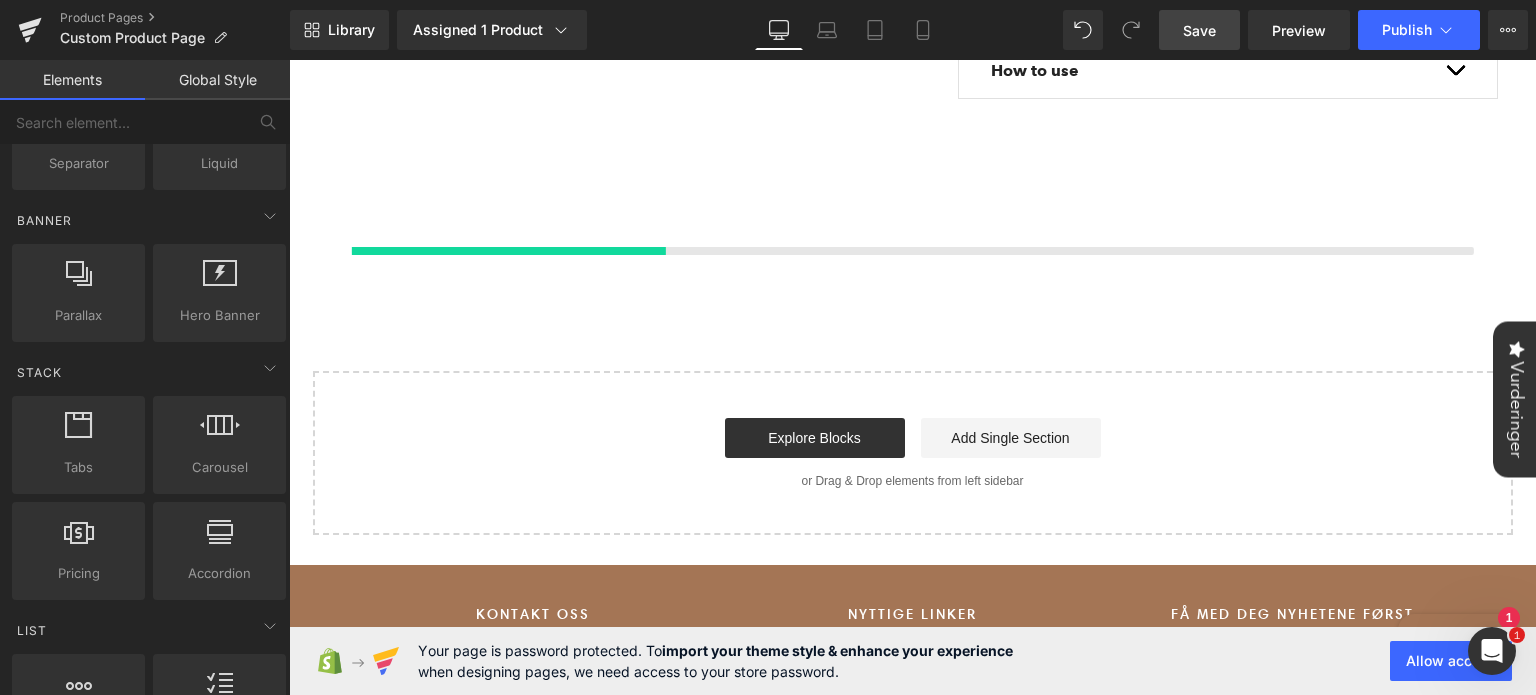 scroll, scrollTop: 1181, scrollLeft: 0, axis: vertical 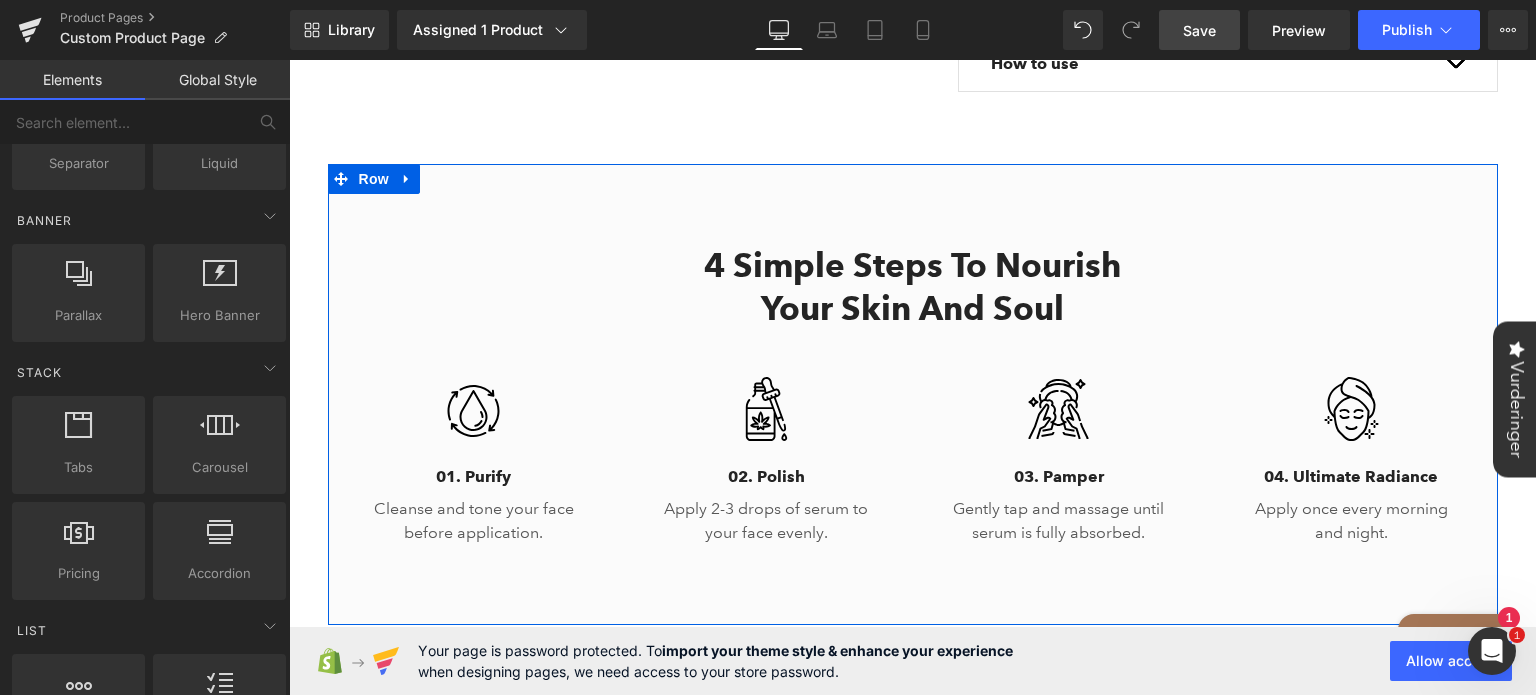 click on "4 Simple Steps to Nourish Your Skin and Soul Heading         Row         Image         01. Purify Heading         Cleanse and tone your face before application. Text Block         Row         Image         02. Polish Heading         Apply 2-3 drops of serum to your face evenly. Text Block         Row         Image         03. Pamper Heading         Gently tap and massage until serum is fully absorbed. Text Block         Row         Image         04. Ultimate Radiance Heading         Apply once every morning and night. Text Block         Row         Row" at bounding box center [913, 385] 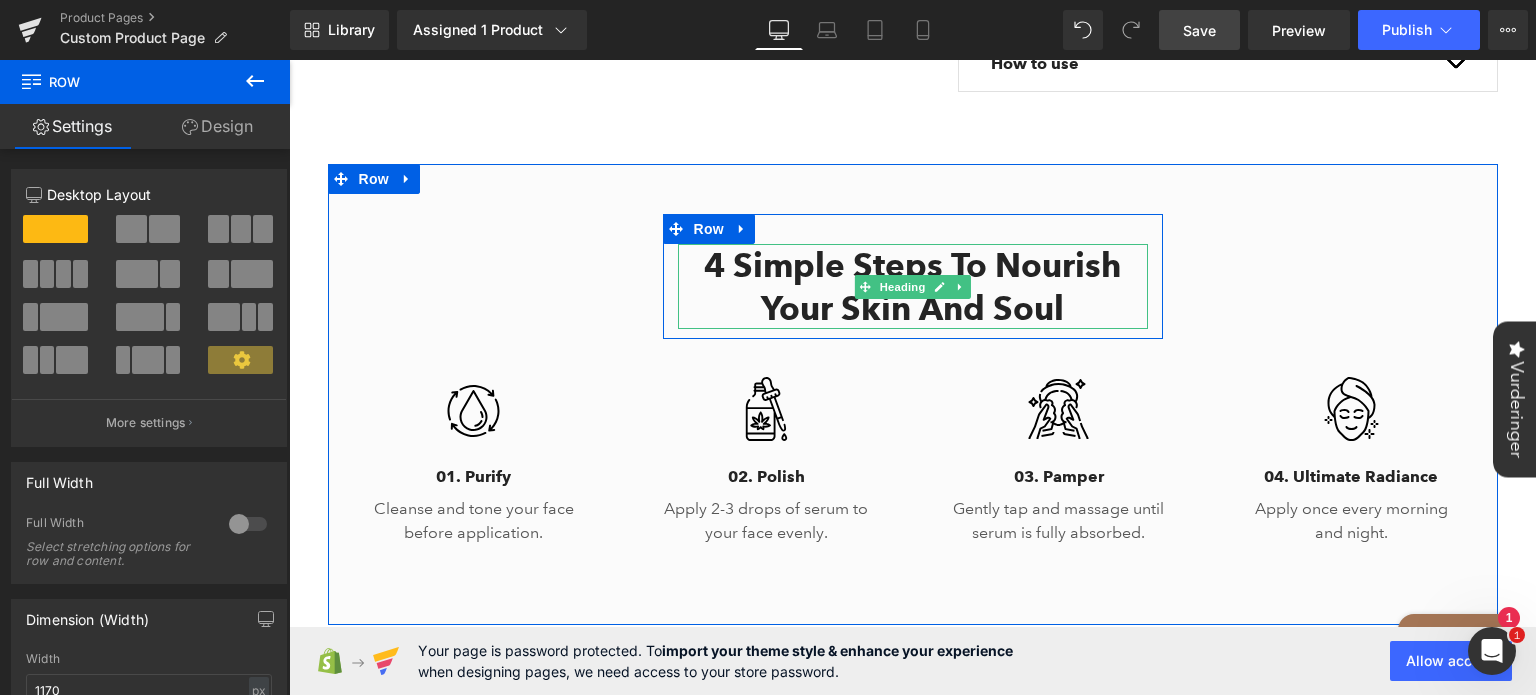 click on "4 Simple Steps to Nourish Your Skin and Soul" at bounding box center (913, 287) 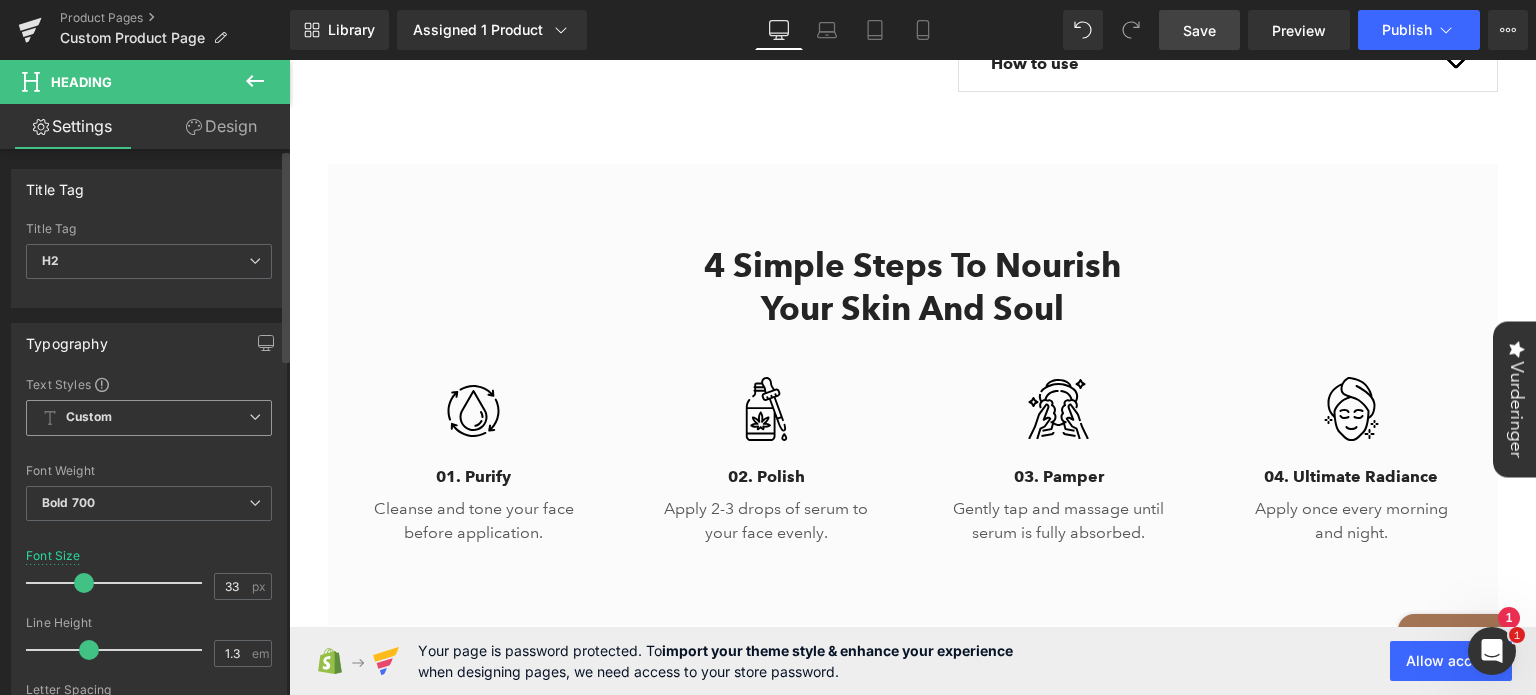 click on "Custom" at bounding box center [89, 417] 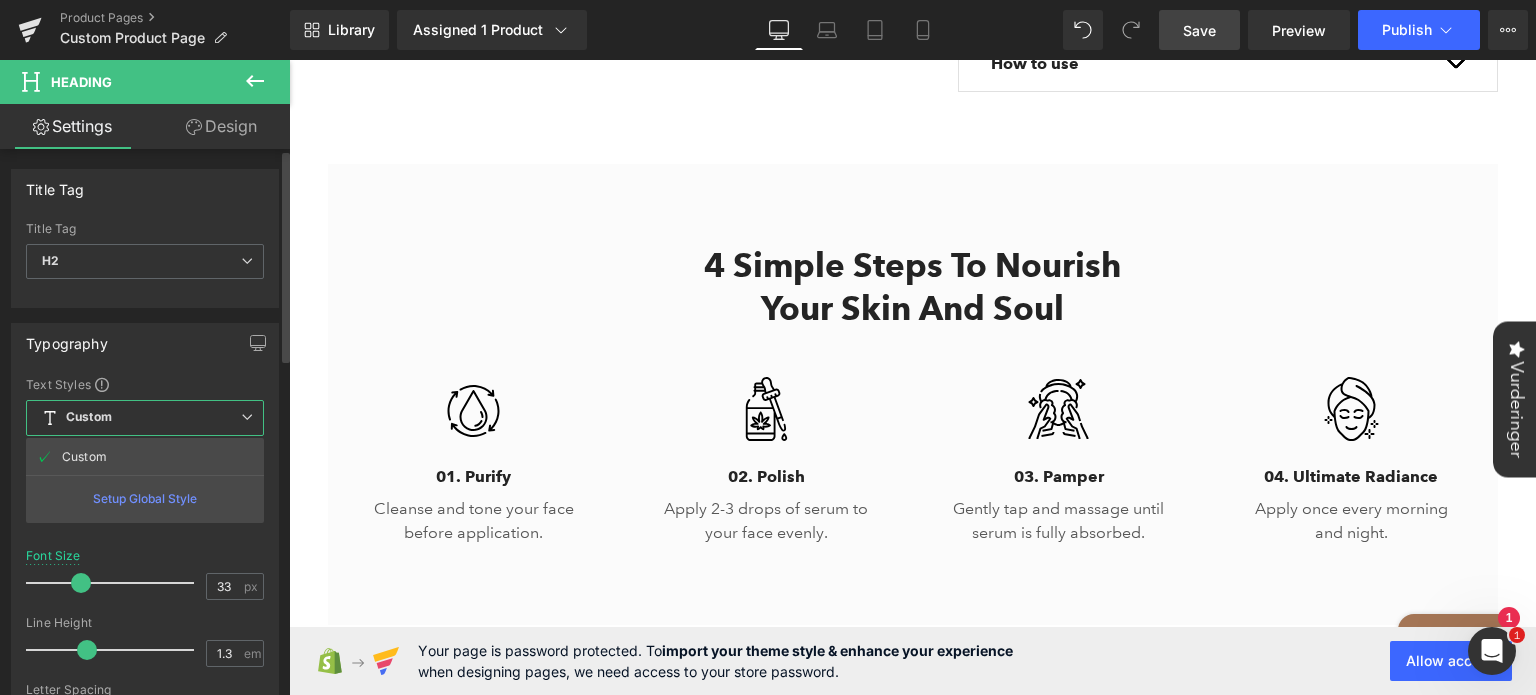 click on "Setup Global Style" at bounding box center [145, 498] 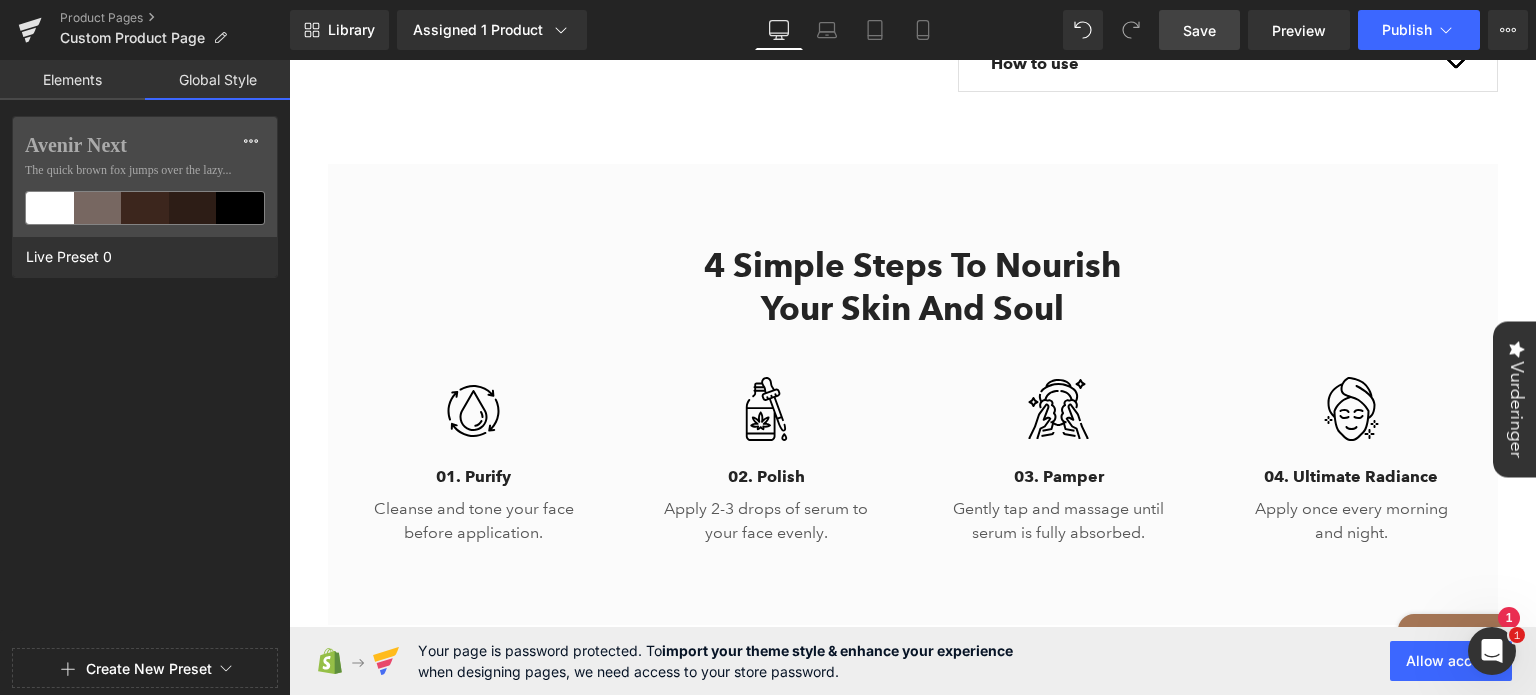click on "Create New Preset" at bounding box center [149, 669] 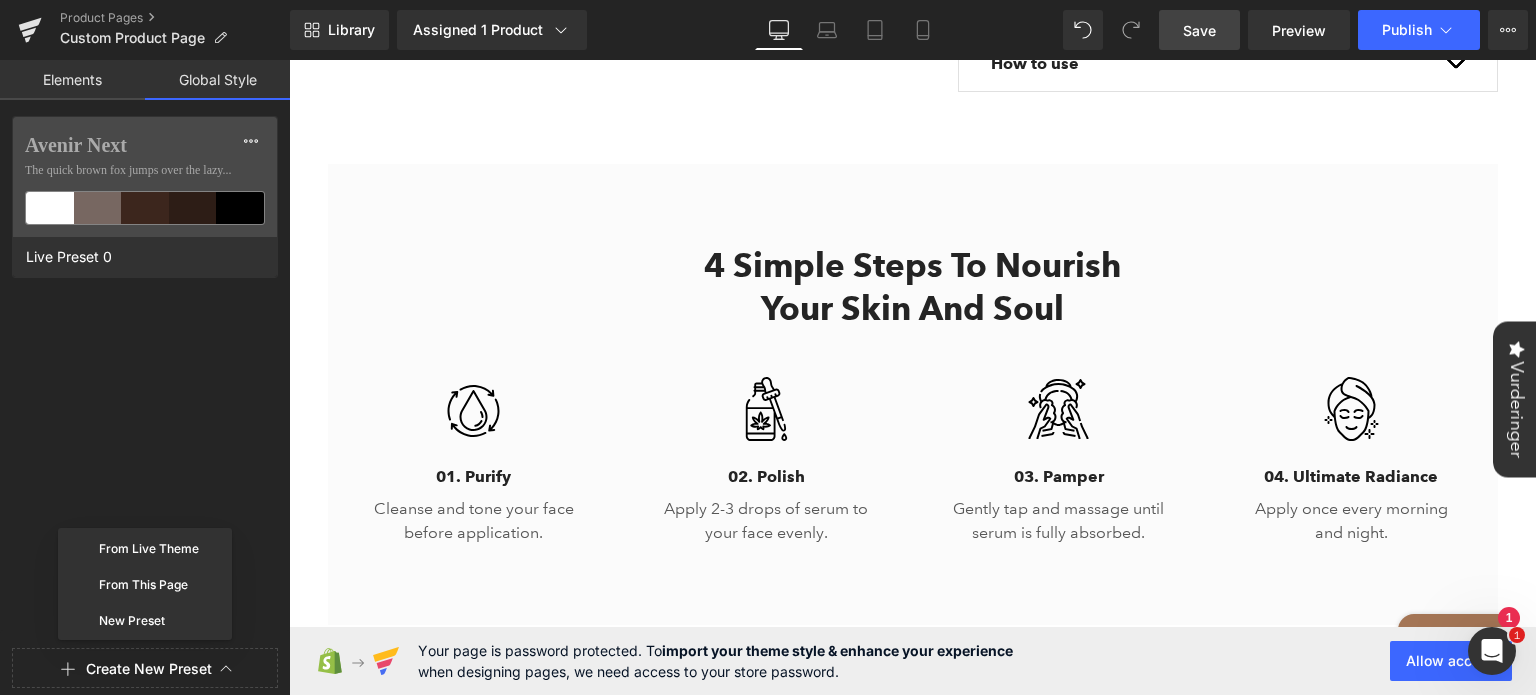 click on "Avenir Next  The quick brown fox jumps over the lazy...  Live Preset 0" at bounding box center (145, 378) 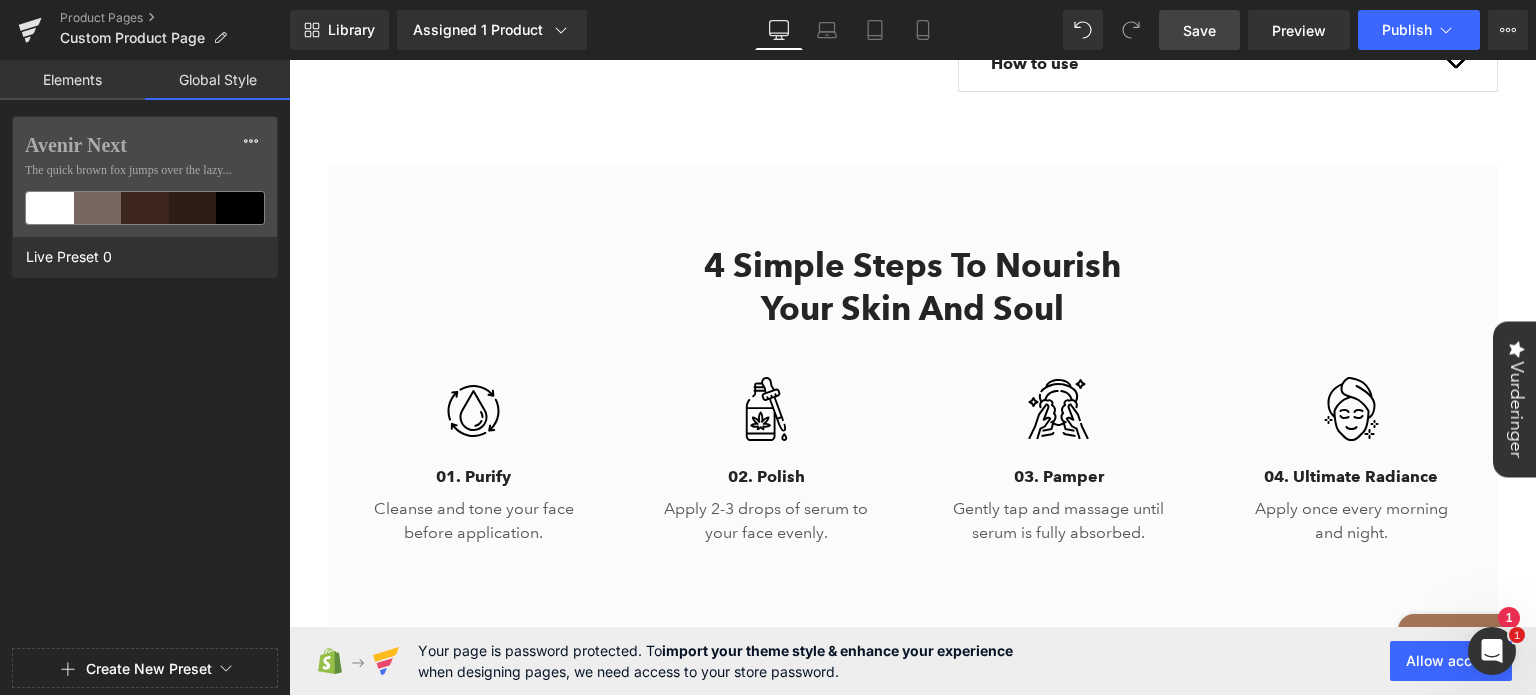 click on "Create New Preset" at bounding box center (149, 669) 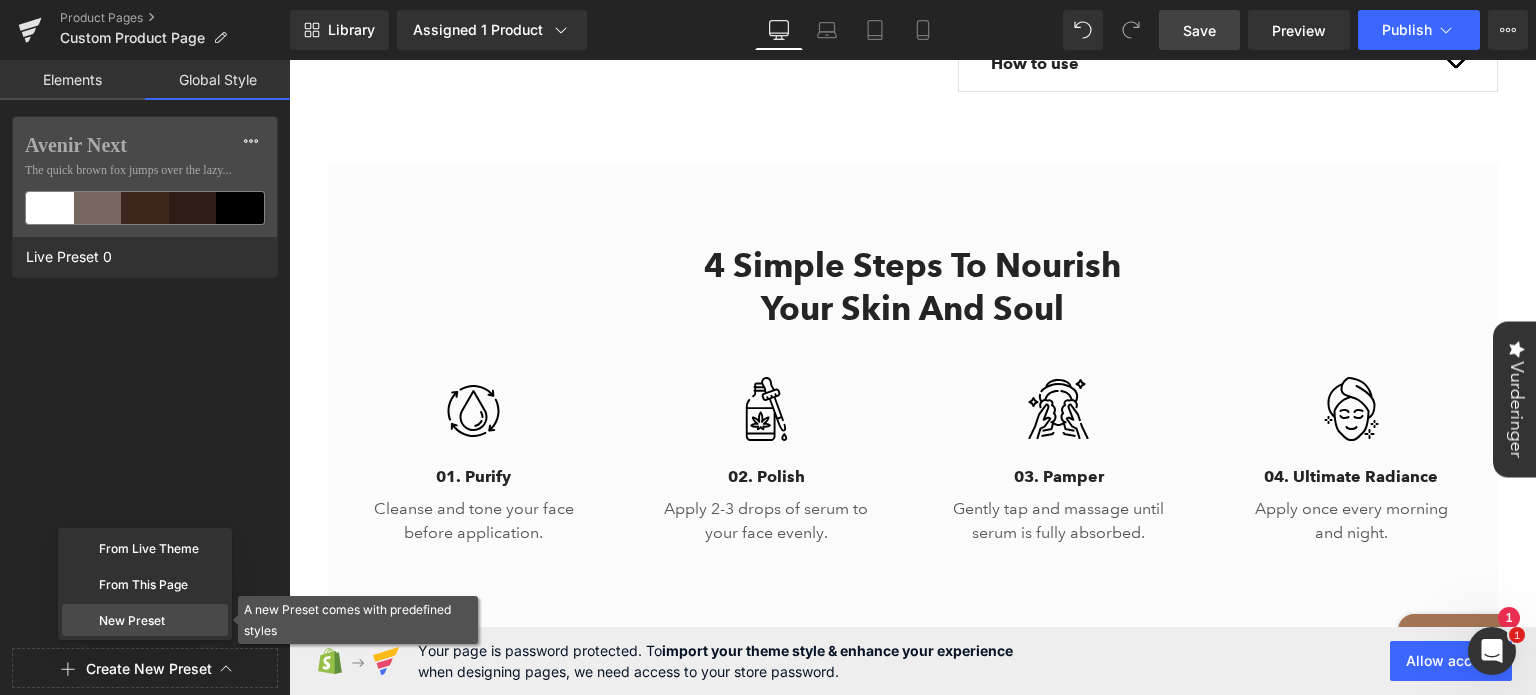 click on "New Preset" at bounding box center (145, 620) 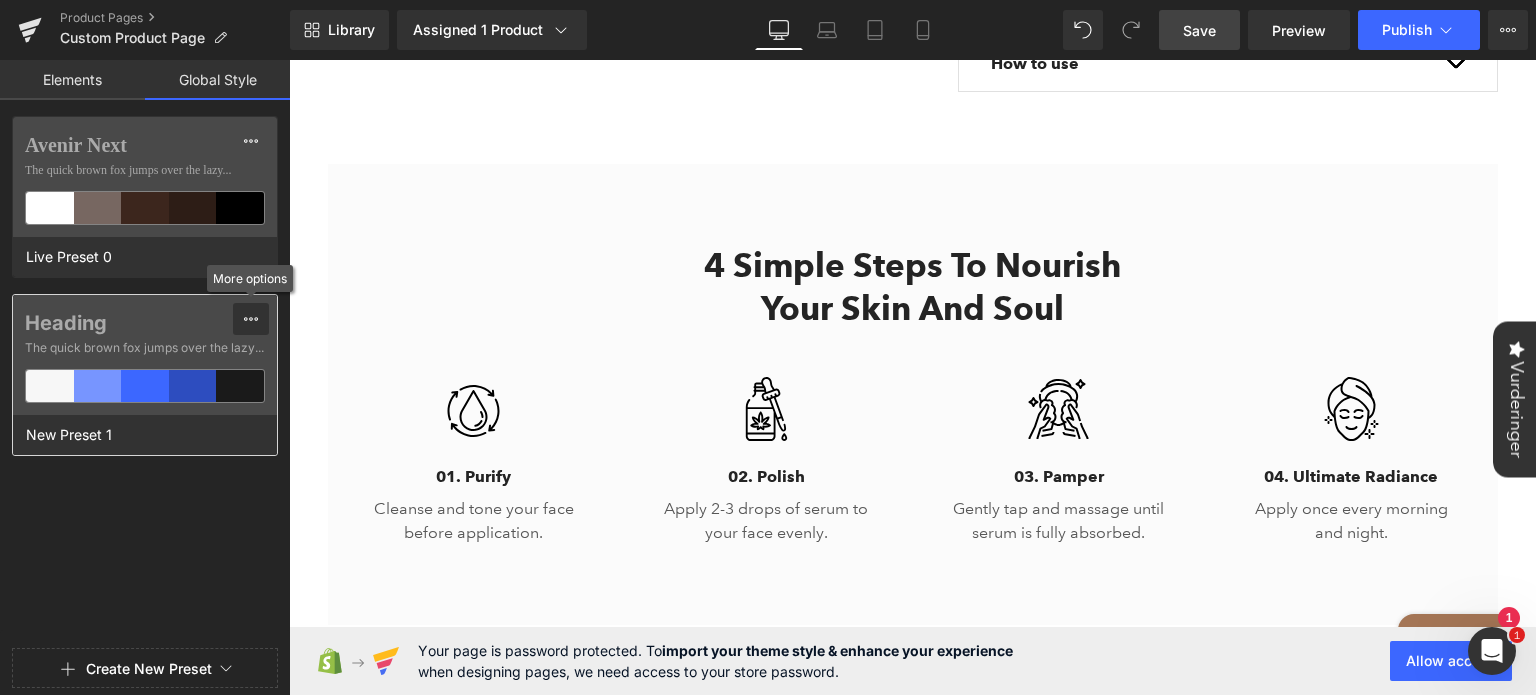 click 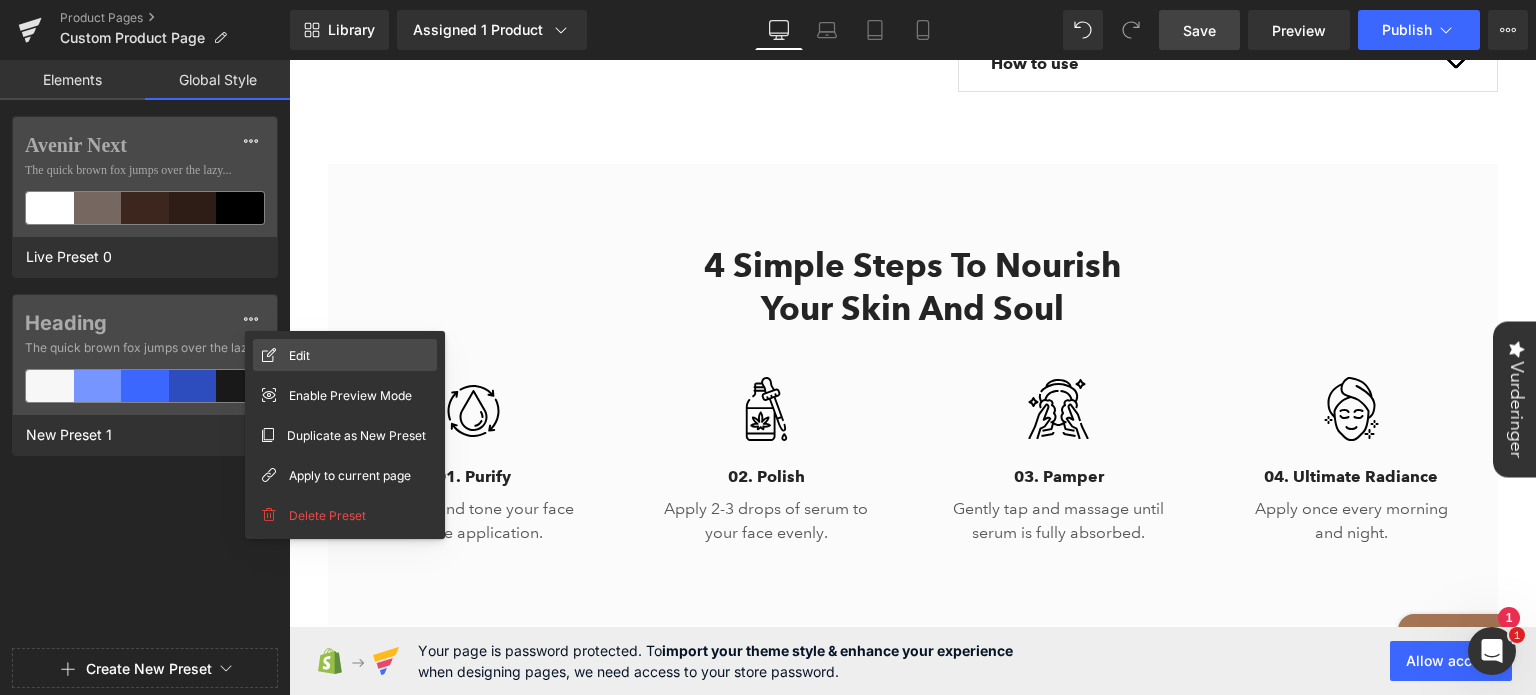 click on "Edit" at bounding box center [299, 355] 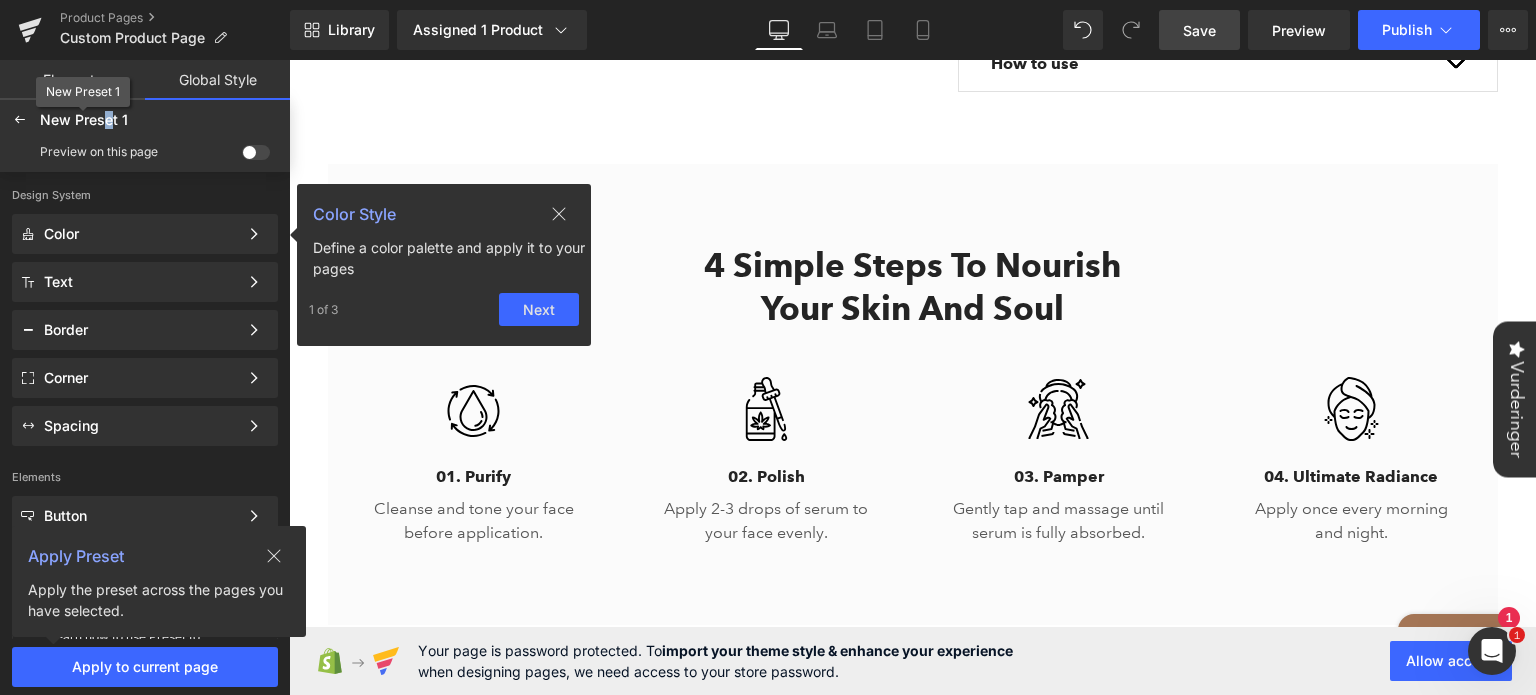 click on "New Preset 1" at bounding box center (84, 120) 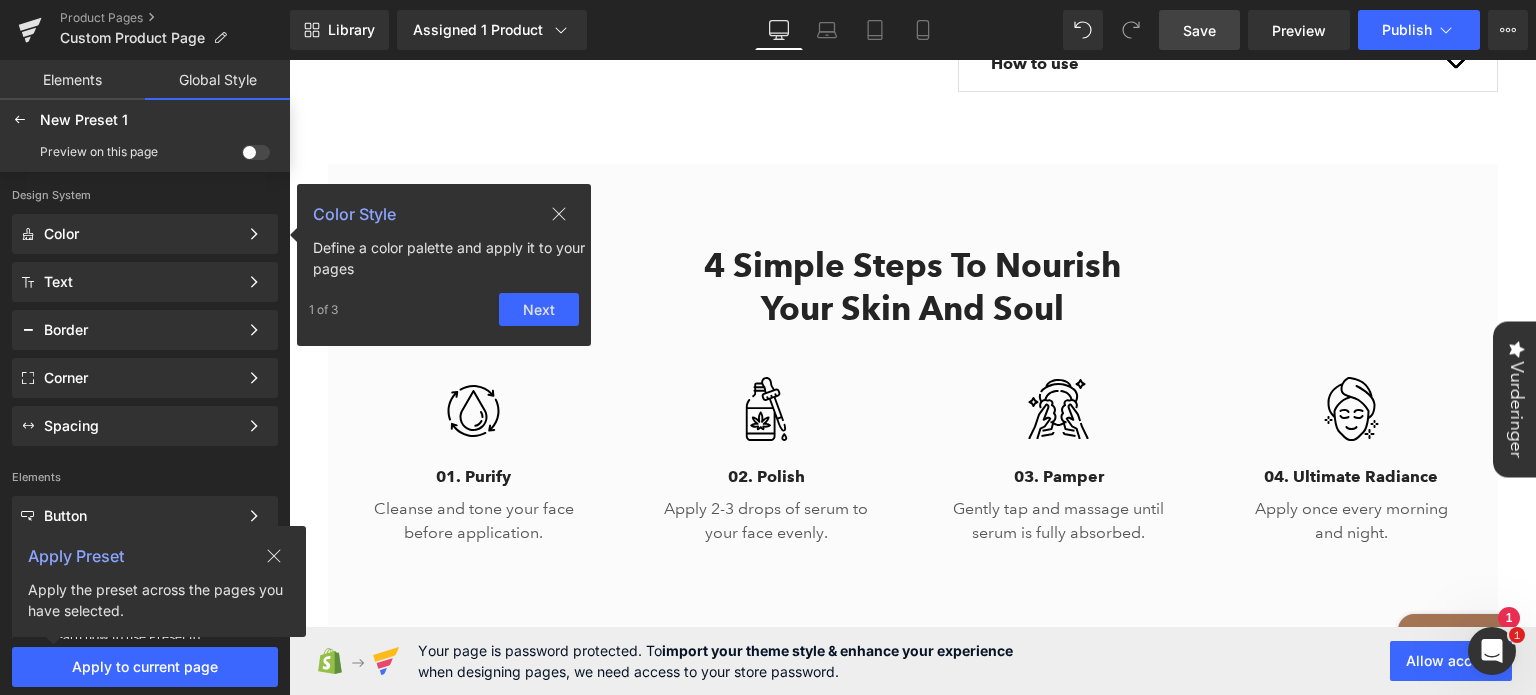 click on "New Preset 1 Edited" at bounding box center (163, 120) 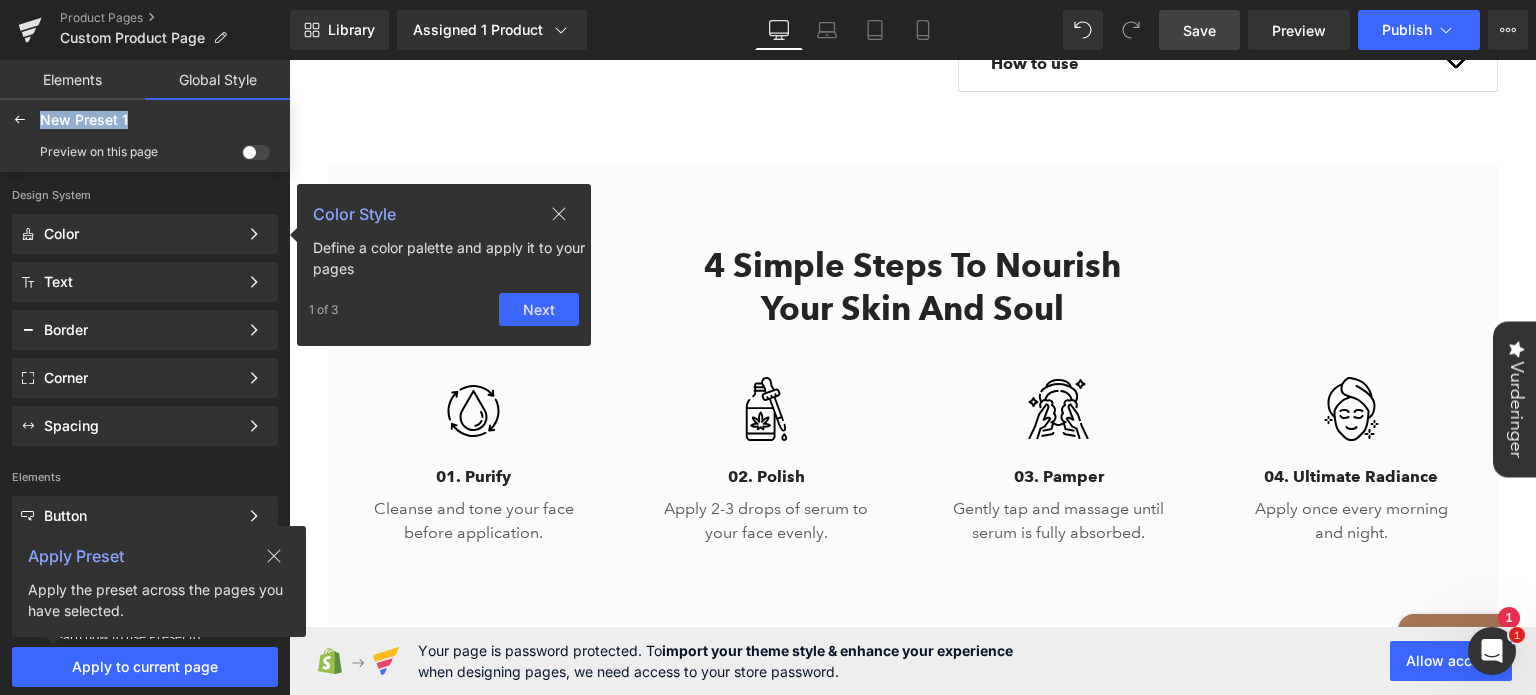 click on "New Preset 1 Edited" at bounding box center [163, 120] 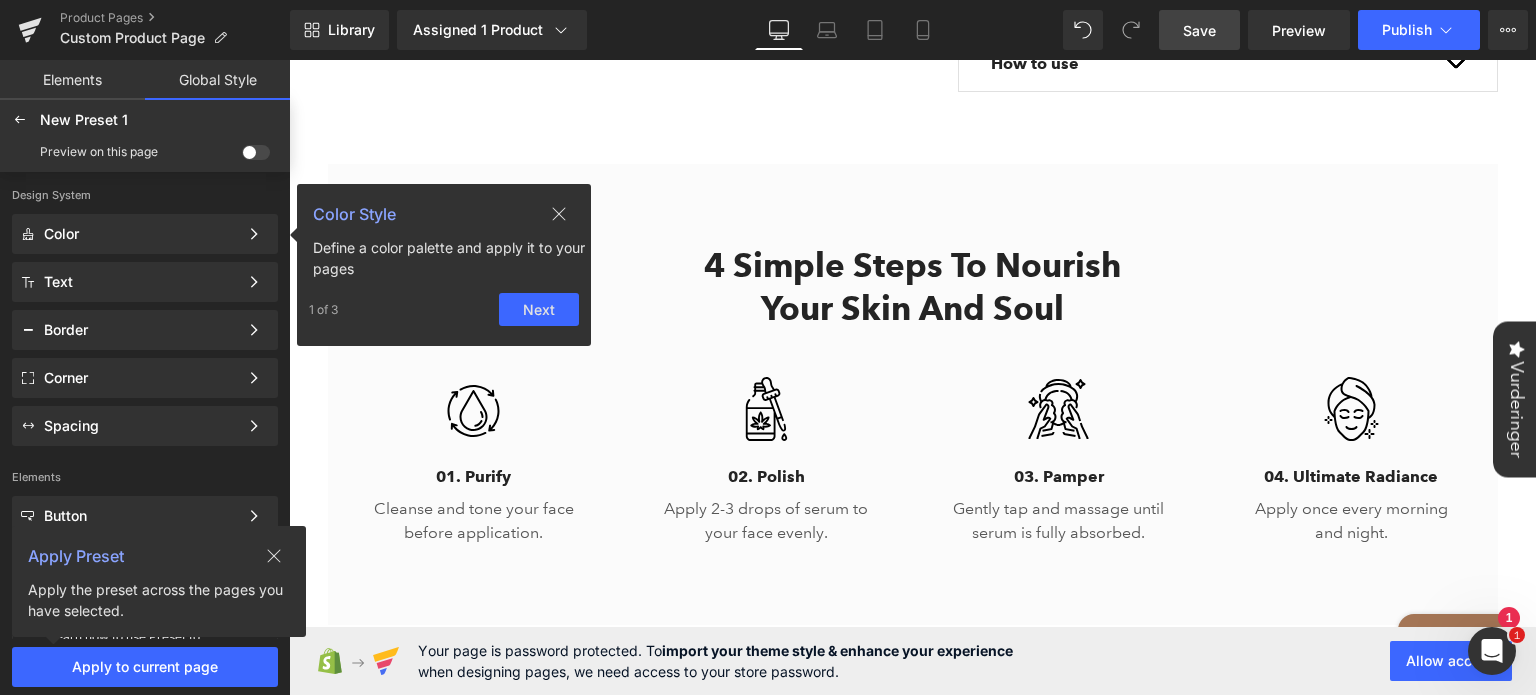click 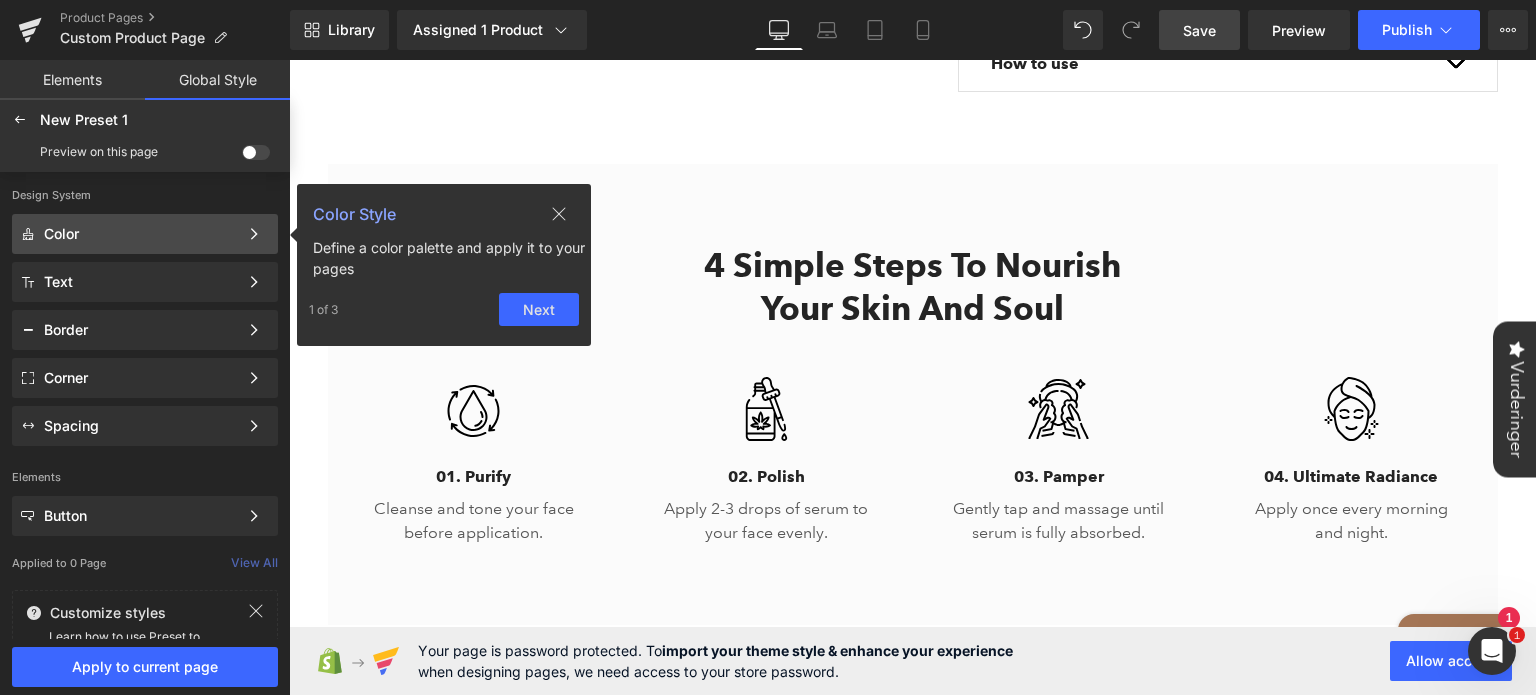 click at bounding box center [559, 213] 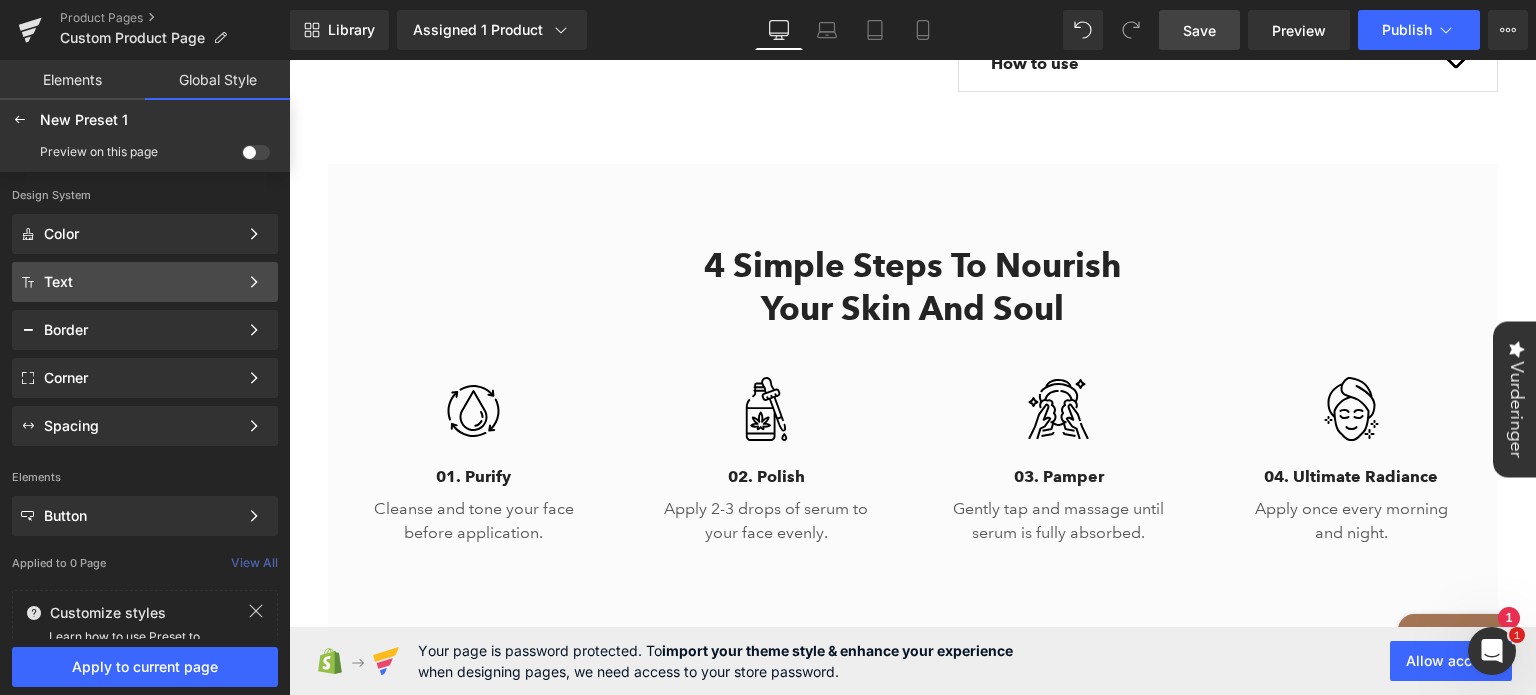 click on "Text" at bounding box center (141, 282) 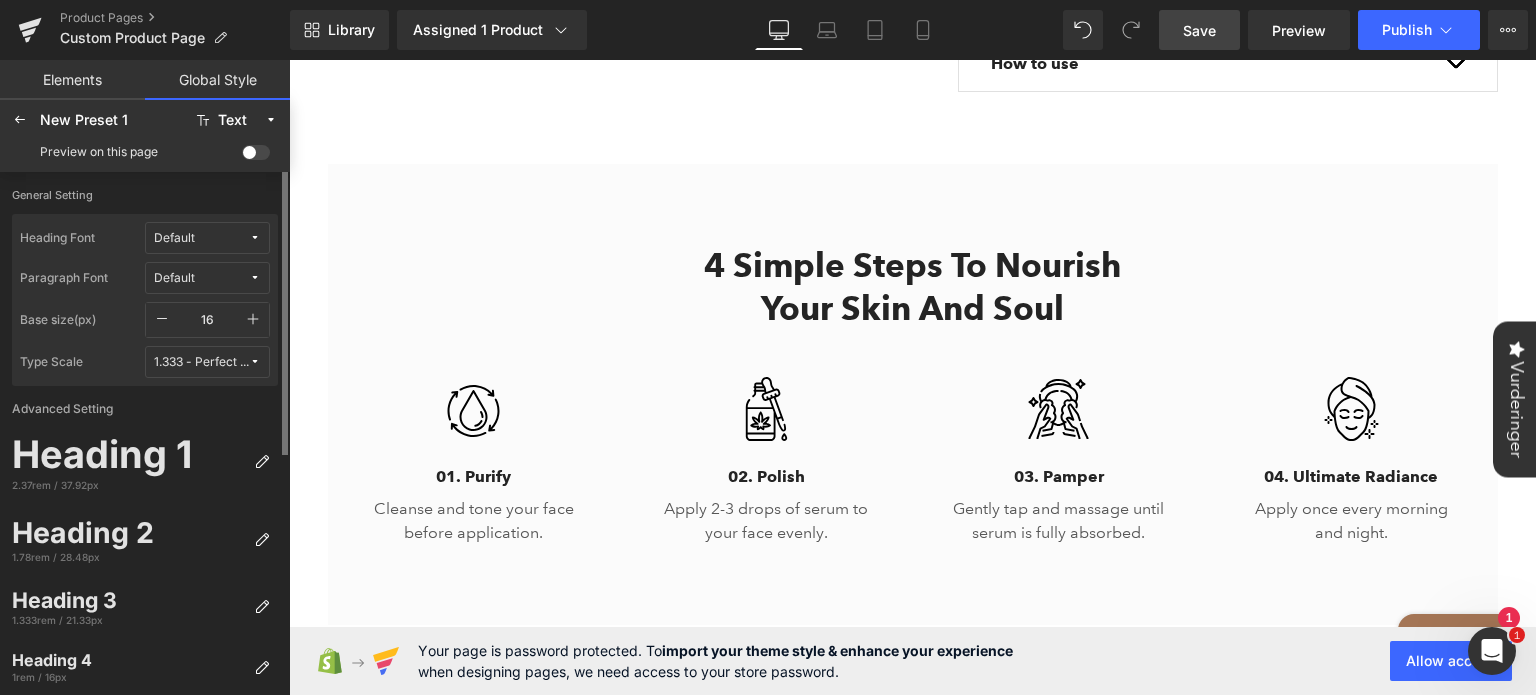 click on "Default" at bounding box center [174, 238] 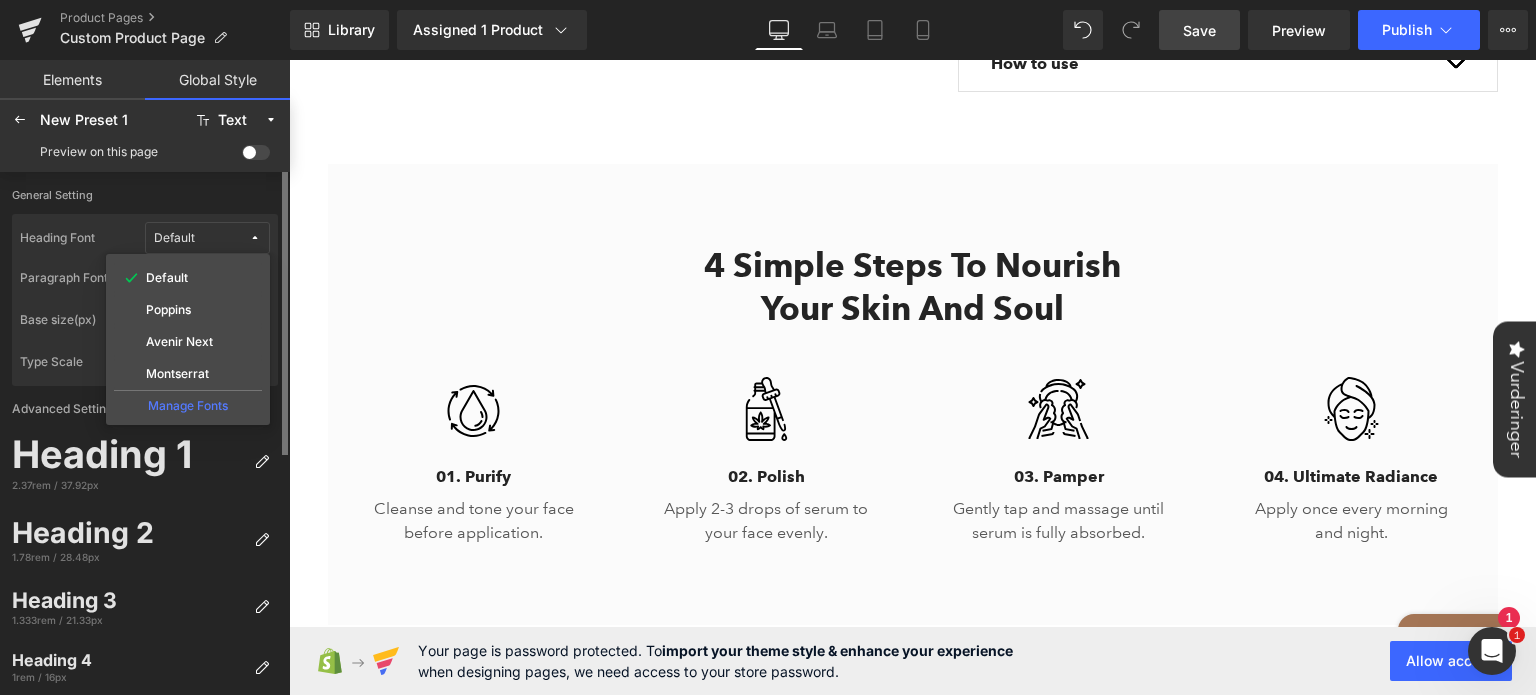click on "Manage Fonts" 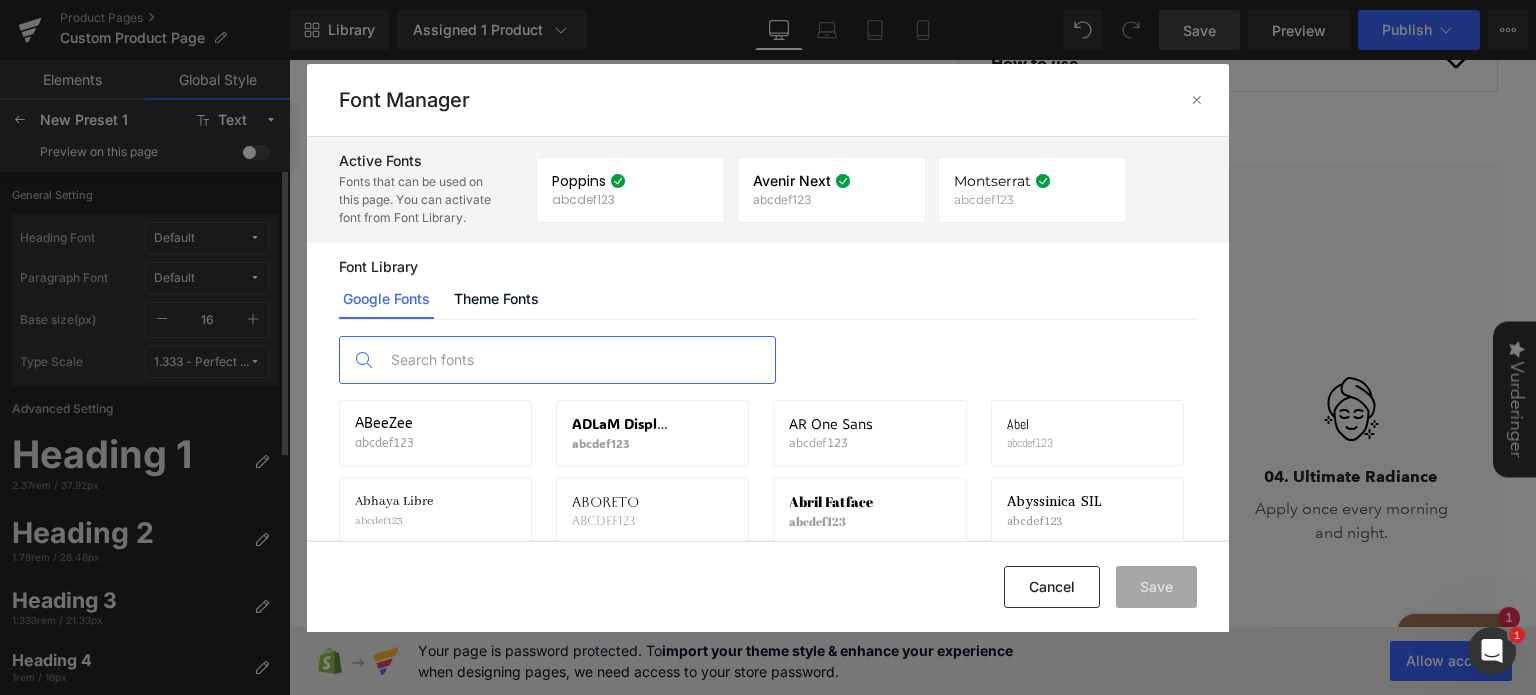 click at bounding box center (577, 360) 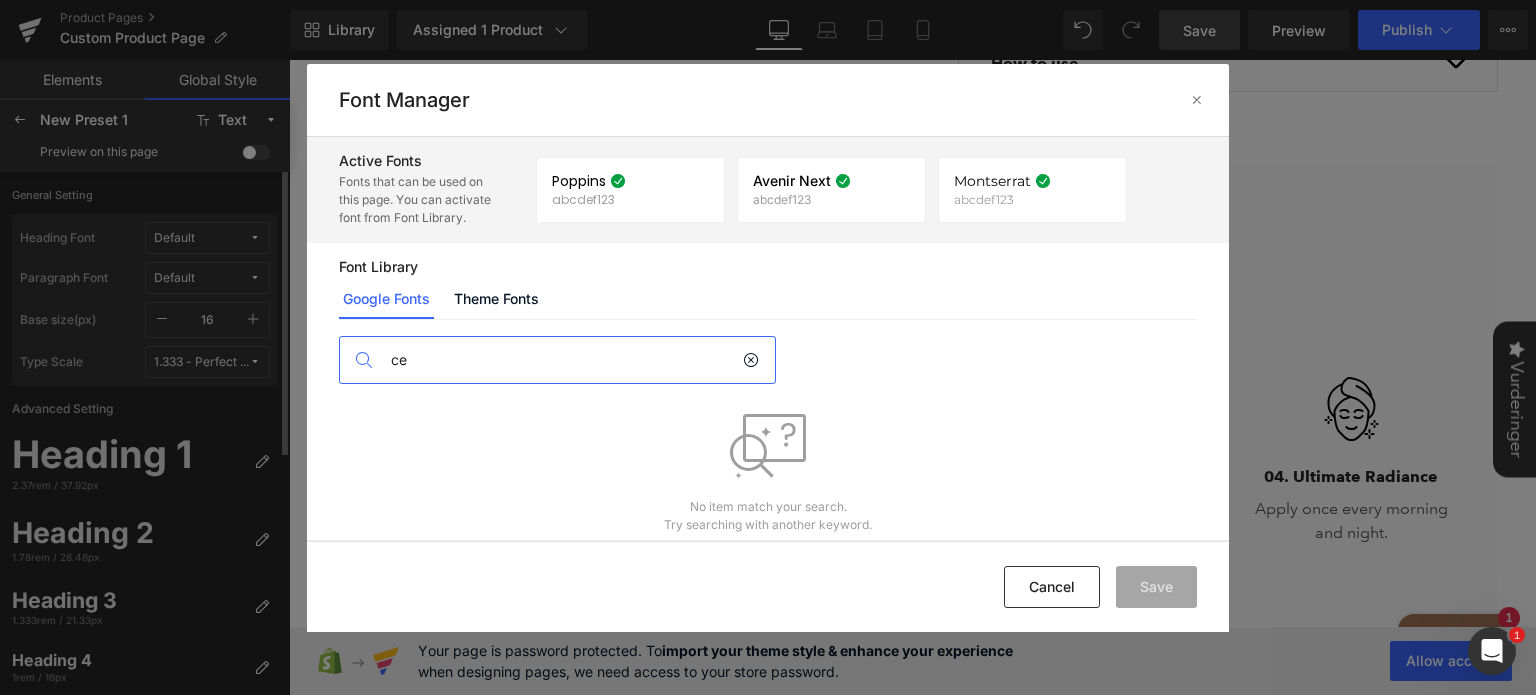 type on "c" 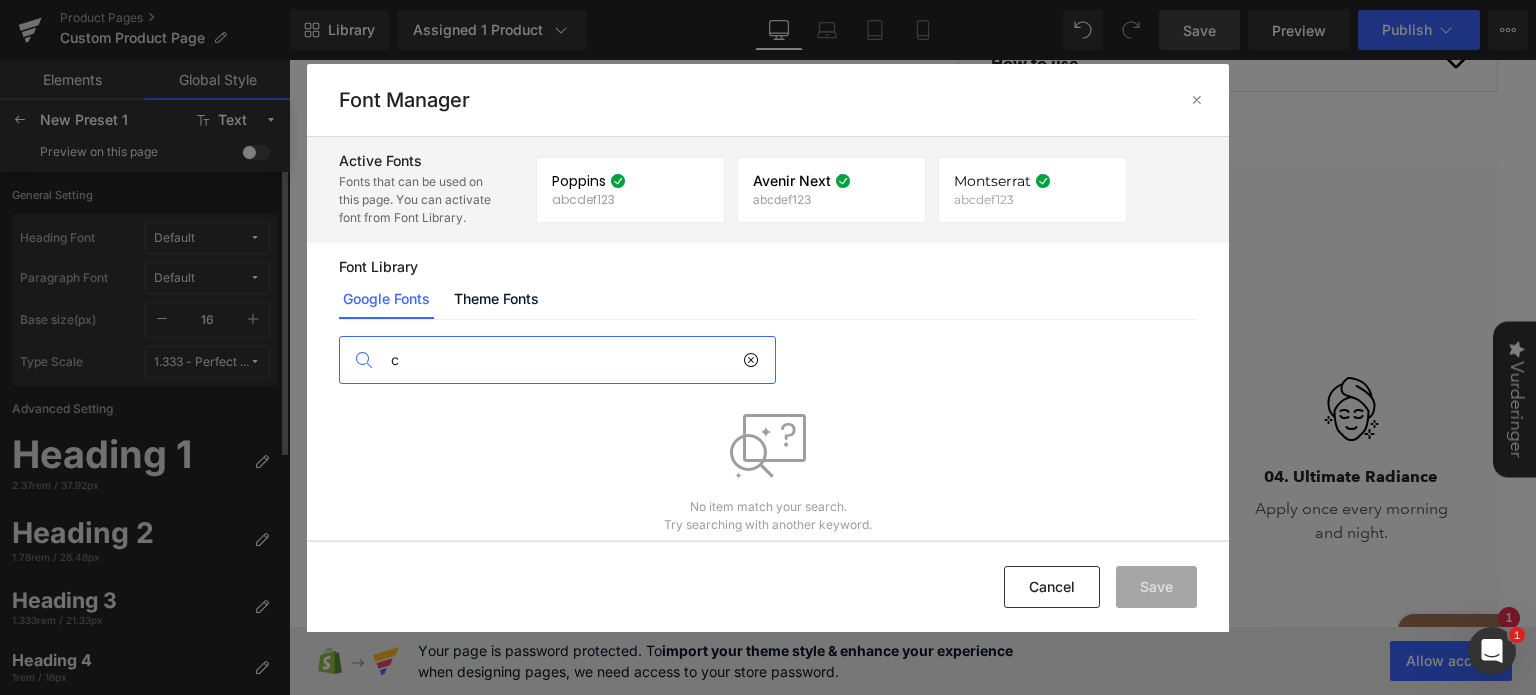 type 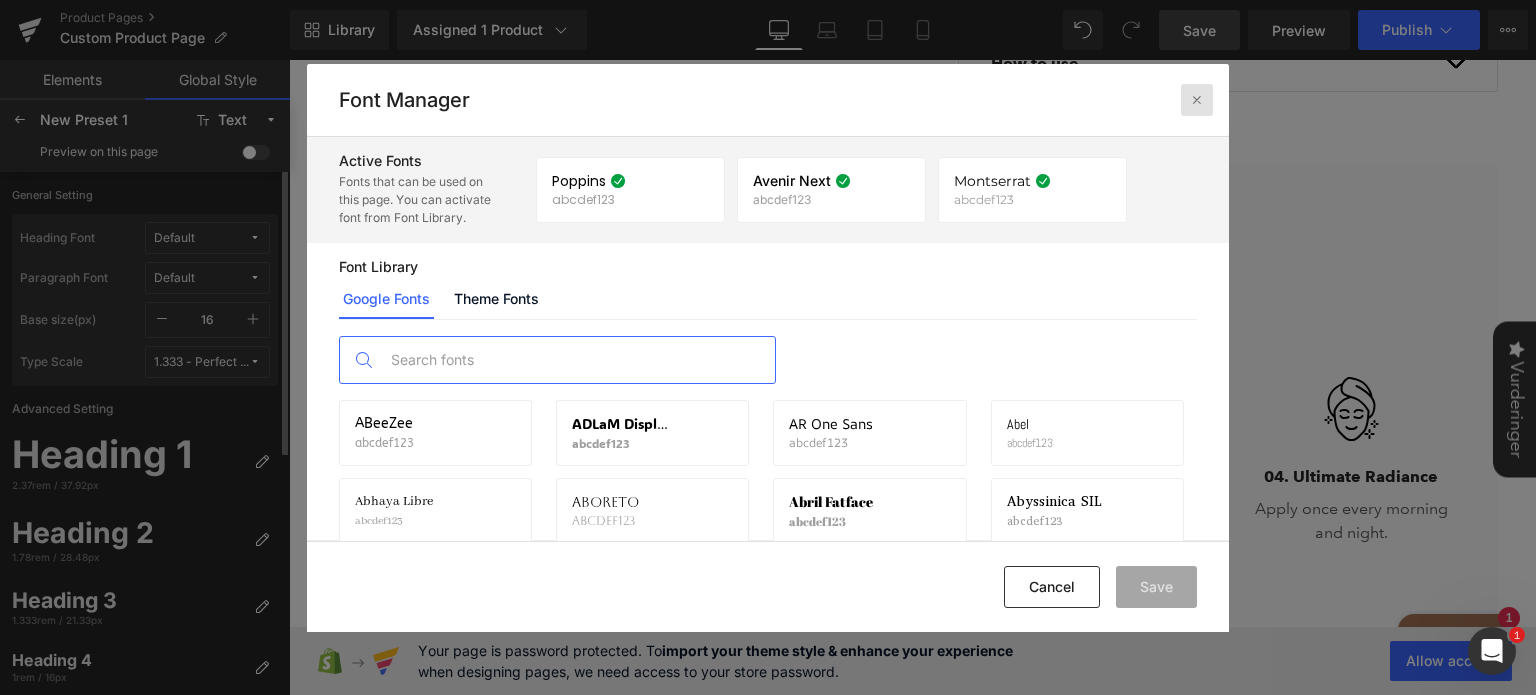 click at bounding box center (1197, 100) 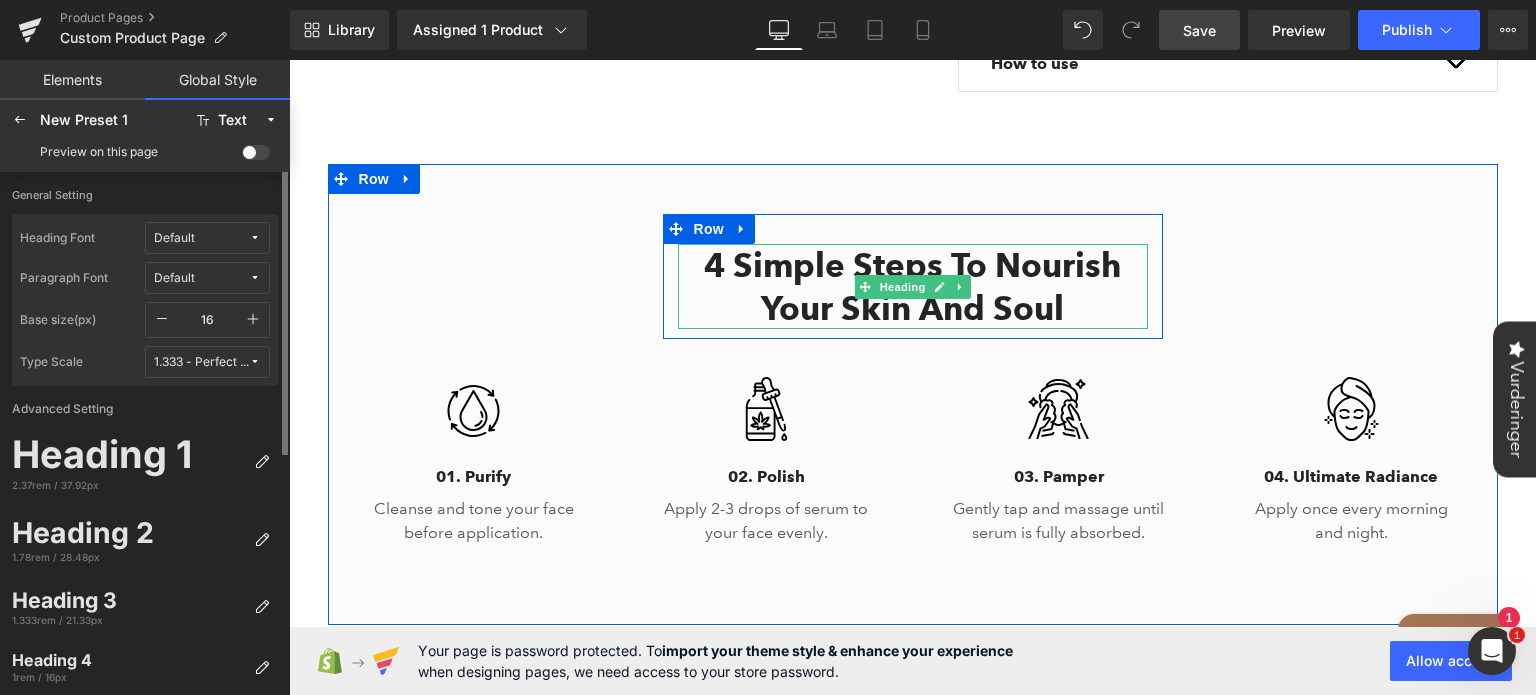 click on "4 Simple Steps to Nourish Your Skin and Soul" at bounding box center (913, 287) 